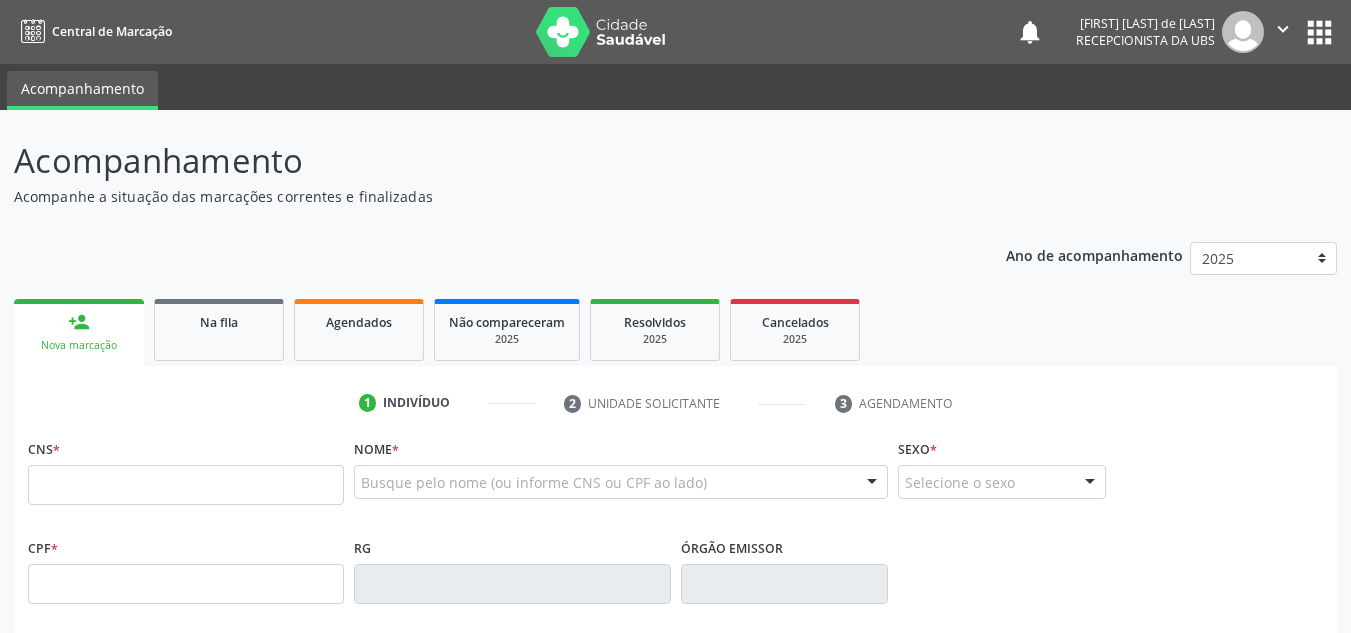 scroll, scrollTop: 0, scrollLeft: 0, axis: both 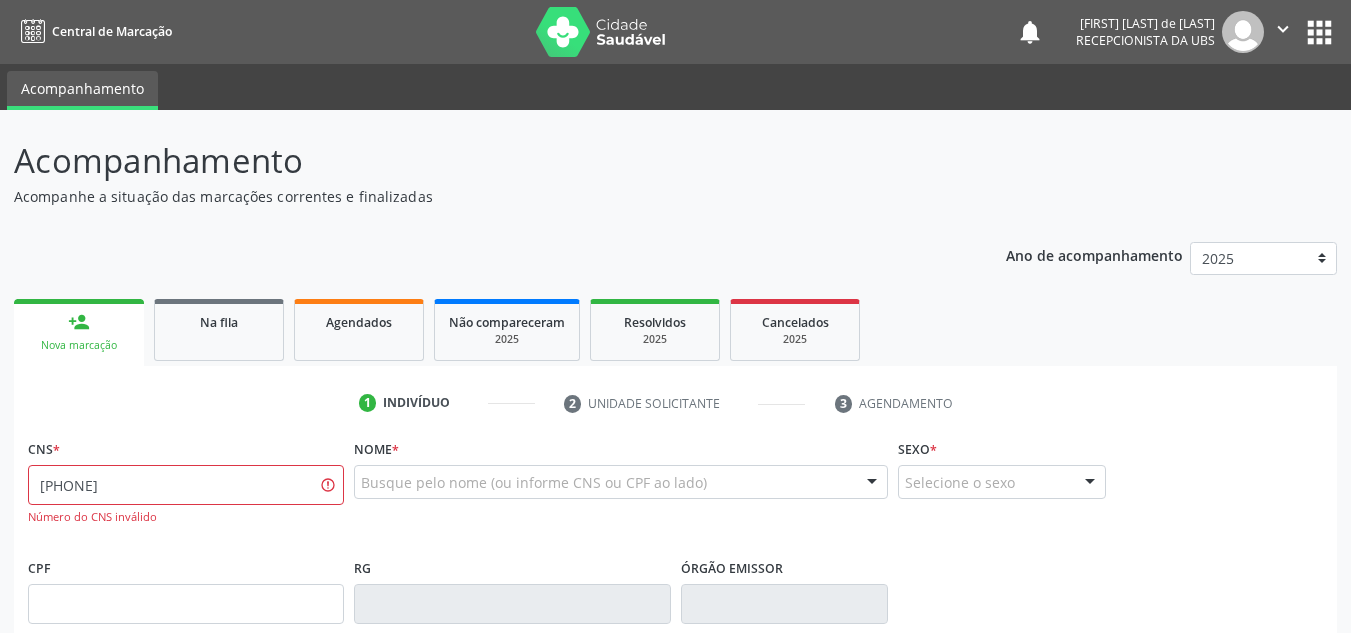 type on "708 4062 6531 3262" 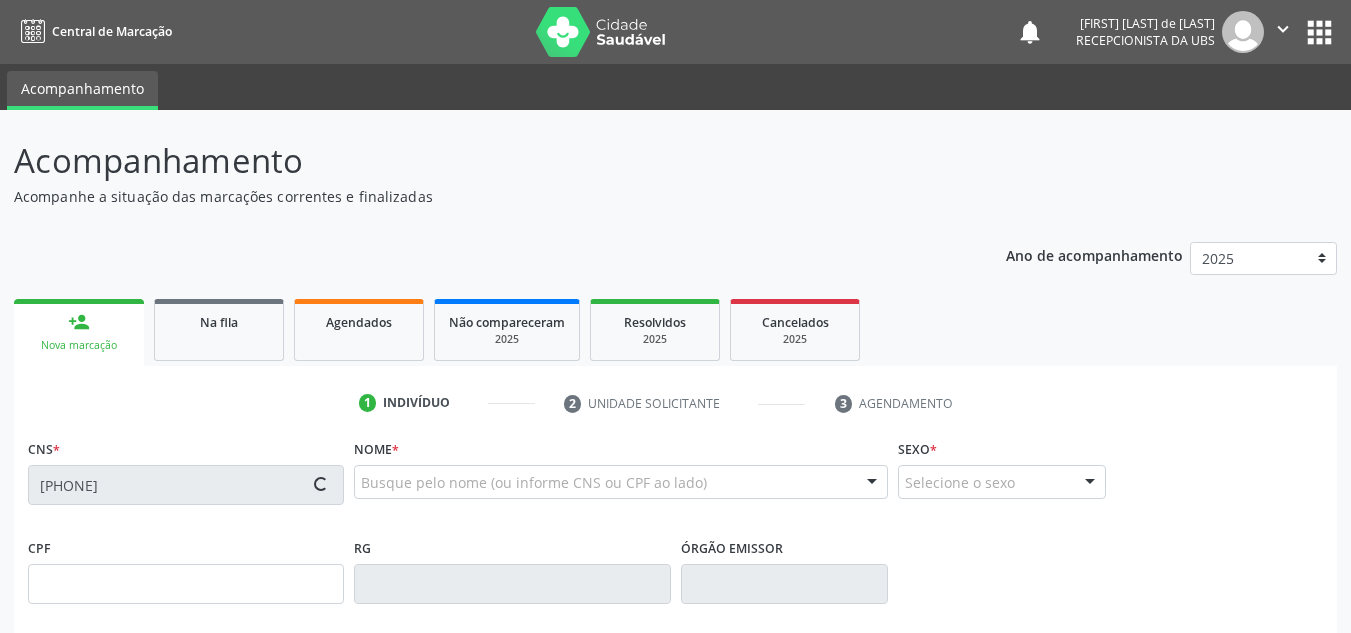 type on "26/07/1963" 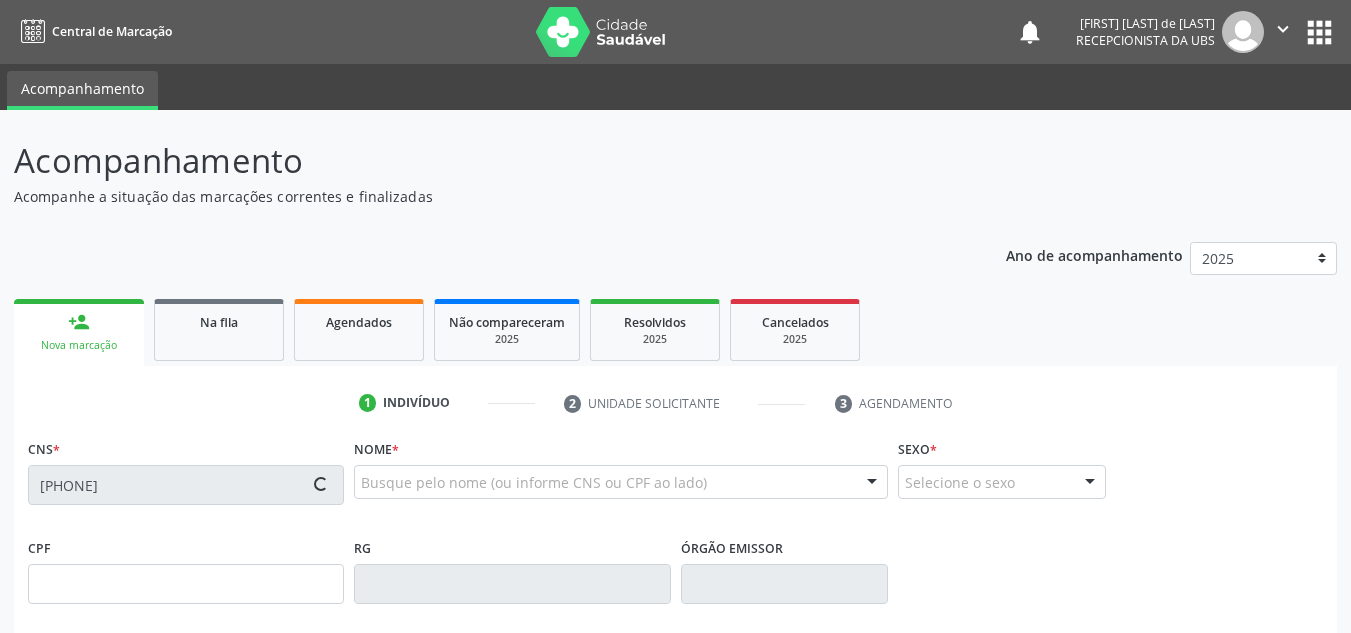 type on "Adalia Palmeira Santos" 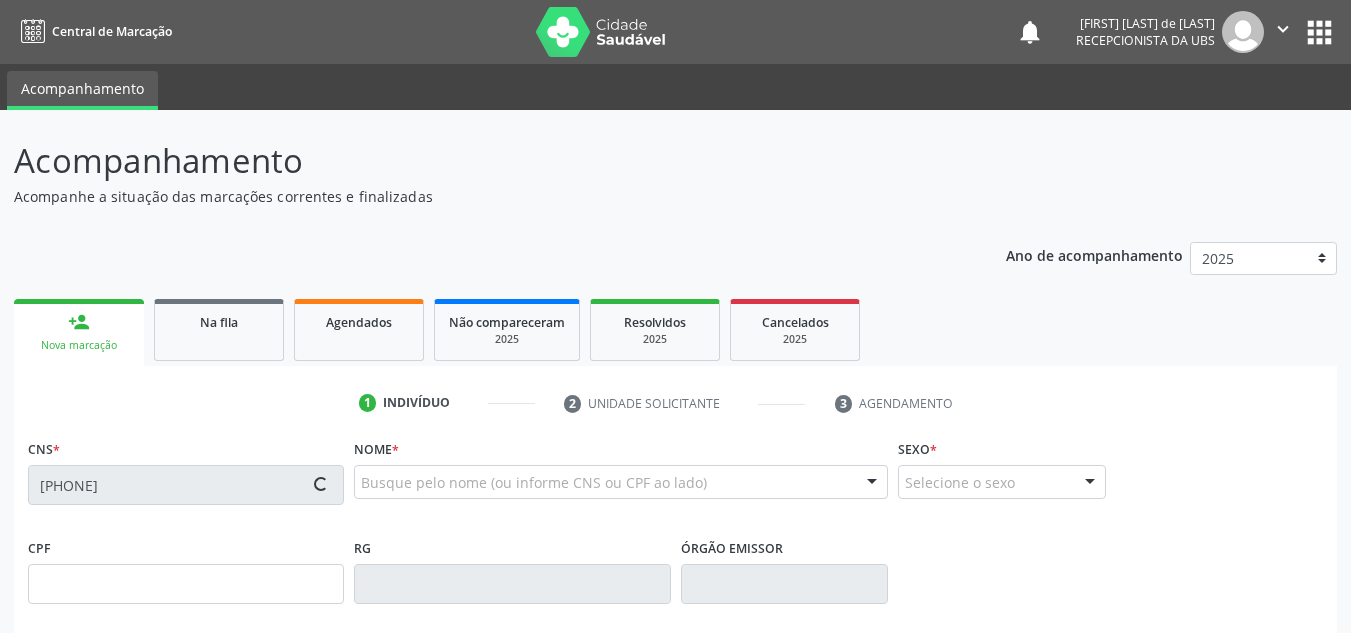 type on "(99) 99999-9999" 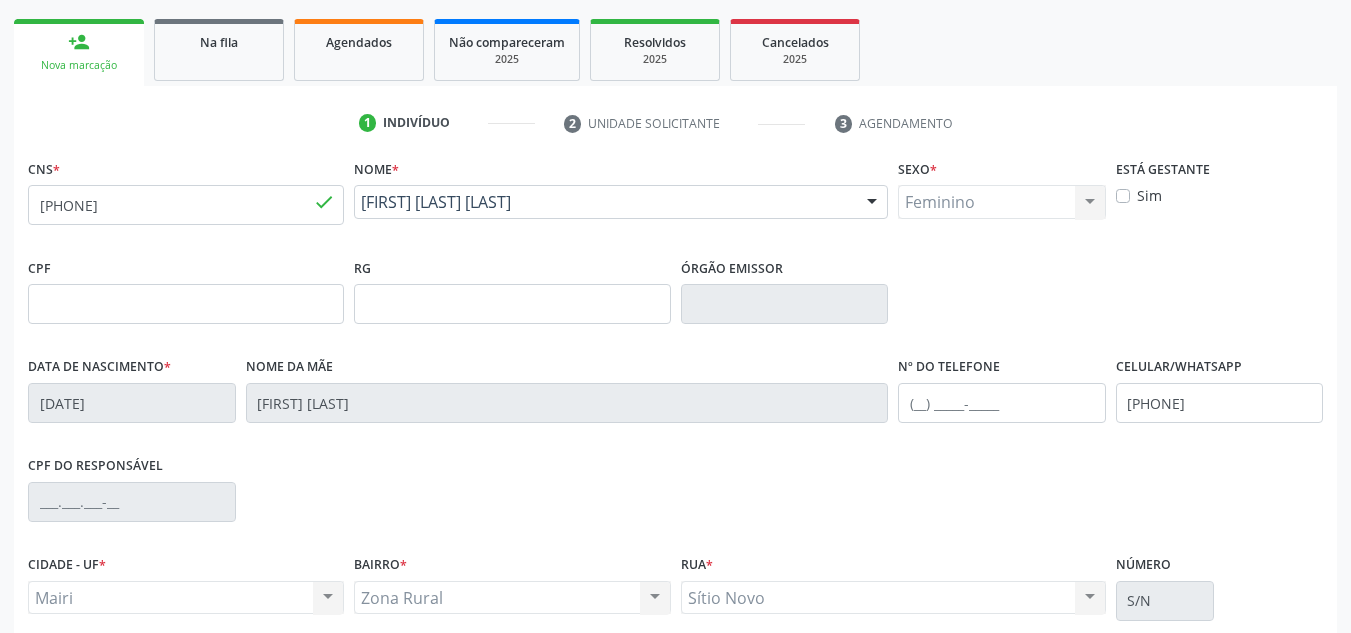scroll, scrollTop: 451, scrollLeft: 0, axis: vertical 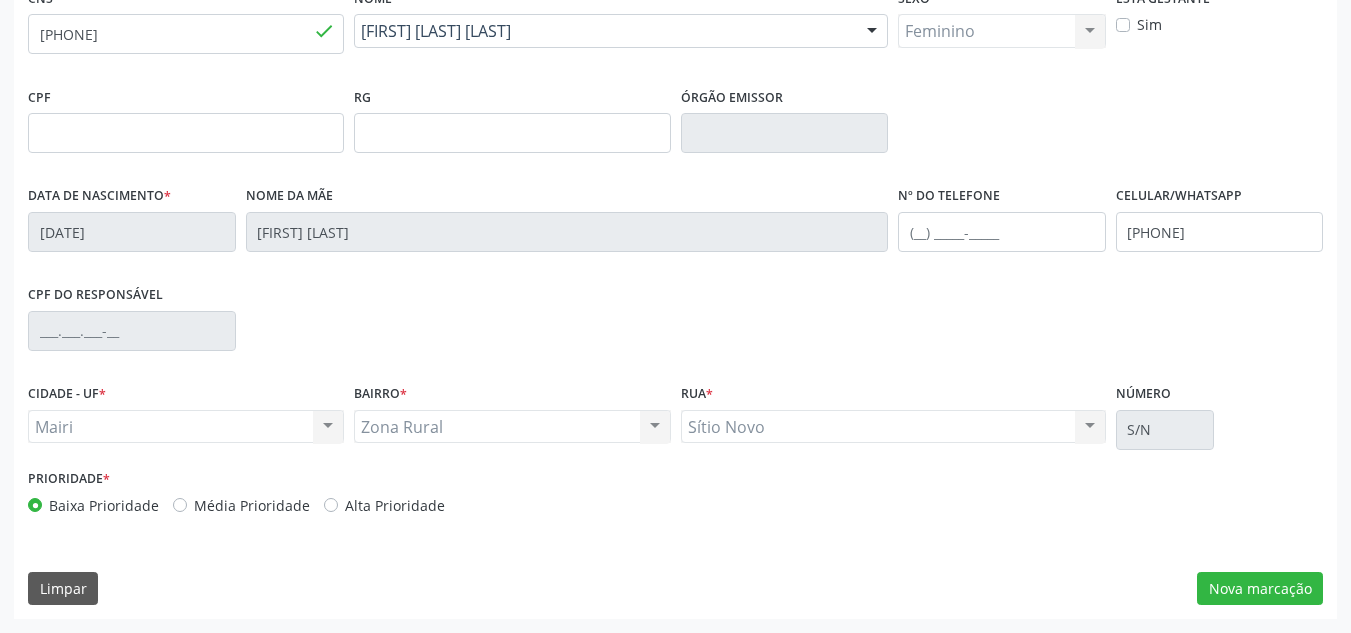 click on "Alta Prioridade" at bounding box center [395, 505] 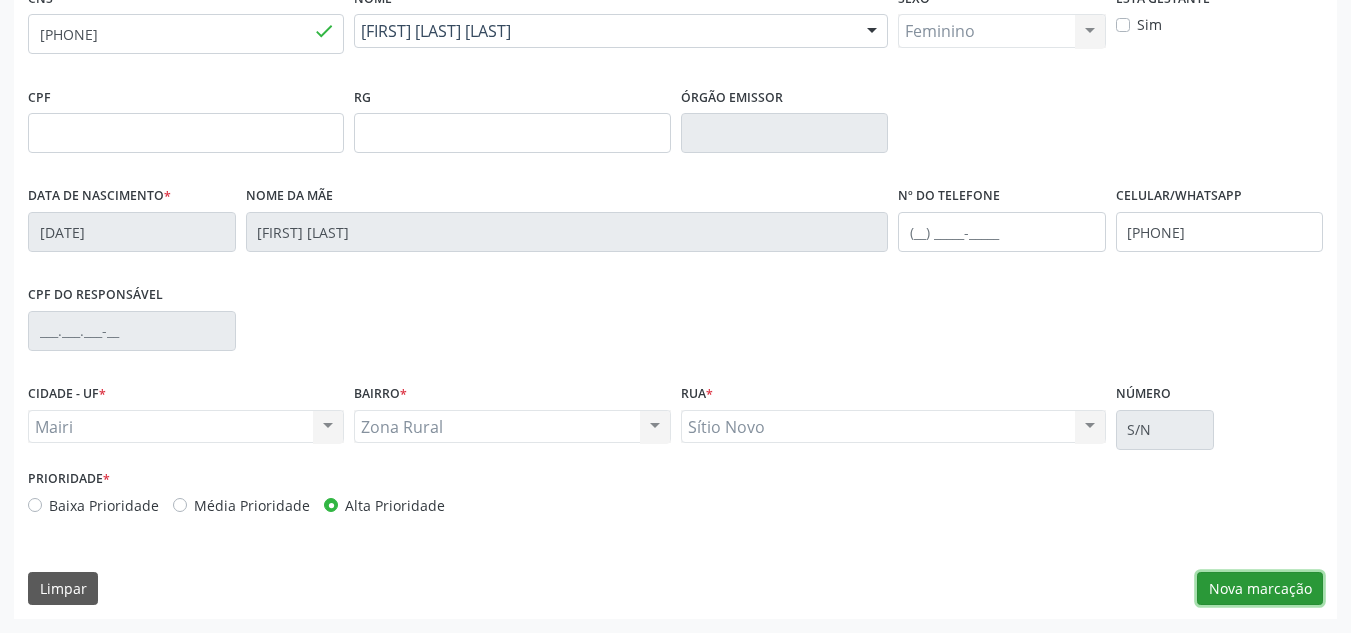 click on "Nova marcação" at bounding box center (1260, 589) 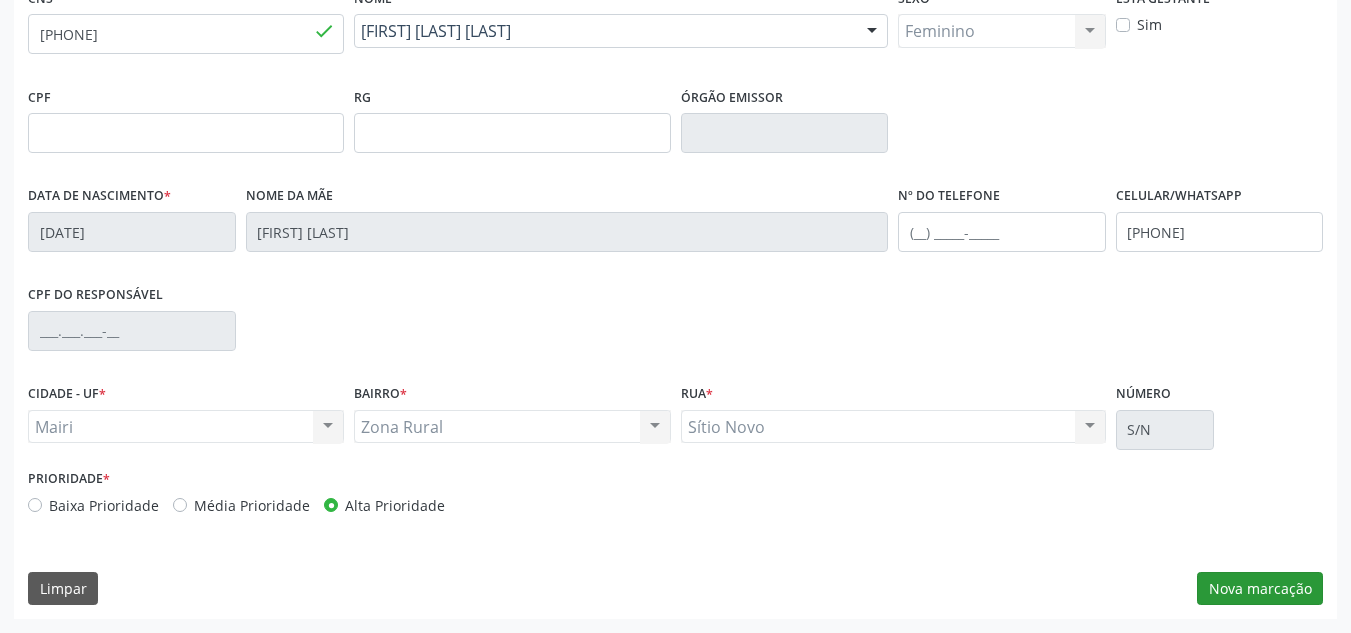 scroll, scrollTop: 273, scrollLeft: 0, axis: vertical 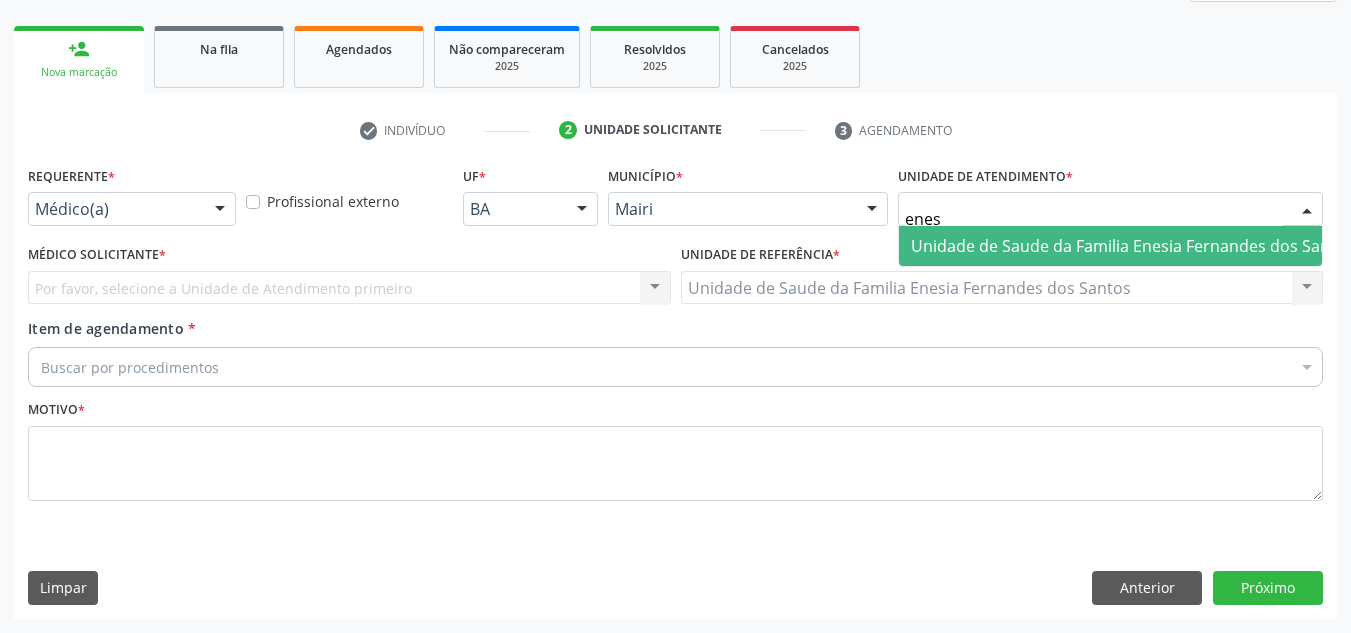 type on "enesi" 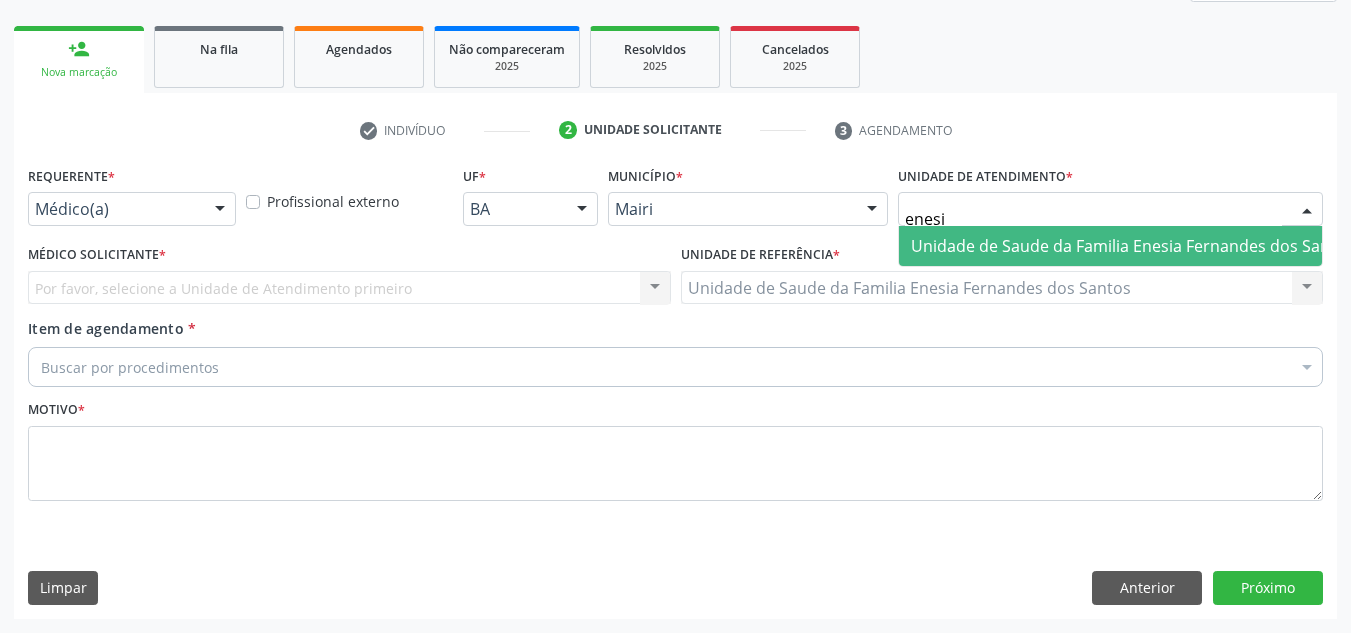 click on "Unidade de Saude da Familia Enesia Fernandes dos Santos" at bounding box center (1132, 246) 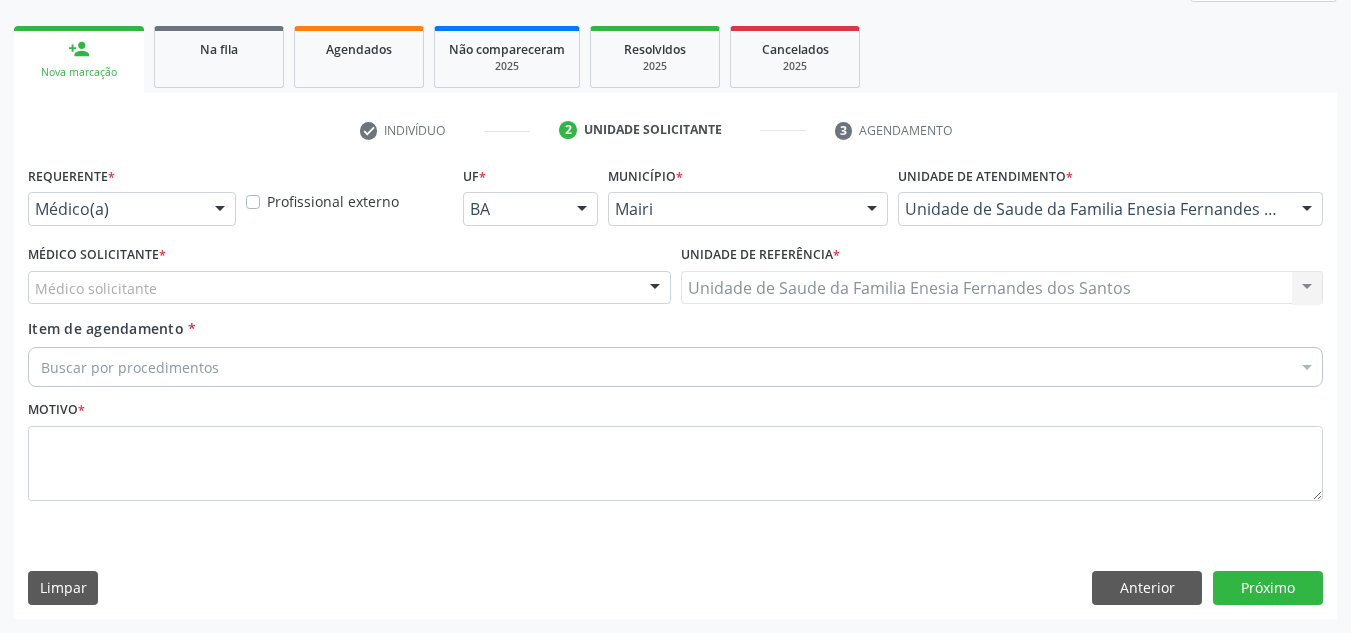 click at bounding box center (655, 289) 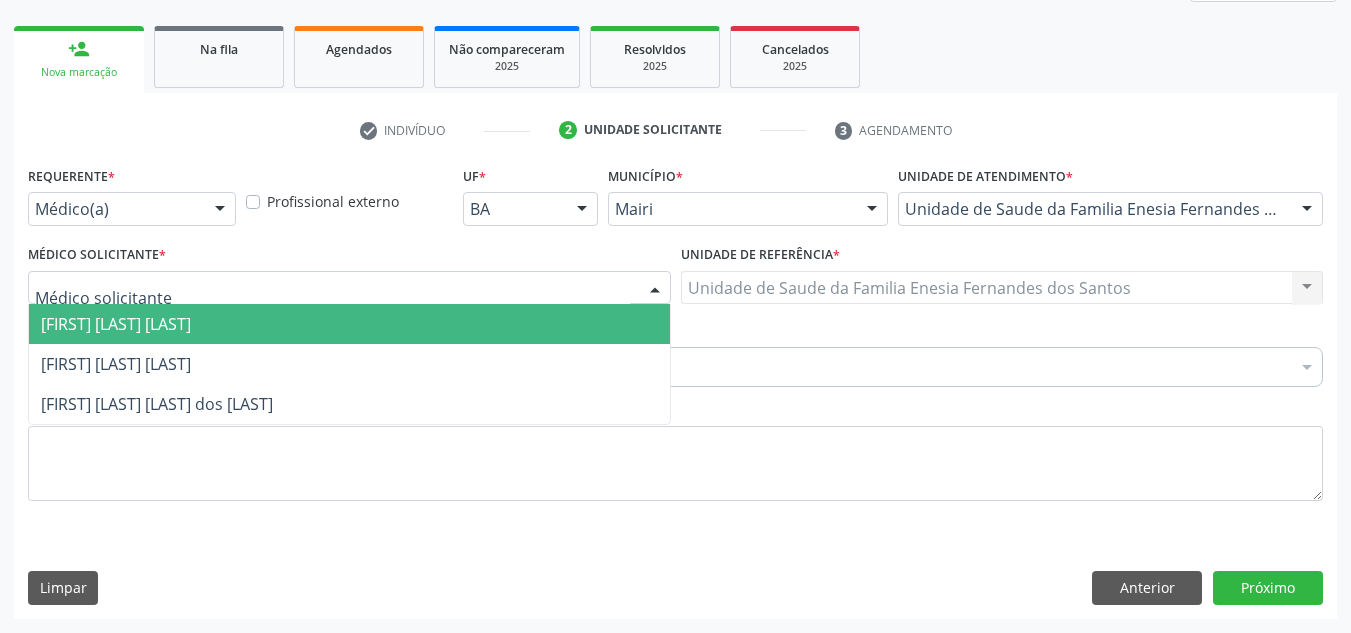click on "[FIRST] [LAST] [LAST]" at bounding box center (349, 324) 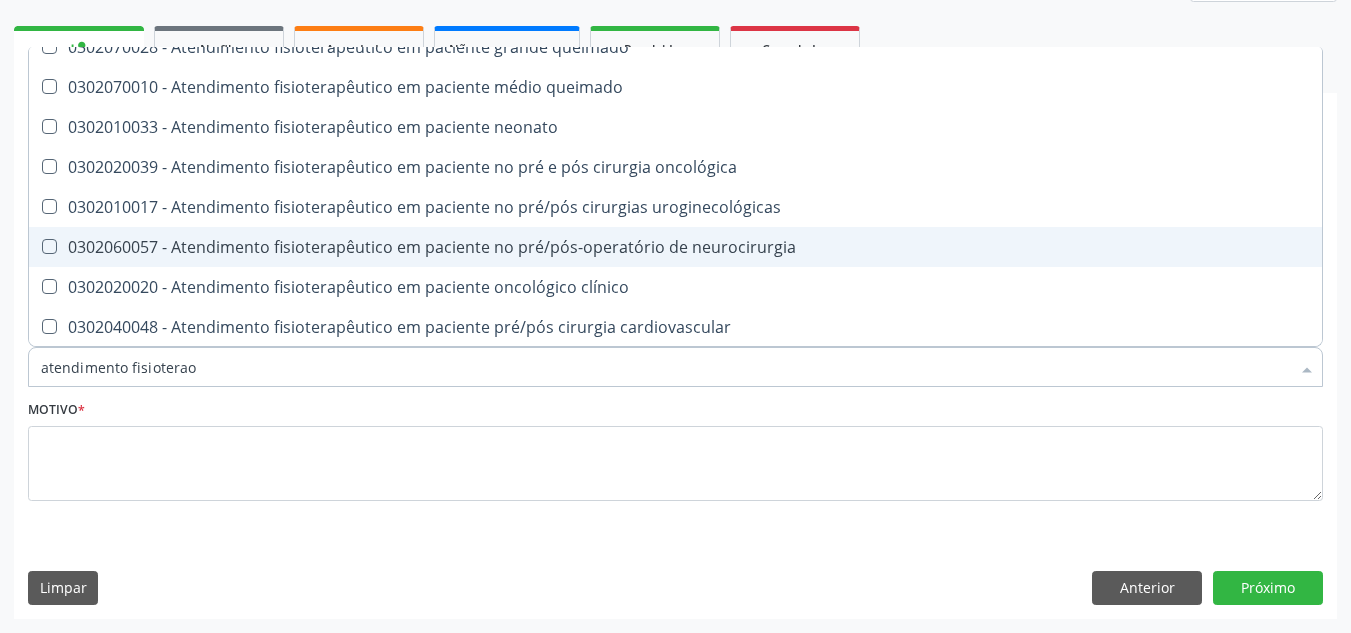 scroll, scrollTop: 0, scrollLeft: 0, axis: both 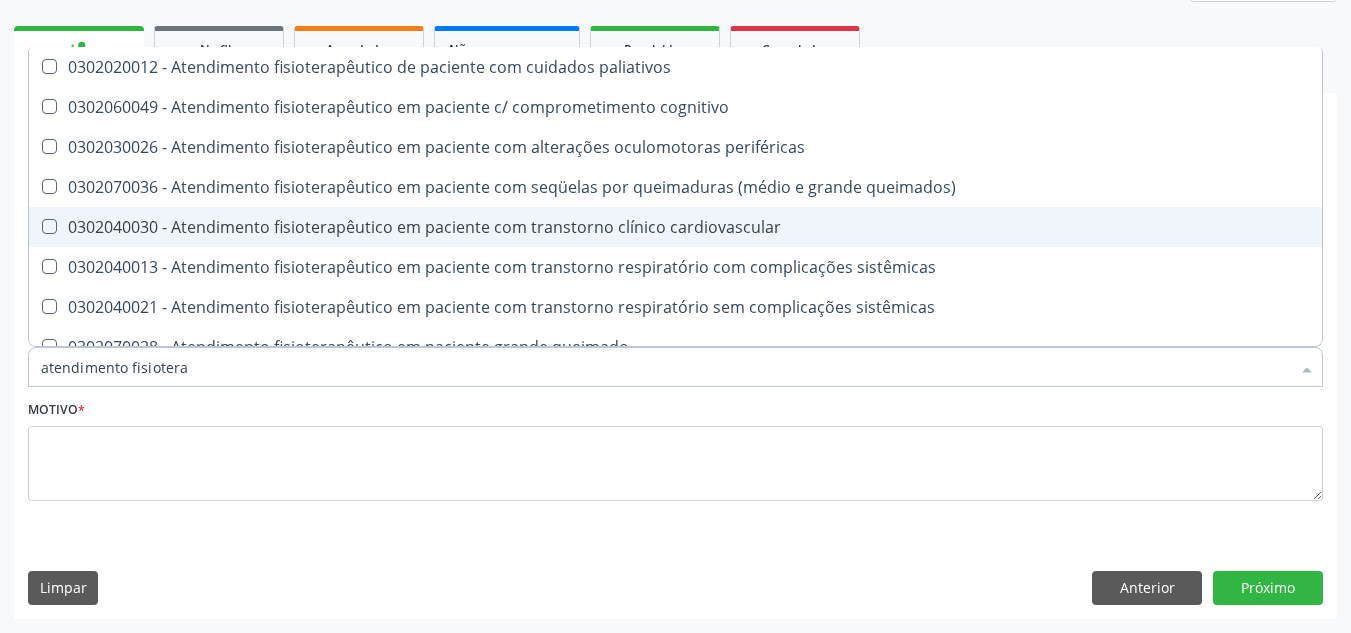 type on "atendimento fisioterap" 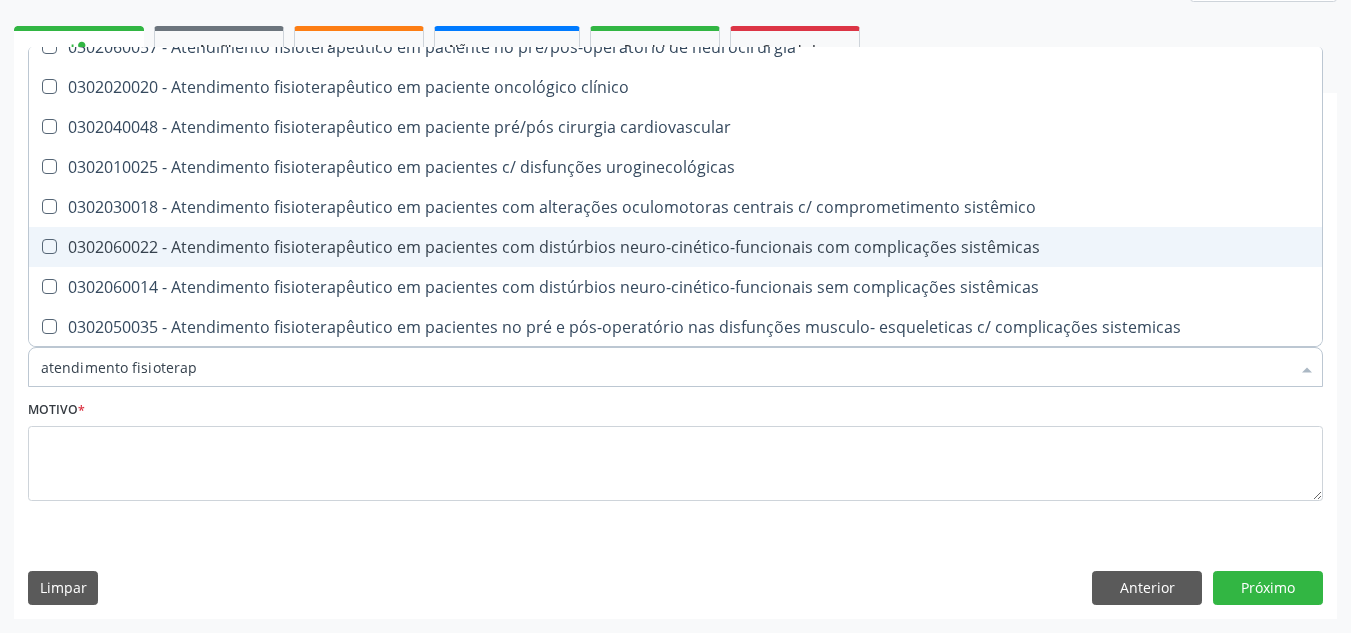 scroll, scrollTop: 600, scrollLeft: 0, axis: vertical 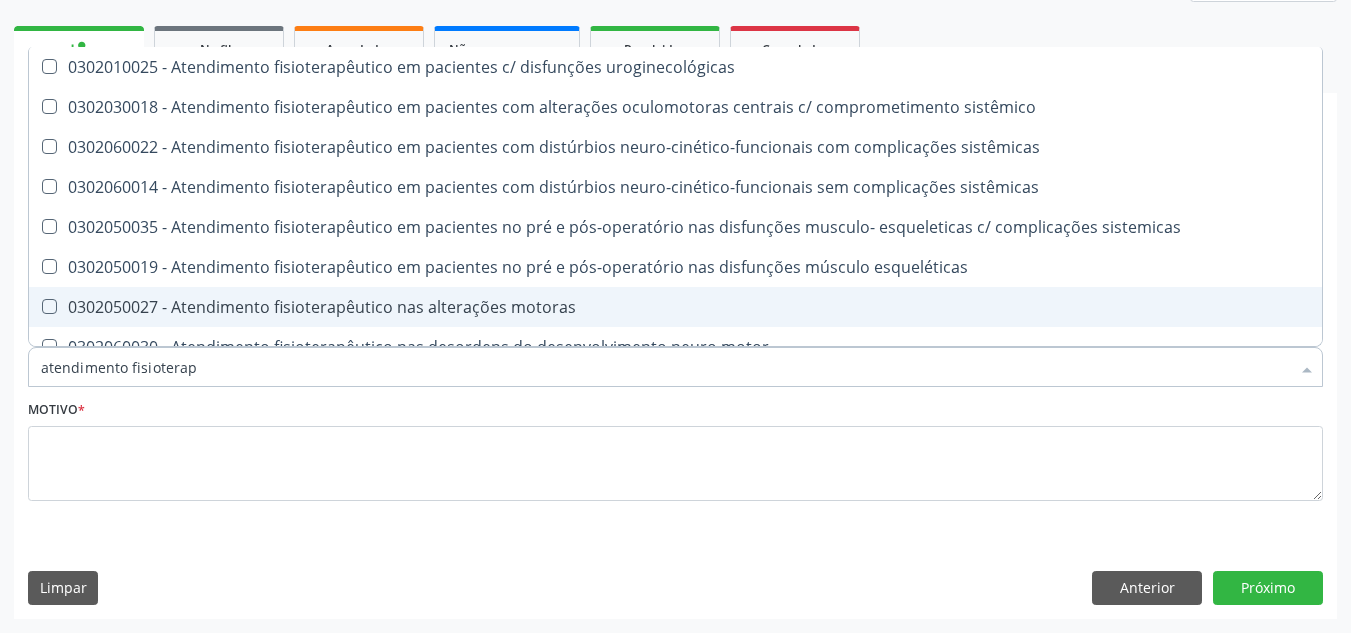 drag, startPoint x: 432, startPoint y: 298, endPoint x: 419, endPoint y: 316, distance: 22.203604 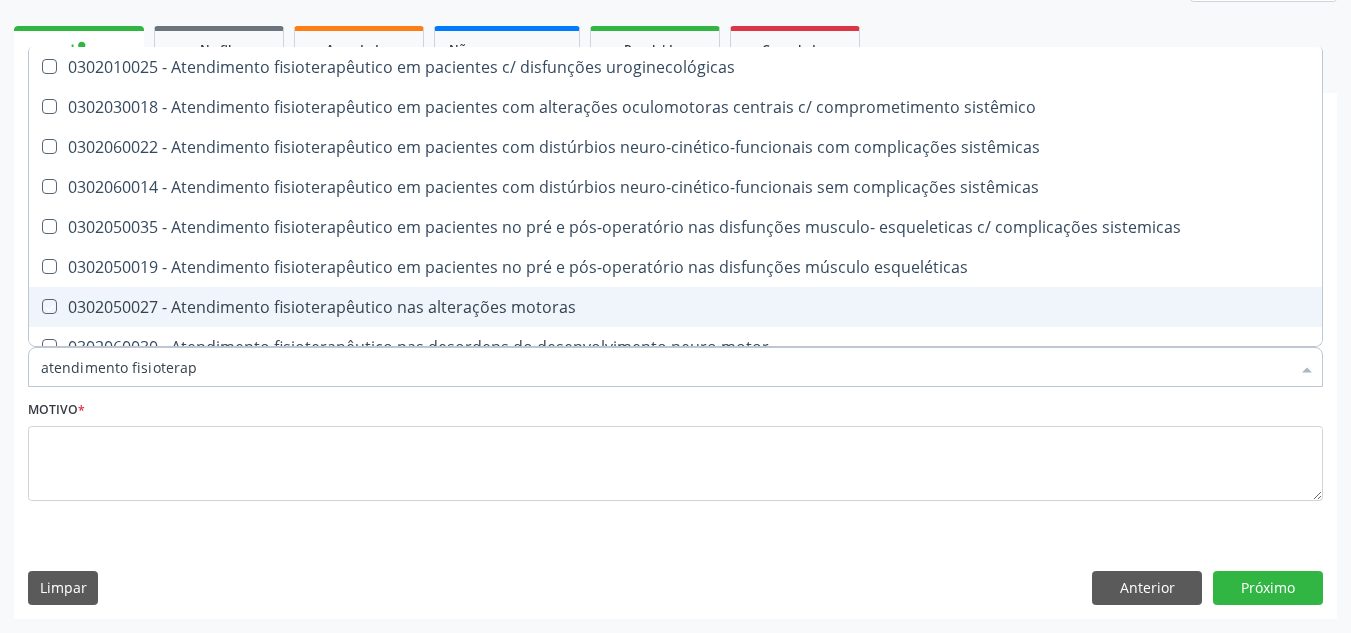 checkbox on "true" 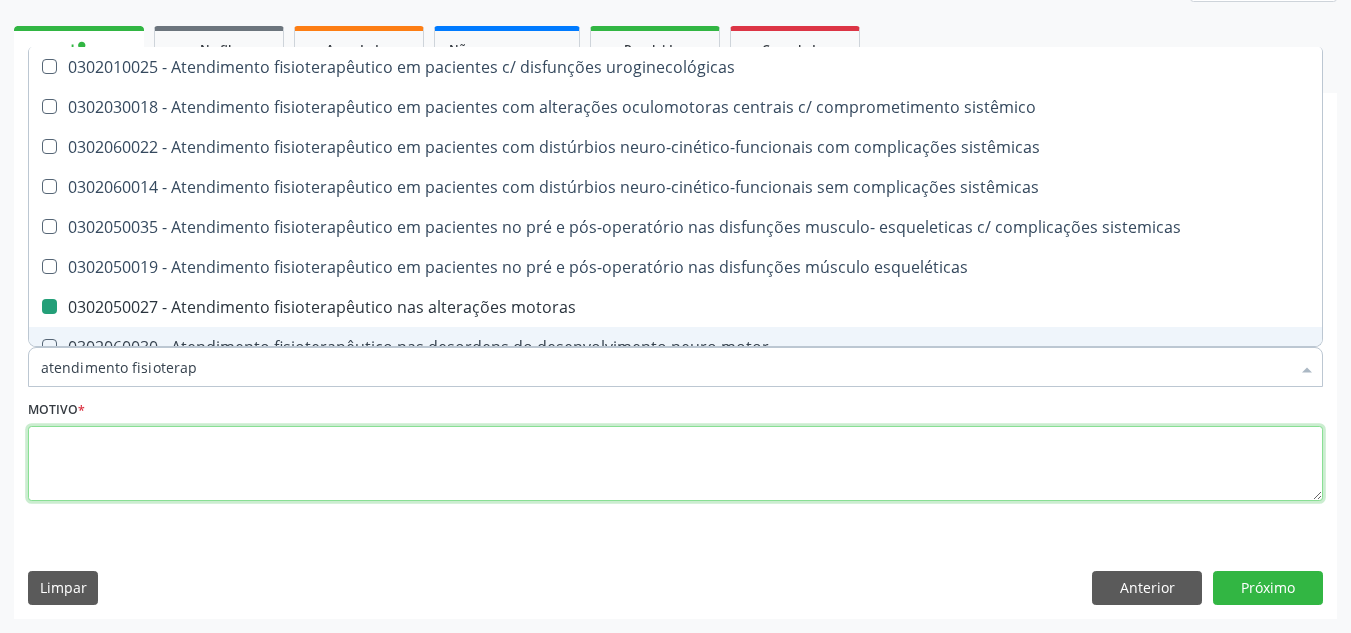 click at bounding box center [675, 464] 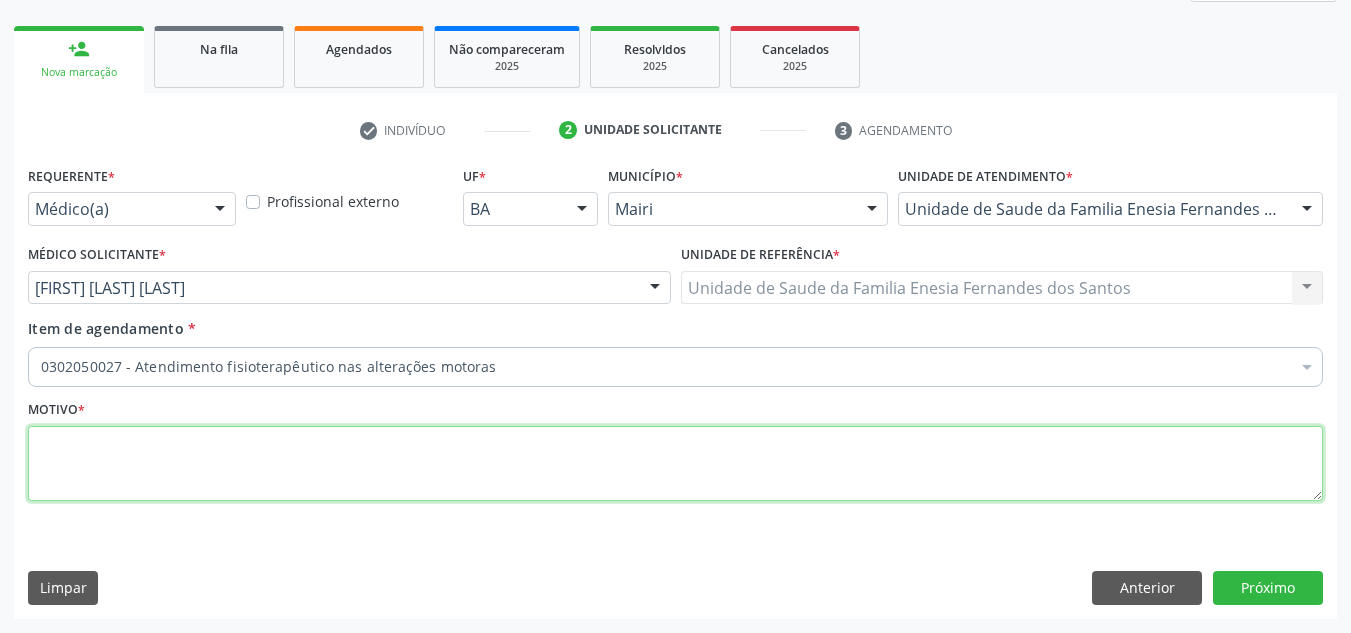 scroll, scrollTop: 0, scrollLeft: 0, axis: both 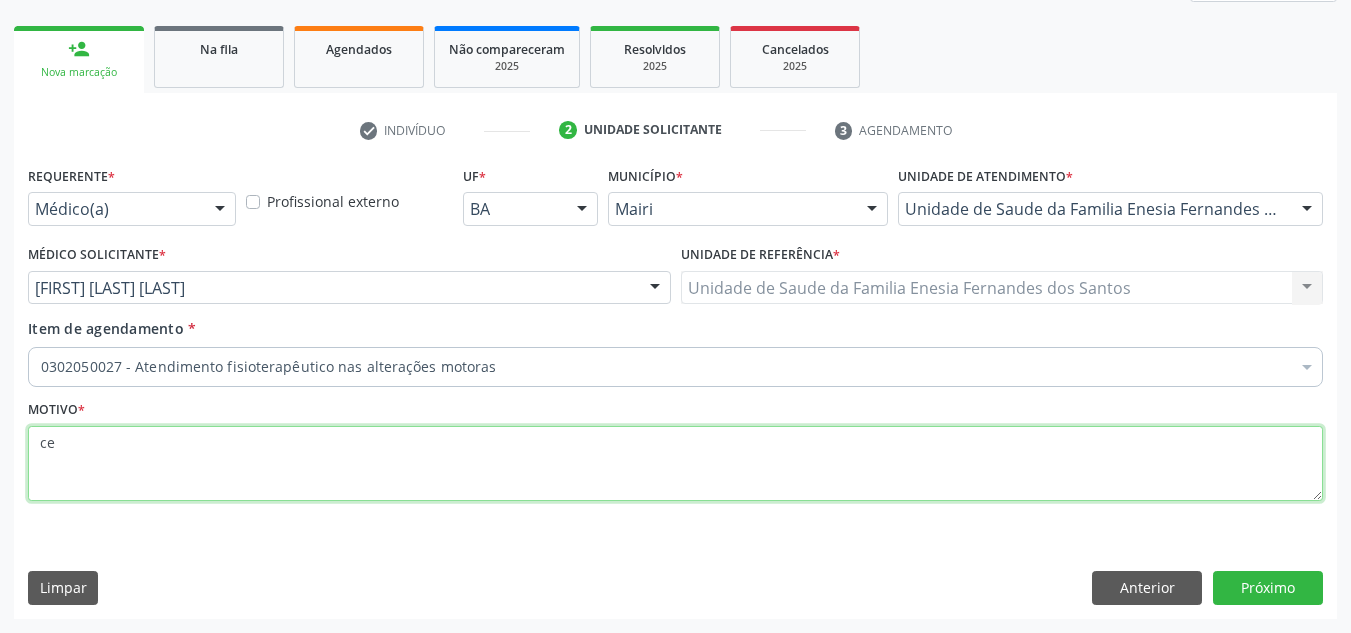 type on "c" 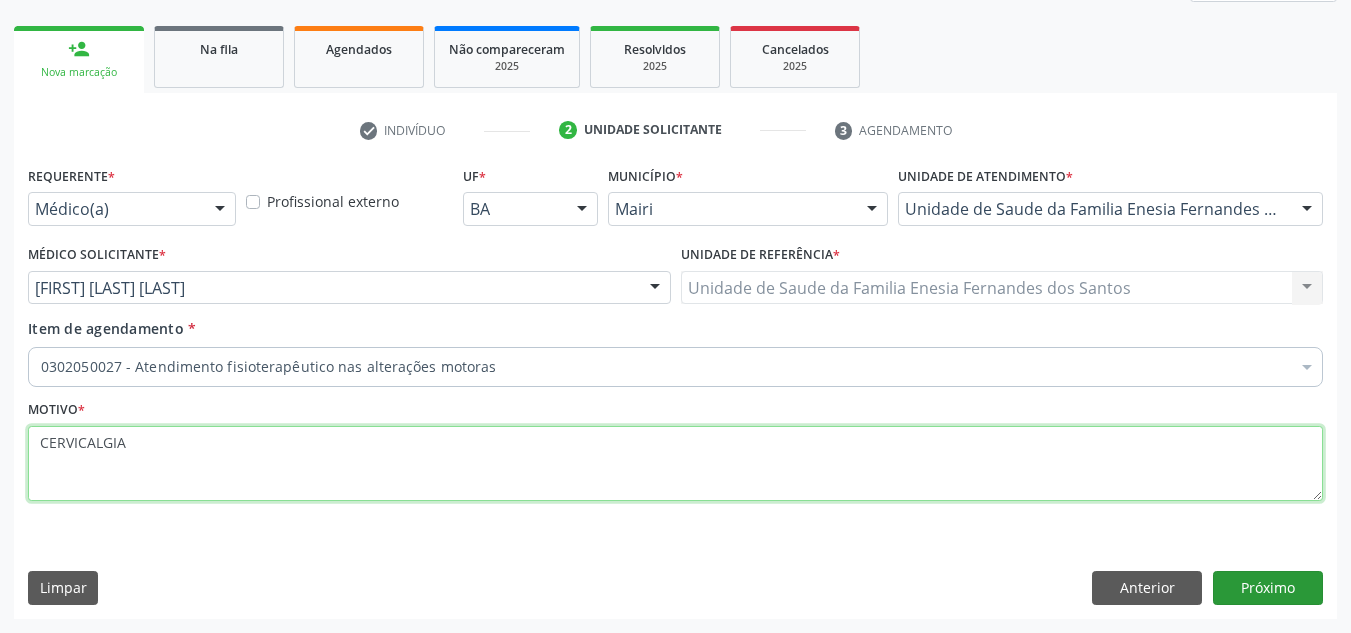 type on "CERVICALGIA" 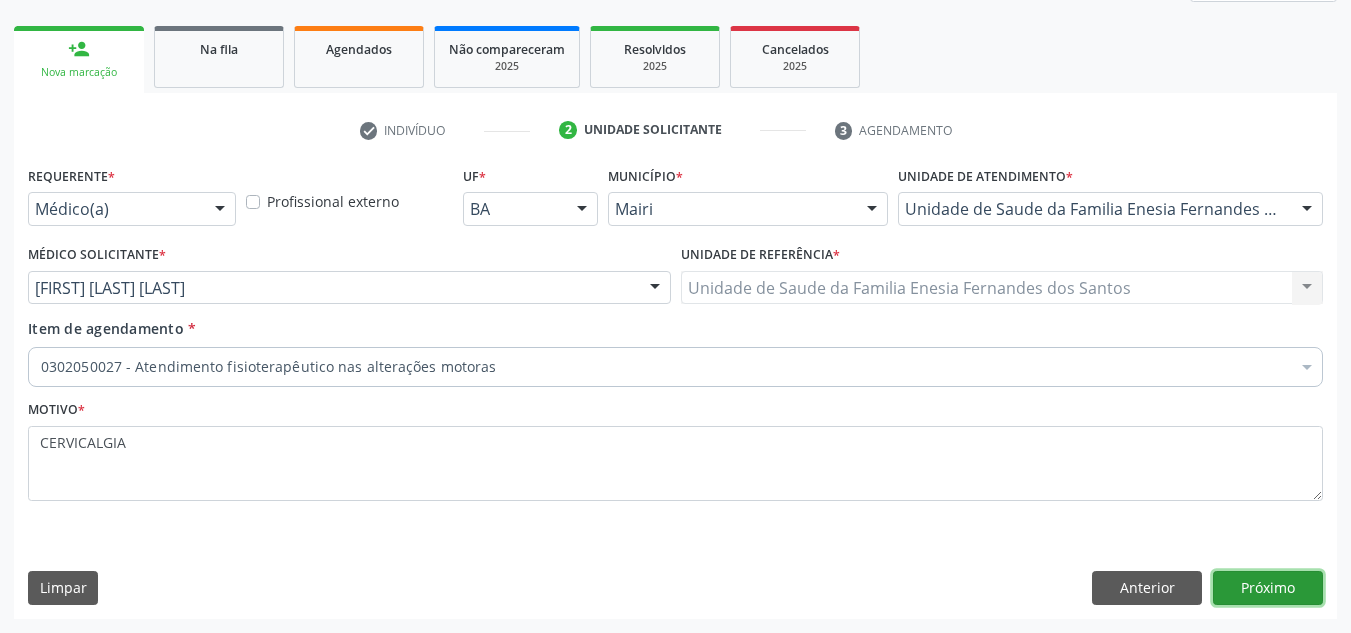click on "Próximo" at bounding box center (1268, 588) 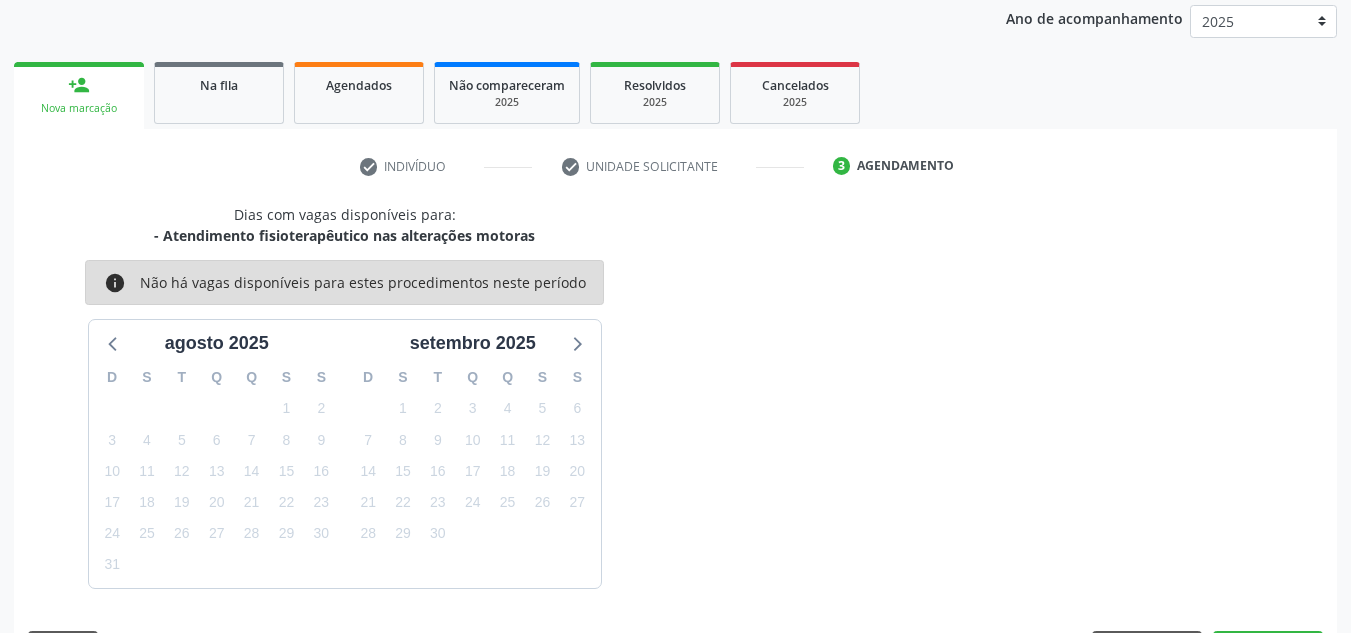 scroll, scrollTop: 273, scrollLeft: 0, axis: vertical 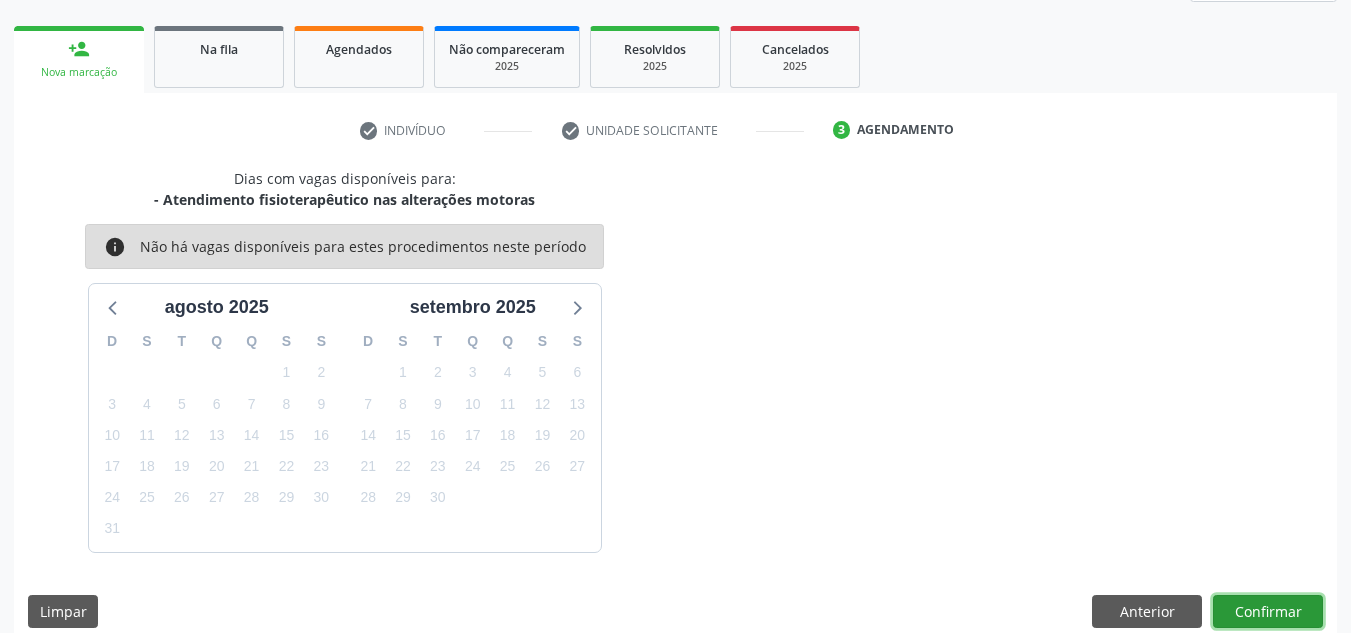 click on "Confirmar" at bounding box center [1268, 612] 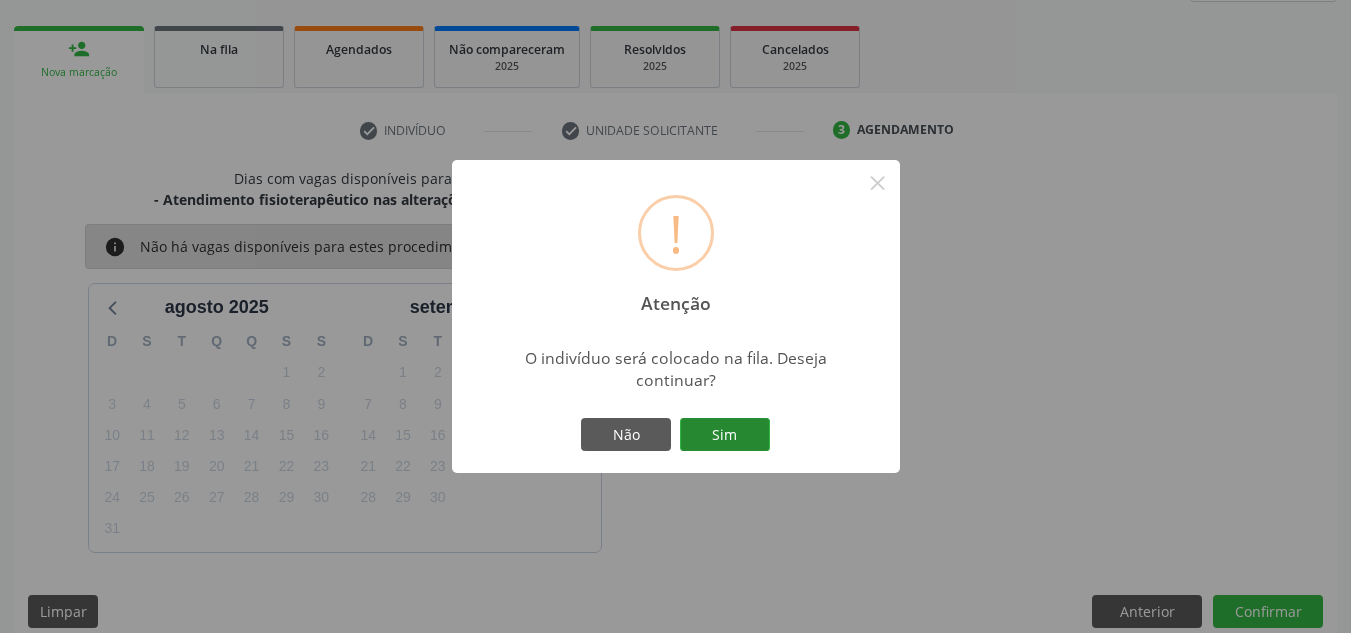 click on "Sim" at bounding box center [725, 435] 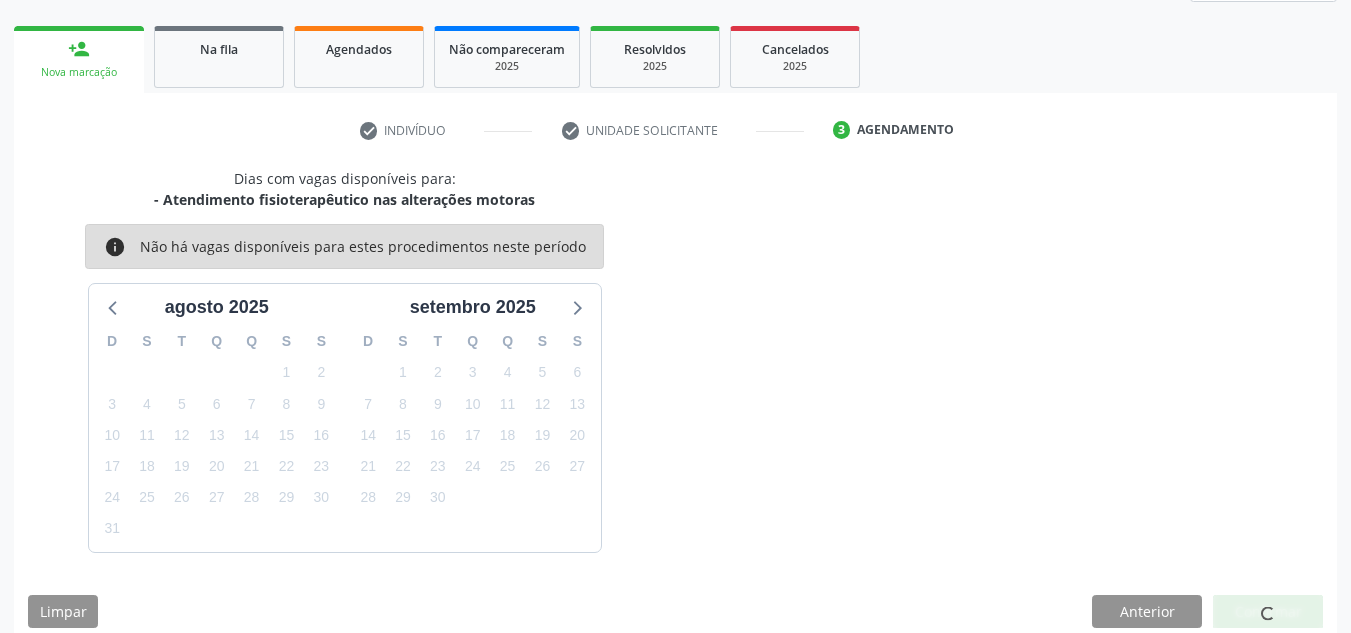 scroll, scrollTop: 34, scrollLeft: 0, axis: vertical 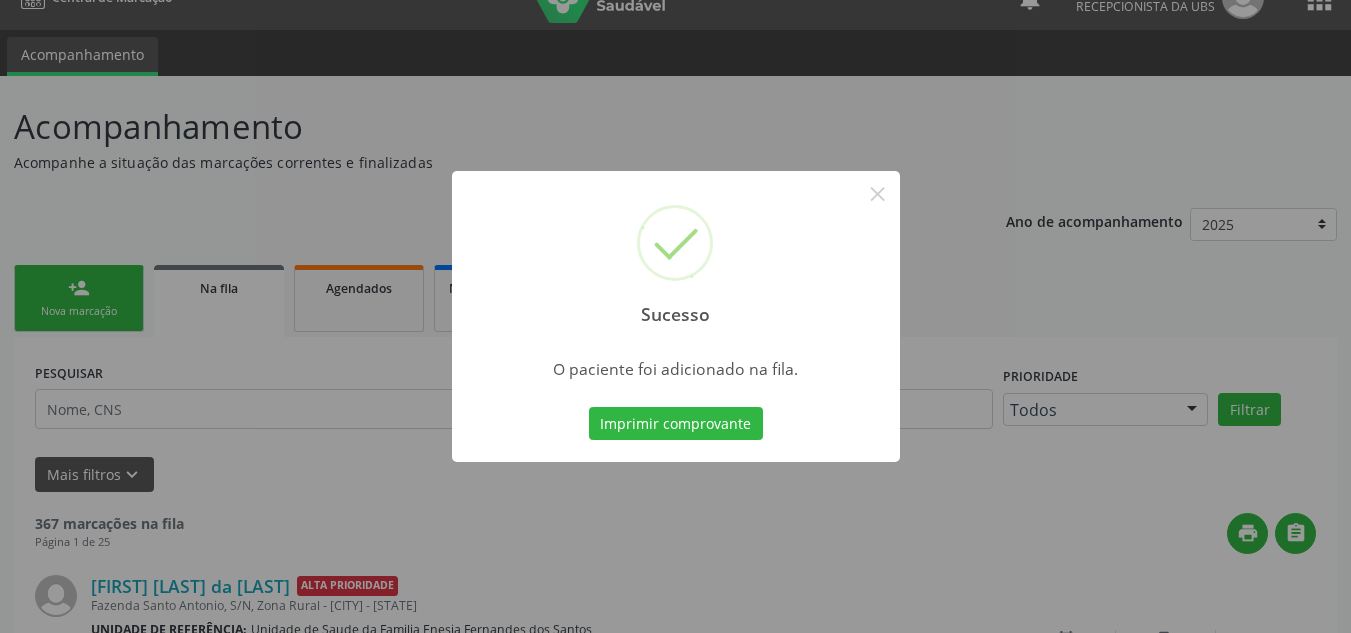 click on "Sucesso × O paciente foi adicionado na fila. Imprimir comprovante Cancel" at bounding box center [675, 316] 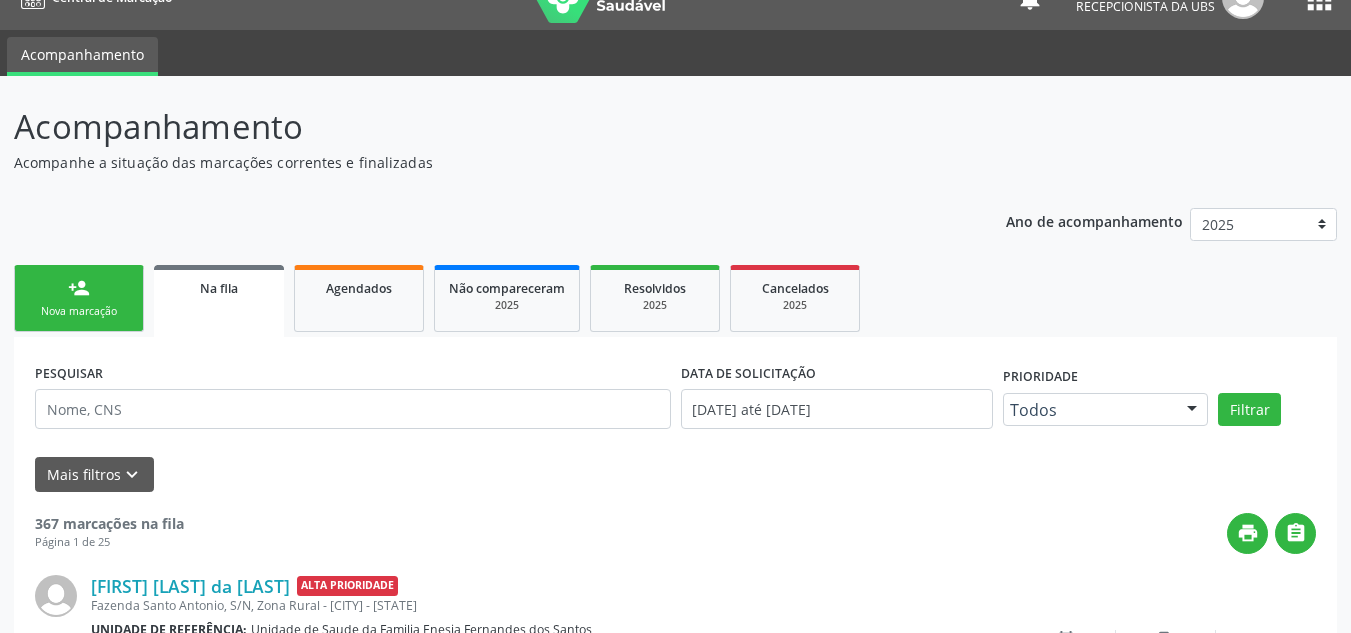 click on "person_add
Nova marcação" at bounding box center (79, 298) 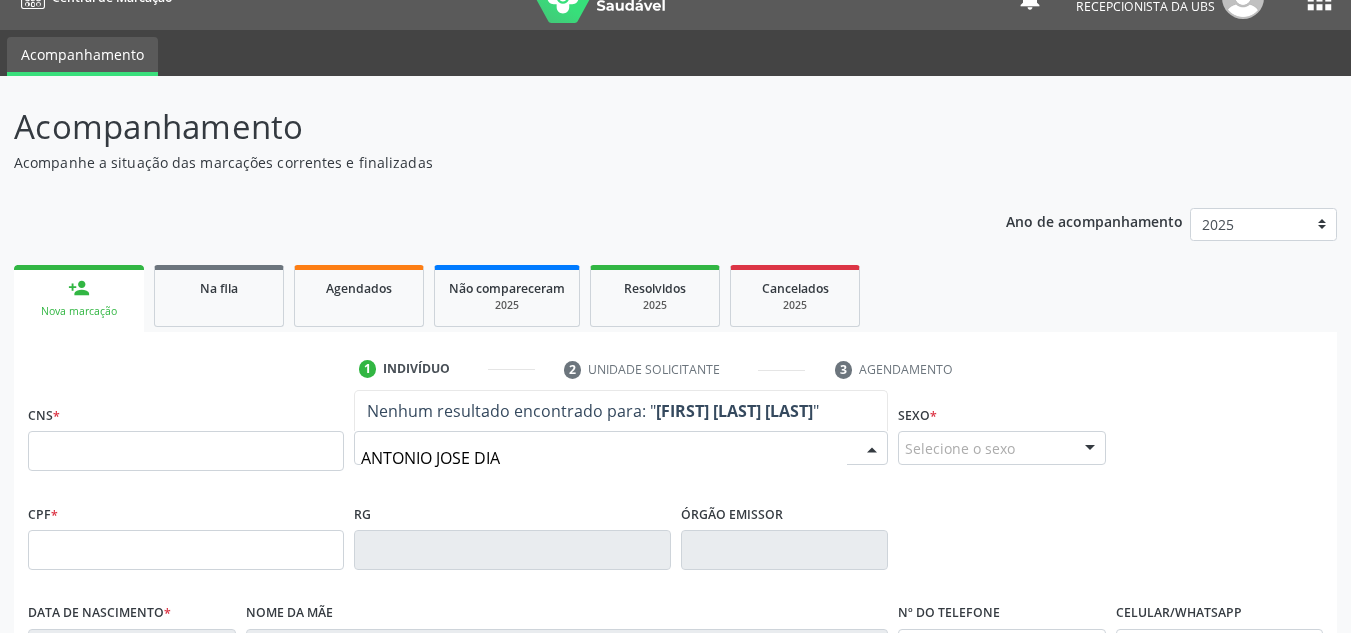 type on "ANTONIO JOSE DIAS" 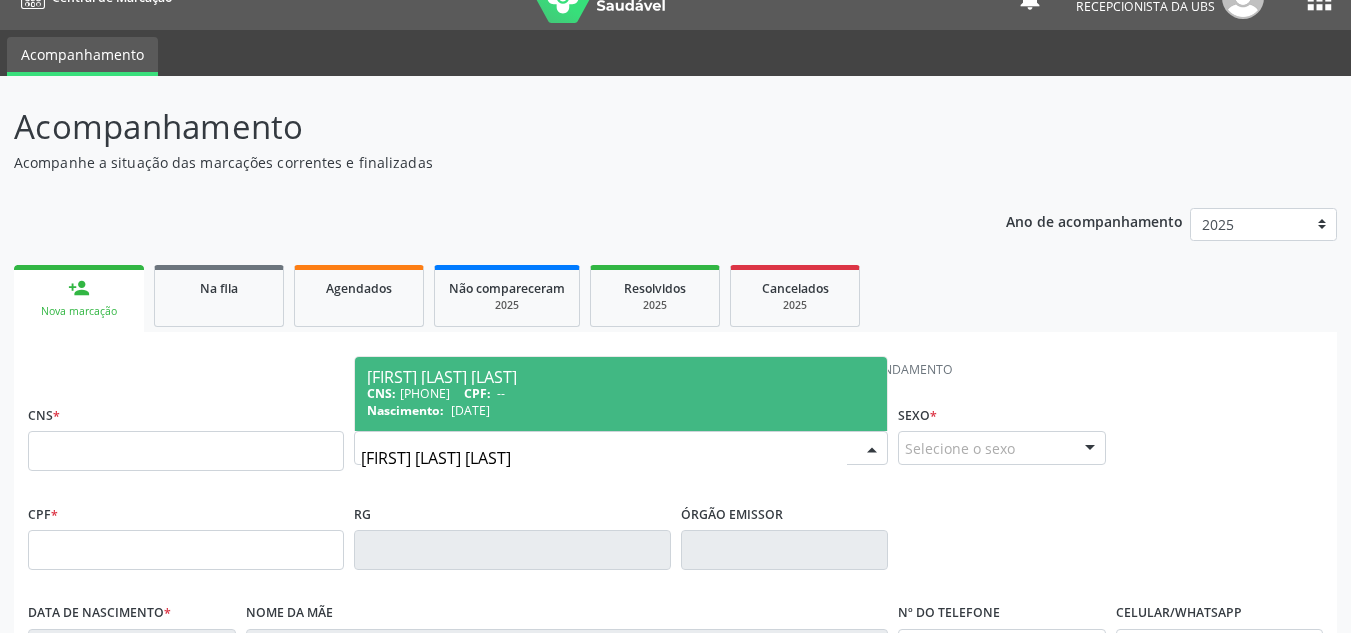 click on "Nascimento:
20/03/1947" at bounding box center (621, 410) 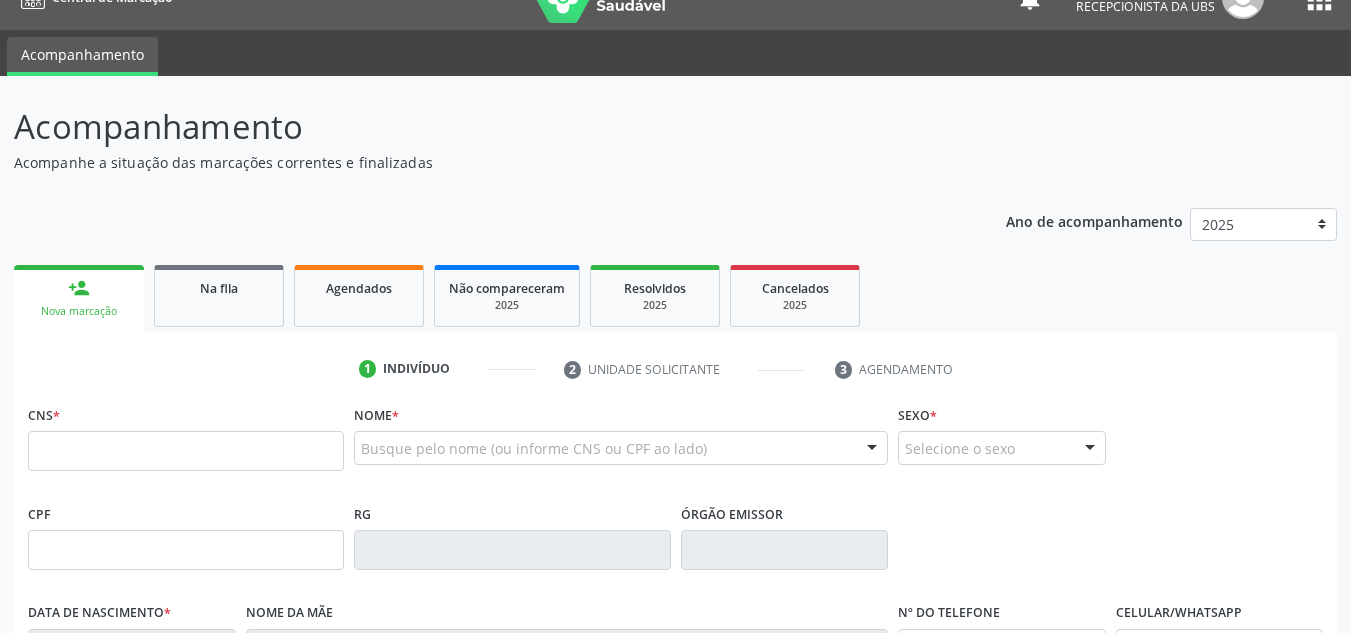 type on "703 6040 9143 5231" 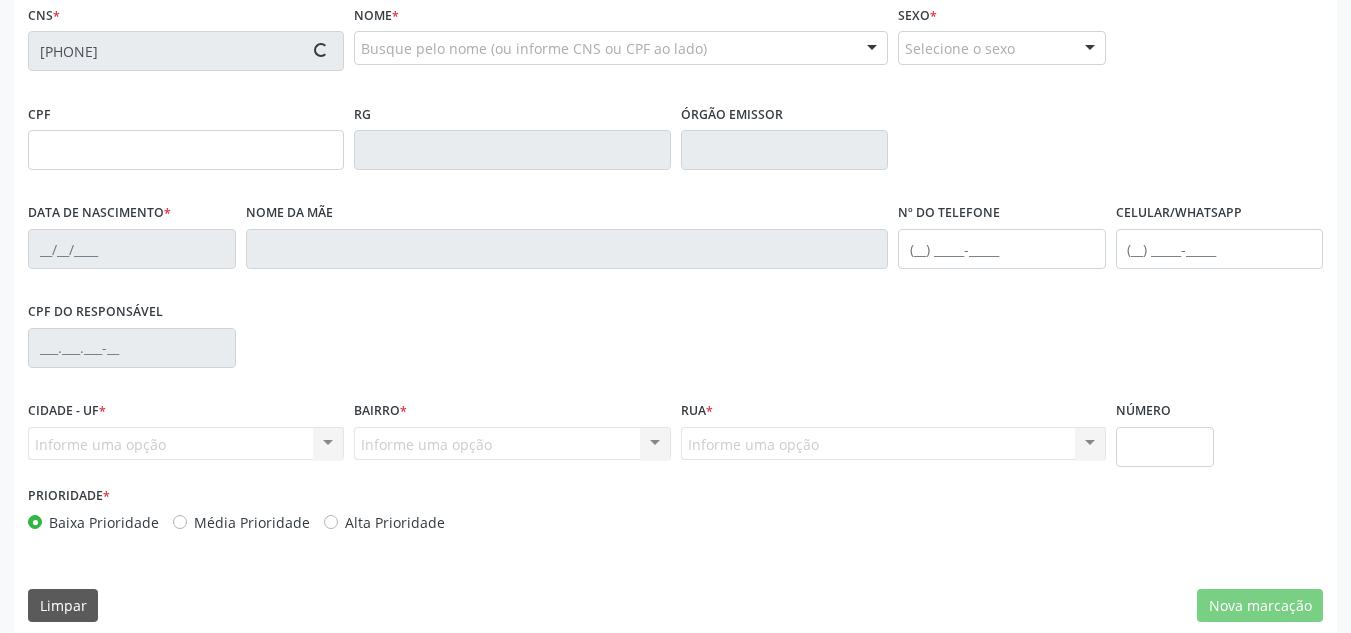 type on "20/03/1947" 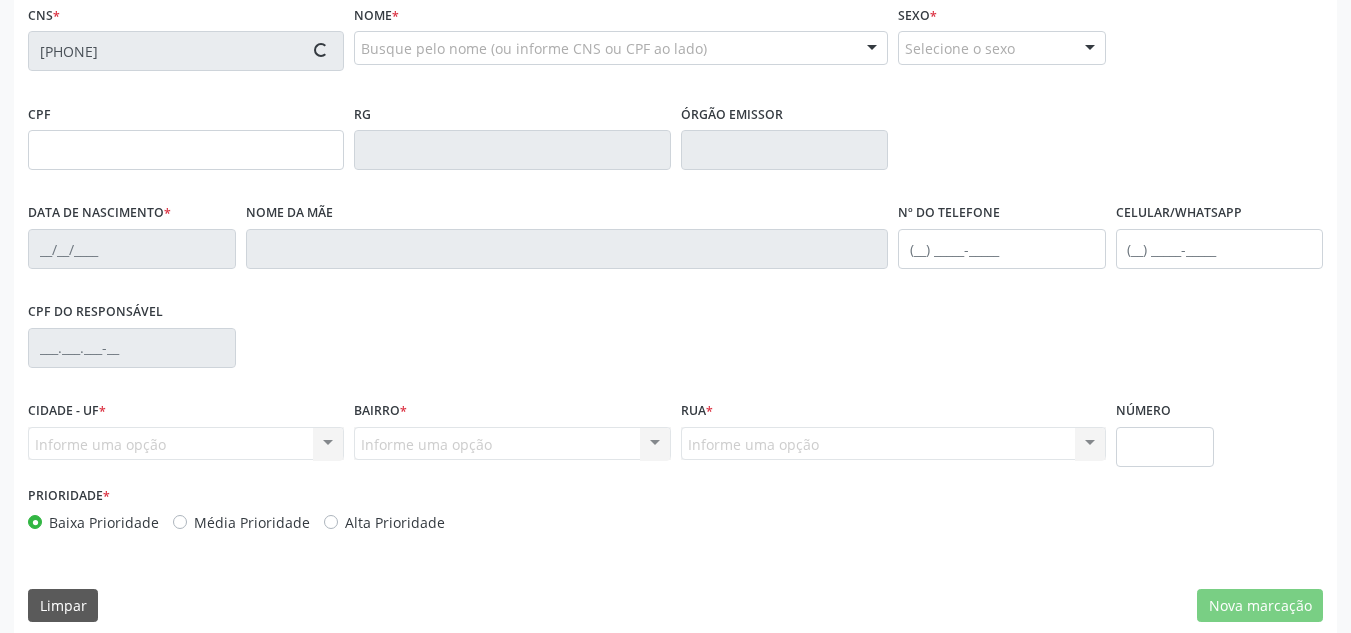 type on "(99) 99999-9999" 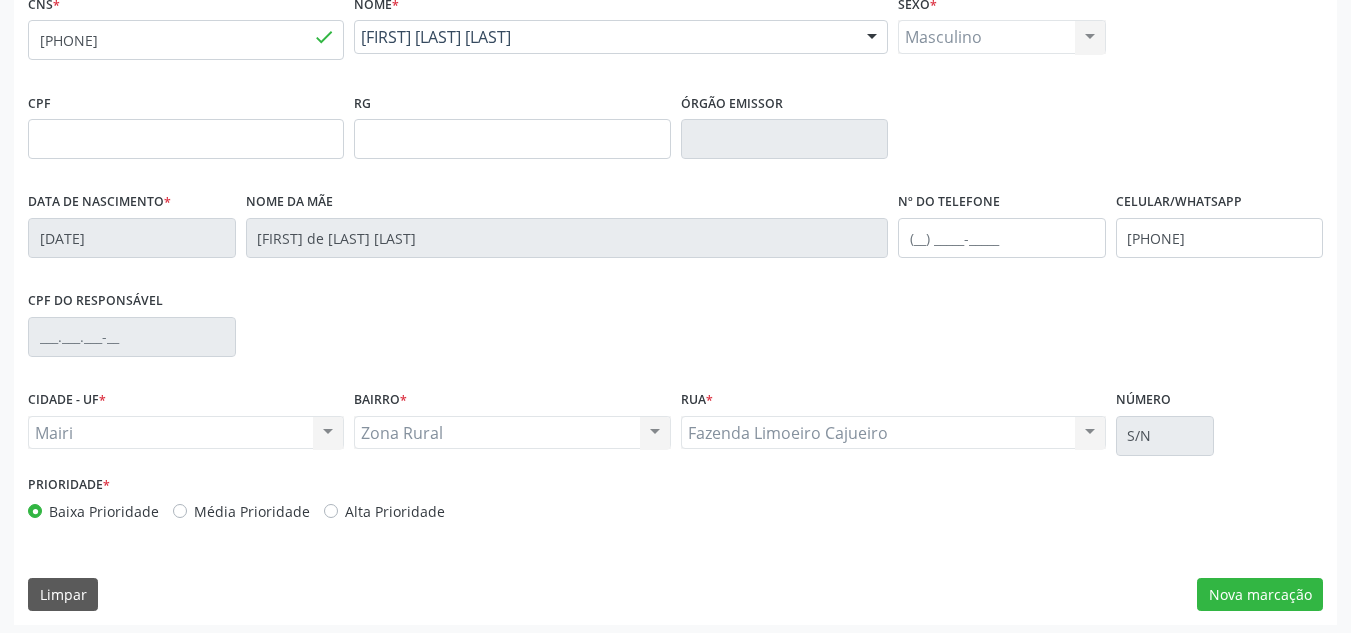 scroll, scrollTop: 451, scrollLeft: 0, axis: vertical 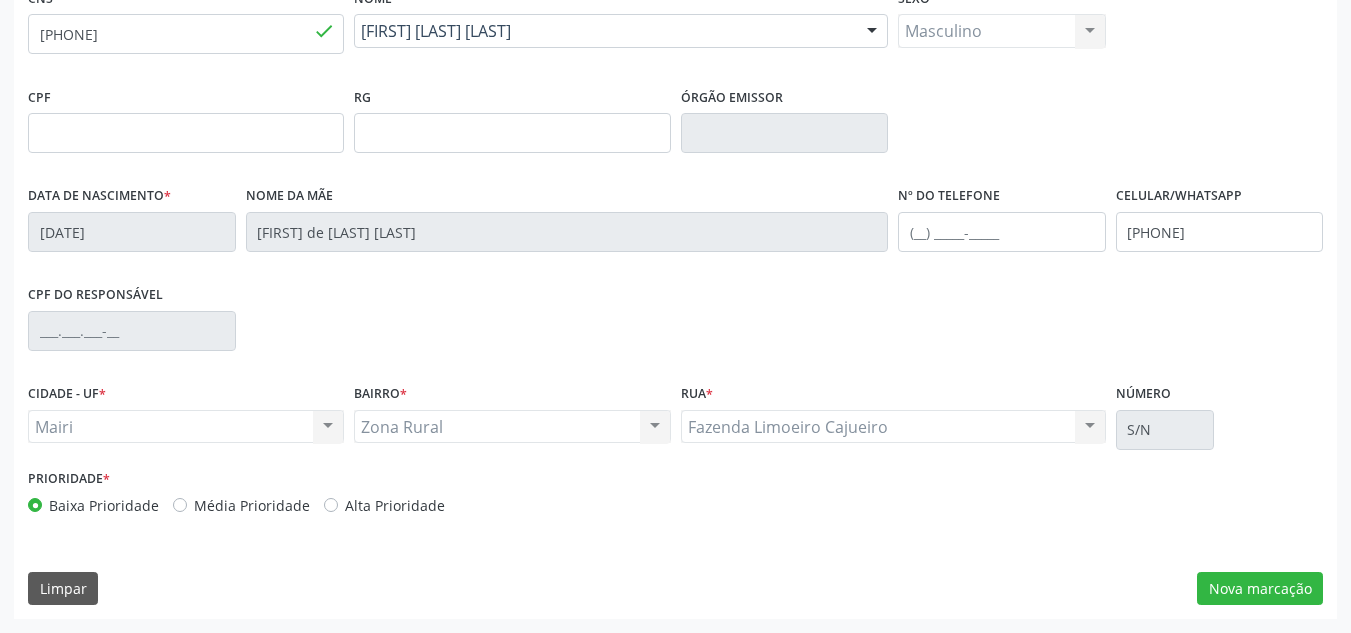 click on "Média Prioridade" at bounding box center [252, 505] 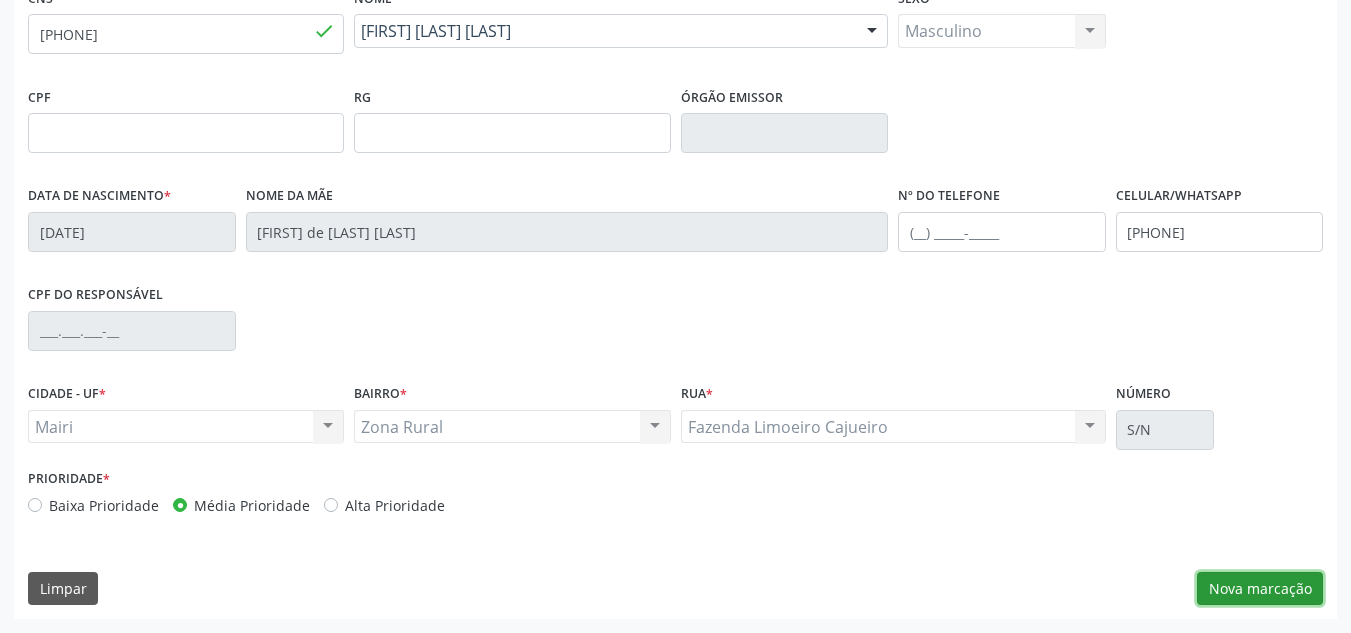 click on "Nova marcação" at bounding box center (1260, 589) 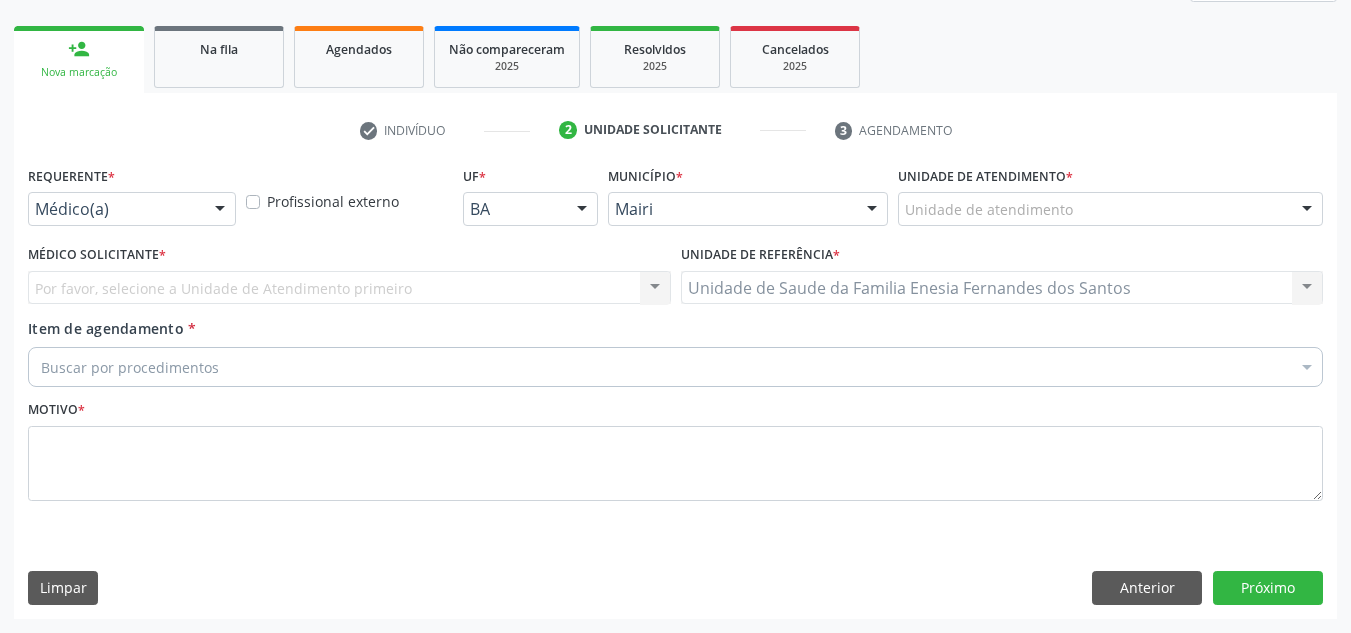 scroll, scrollTop: 273, scrollLeft: 0, axis: vertical 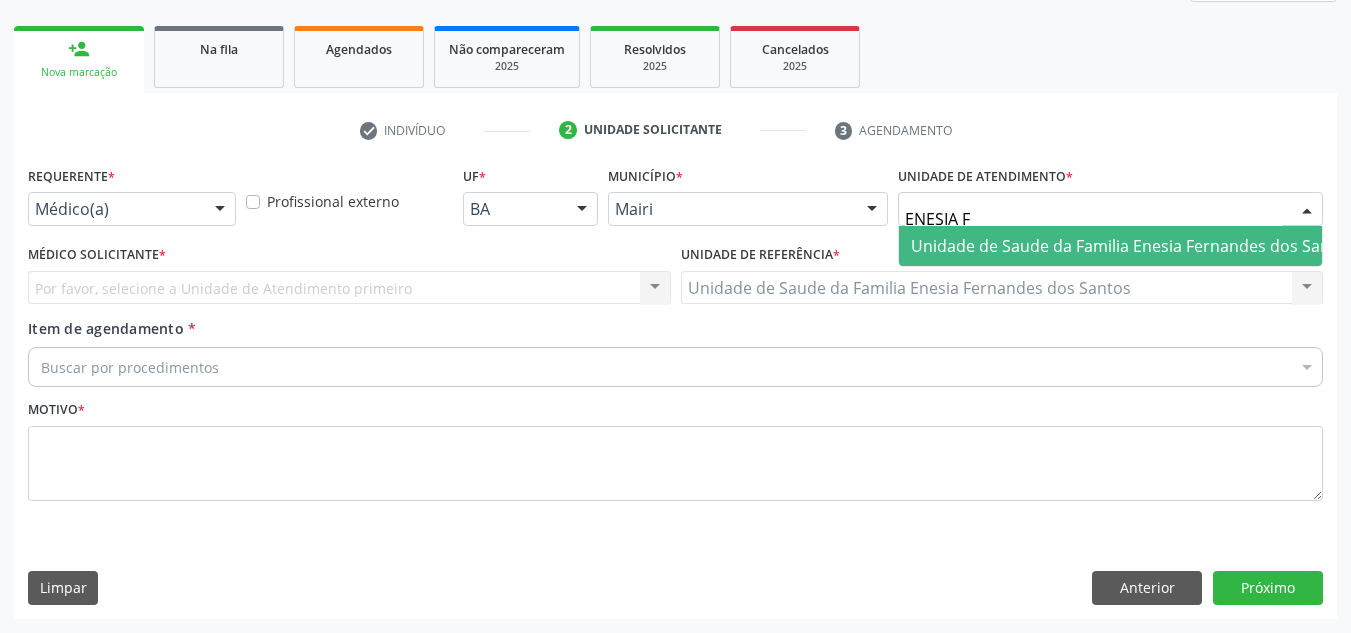 type on "ENESIA FE" 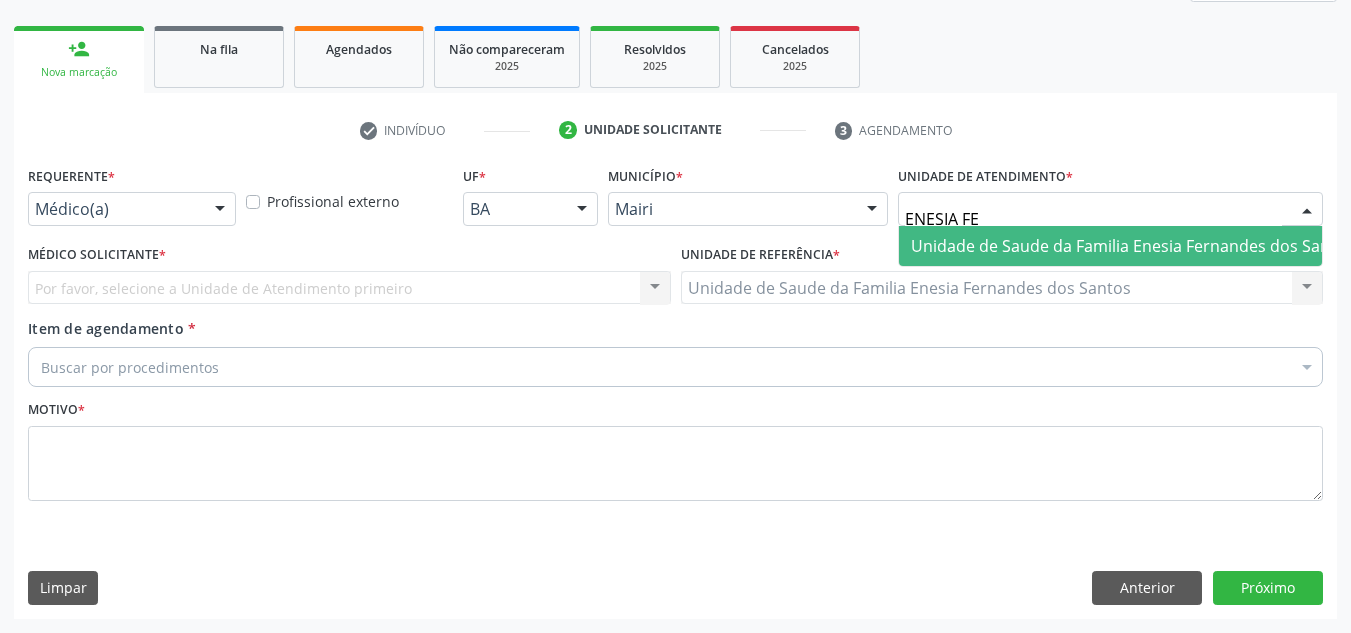 drag, startPoint x: 1022, startPoint y: 242, endPoint x: 784, endPoint y: 296, distance: 244.04918 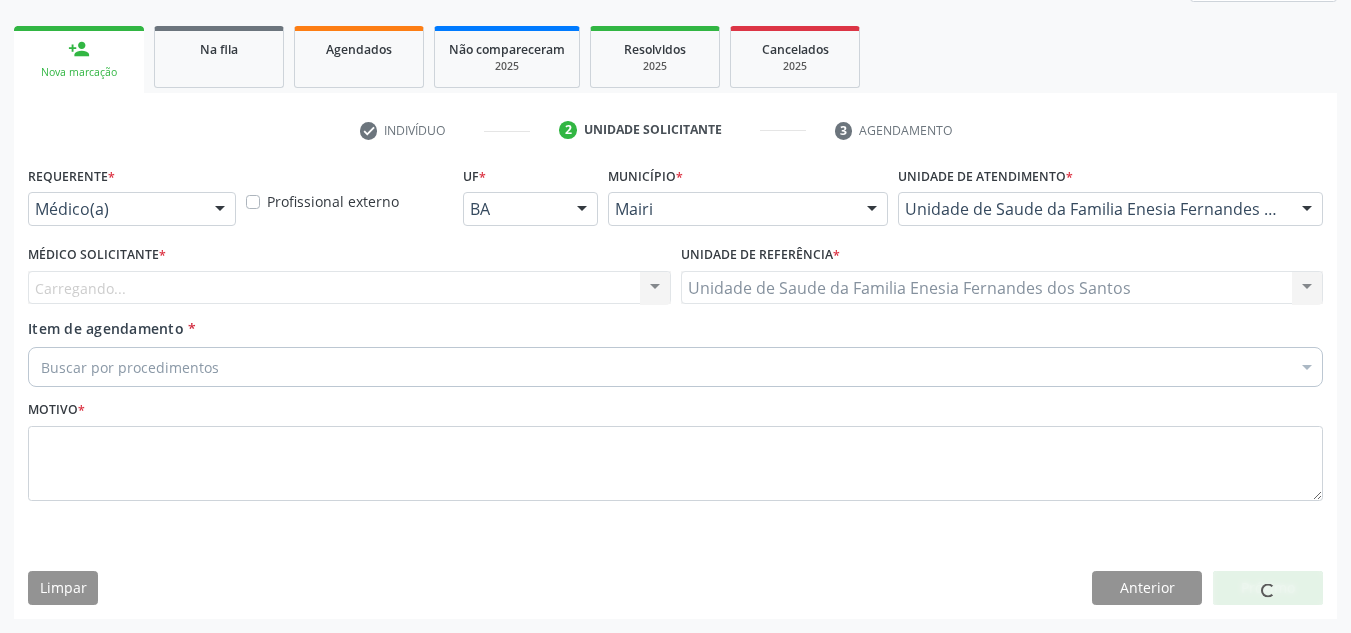 click on "Carregando...
Nenhum resultado encontrado para: "   "
Não há nenhuma opção para ser exibida." at bounding box center (349, 288) 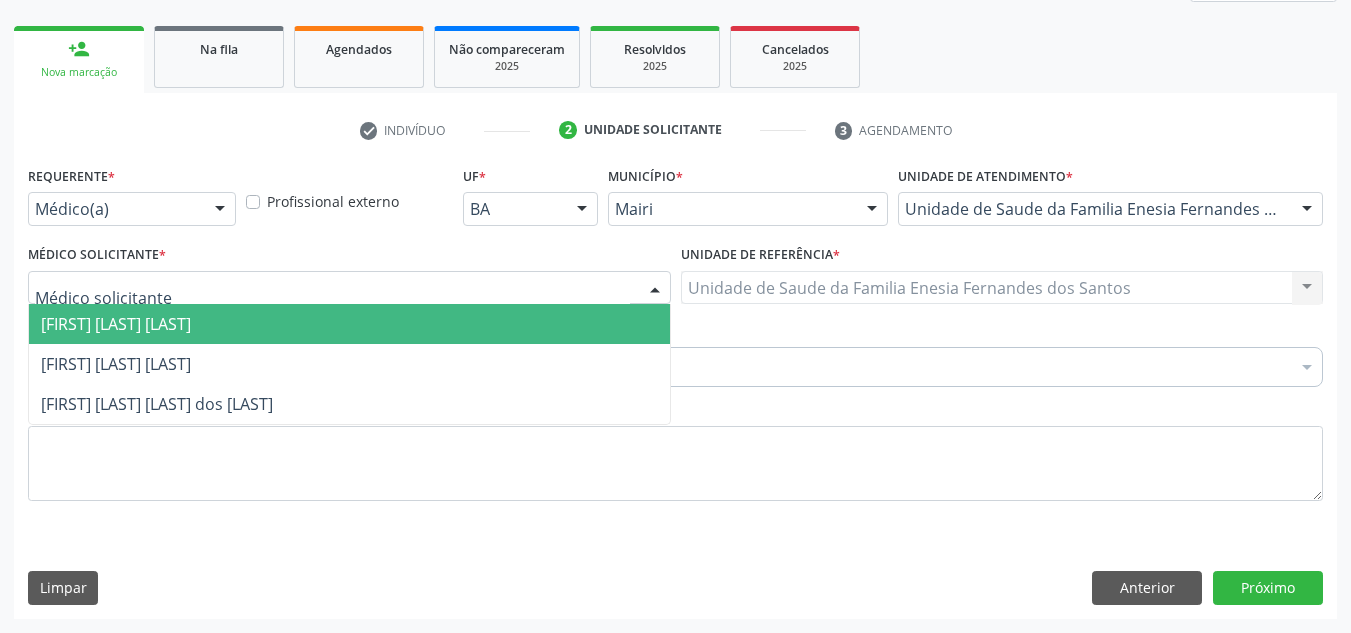 click on "[FIRST] [LAST] [LAST]" at bounding box center [116, 324] 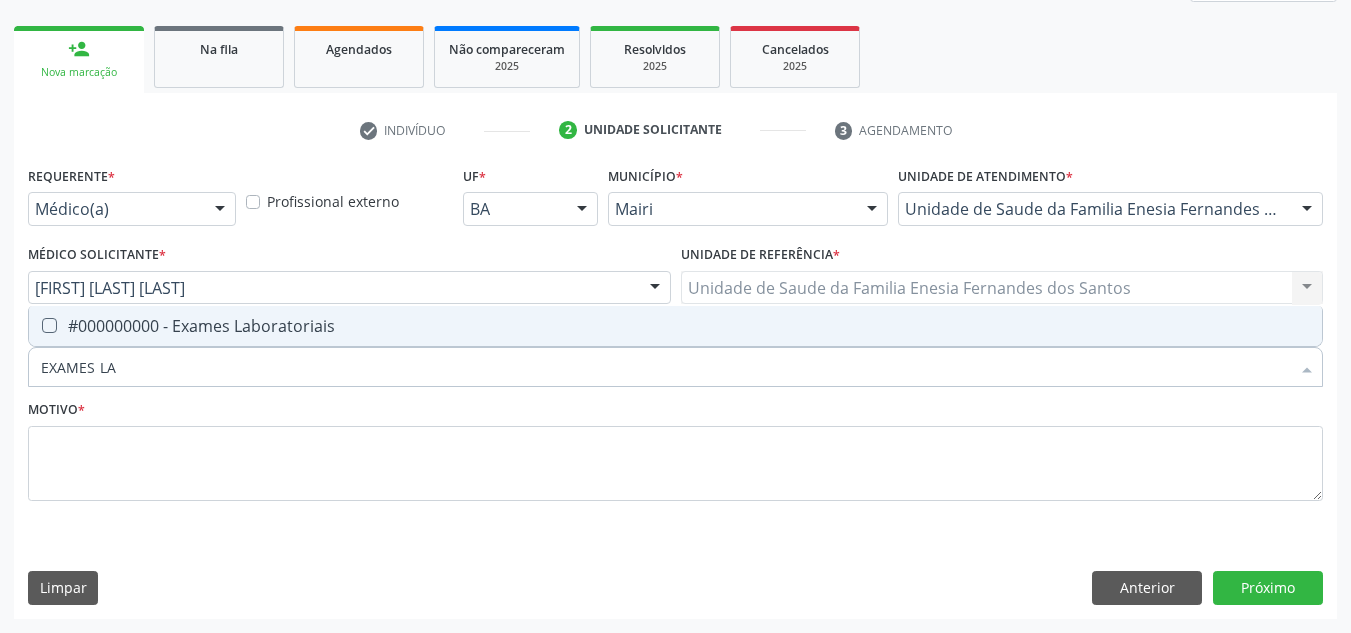 type on "EXAMES LAB" 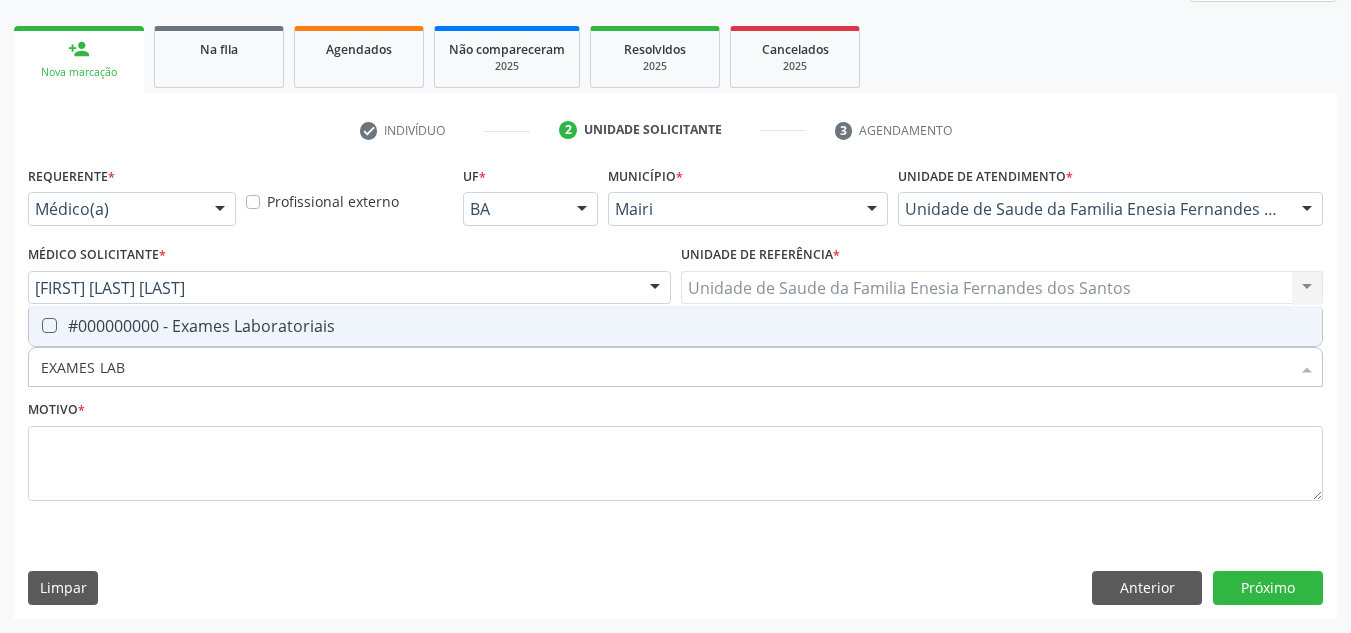 click on "#000000000 - Exames Laboratoriais" at bounding box center [675, 326] 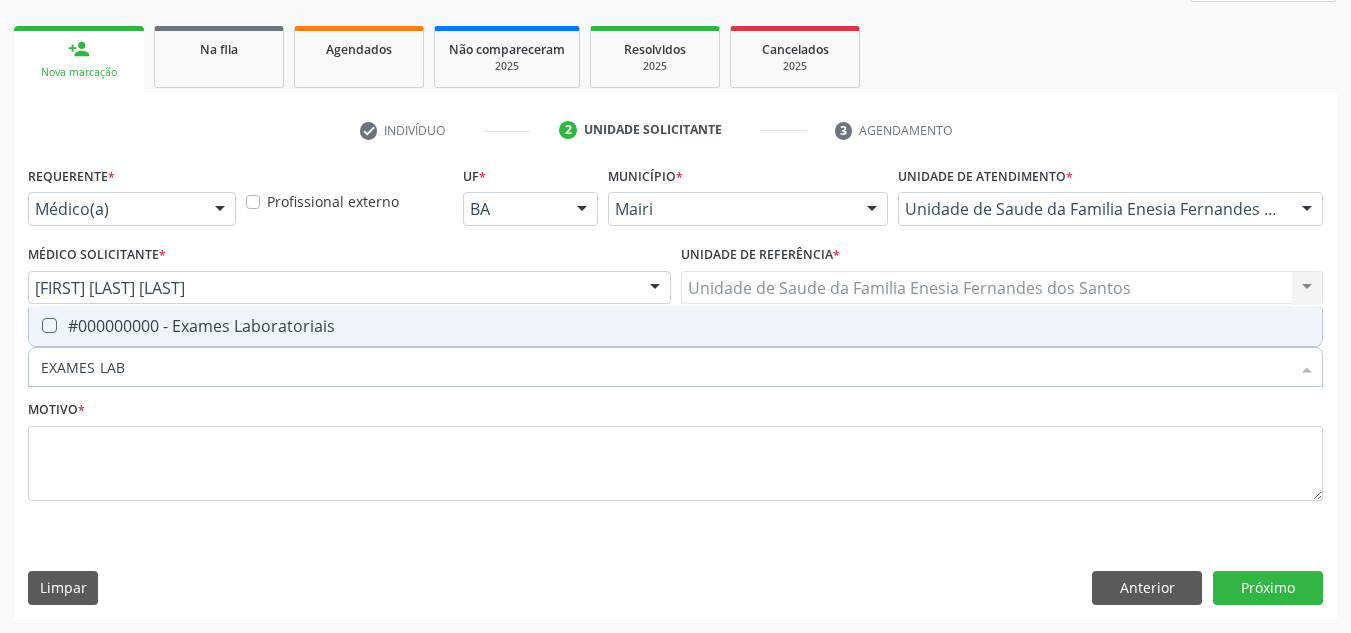 checkbox on "true" 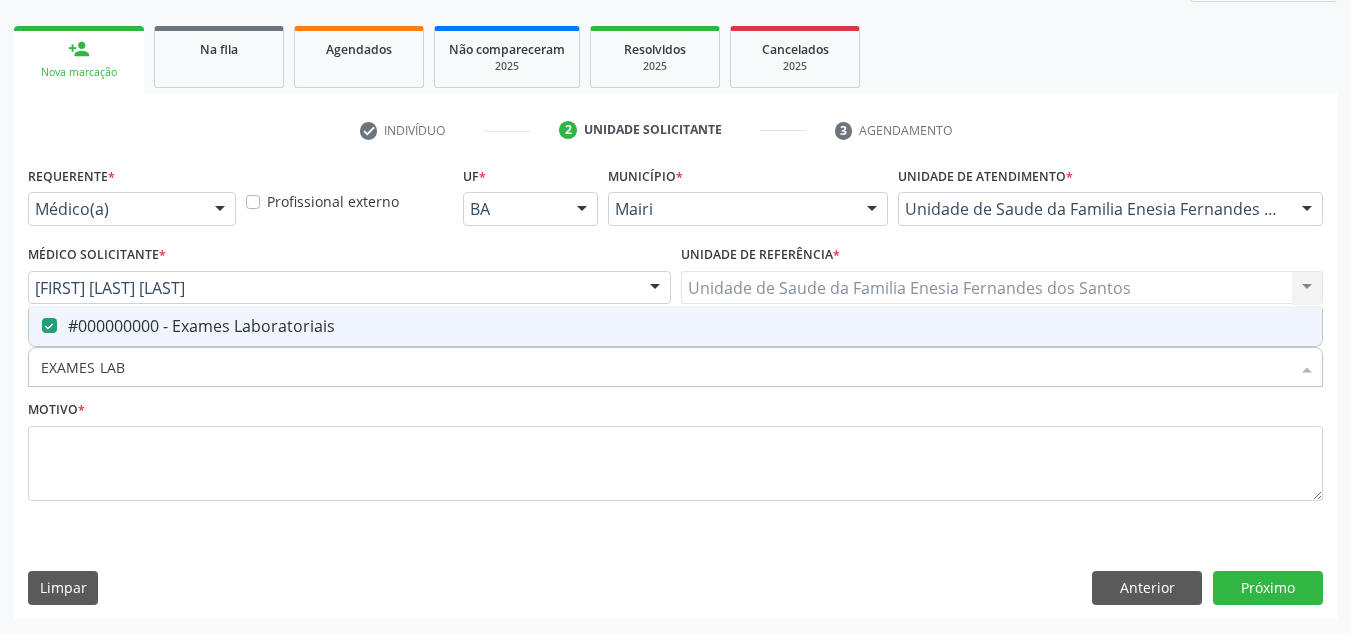 drag, startPoint x: 140, startPoint y: 374, endPoint x: 3, endPoint y: 431, distance: 148.38463 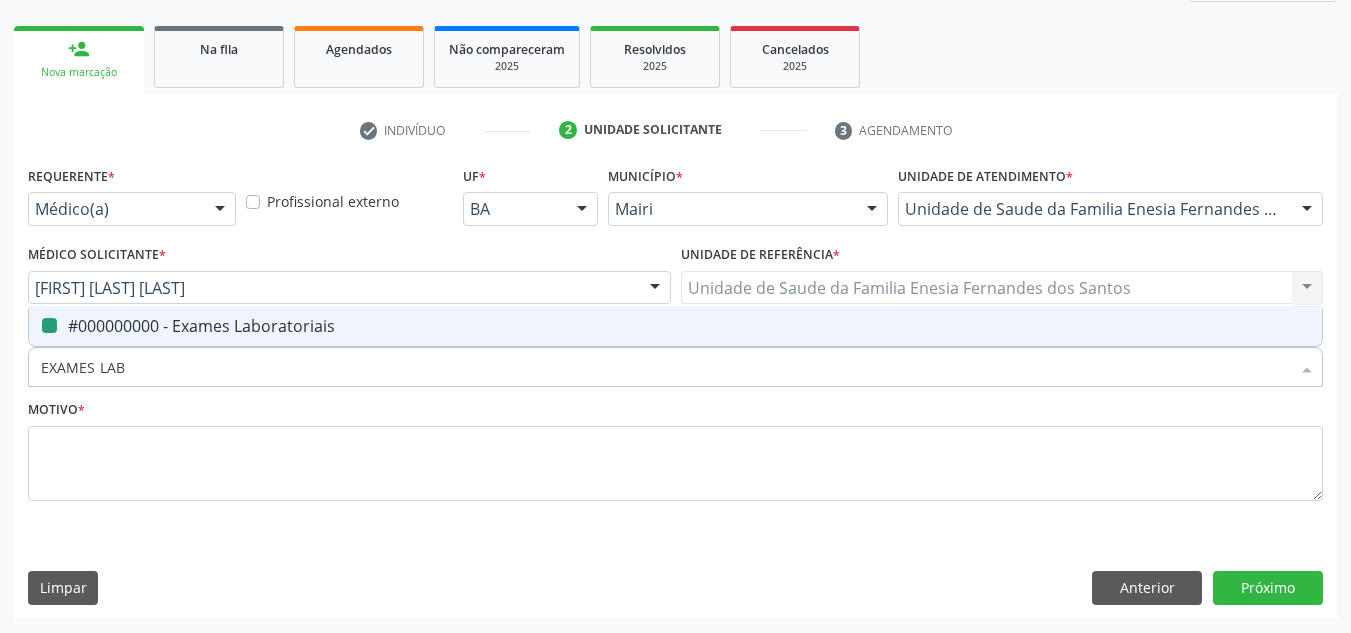 type 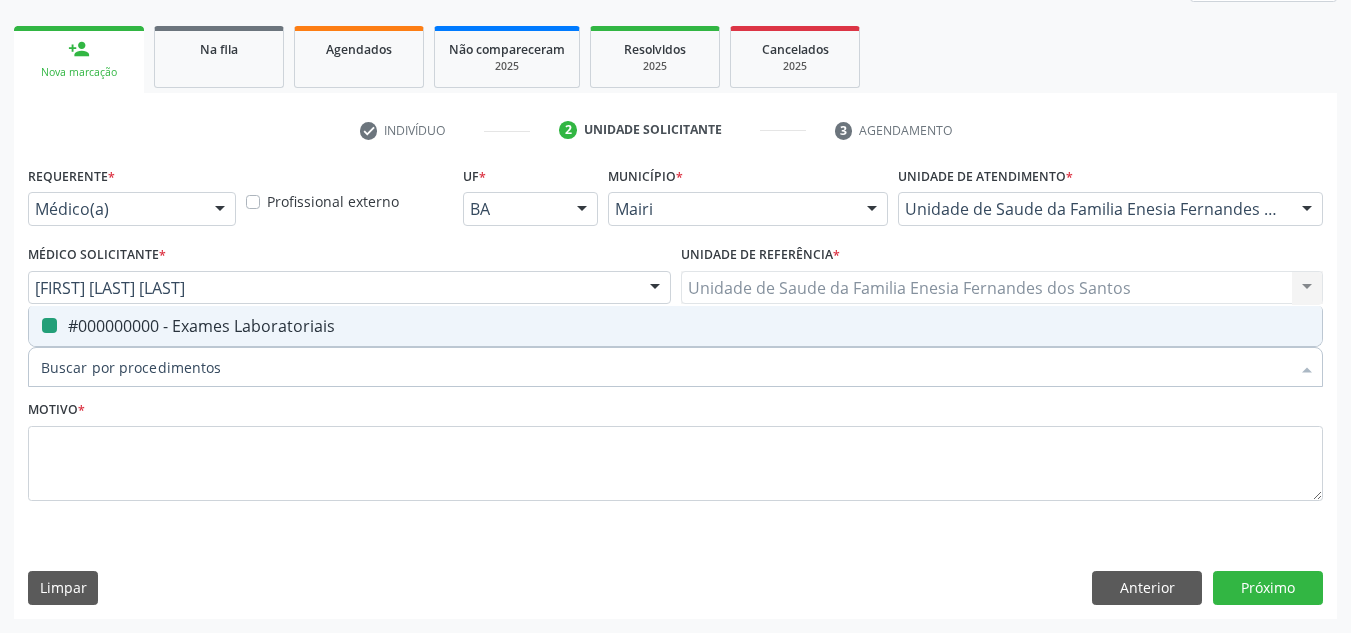 checkbox on "false" 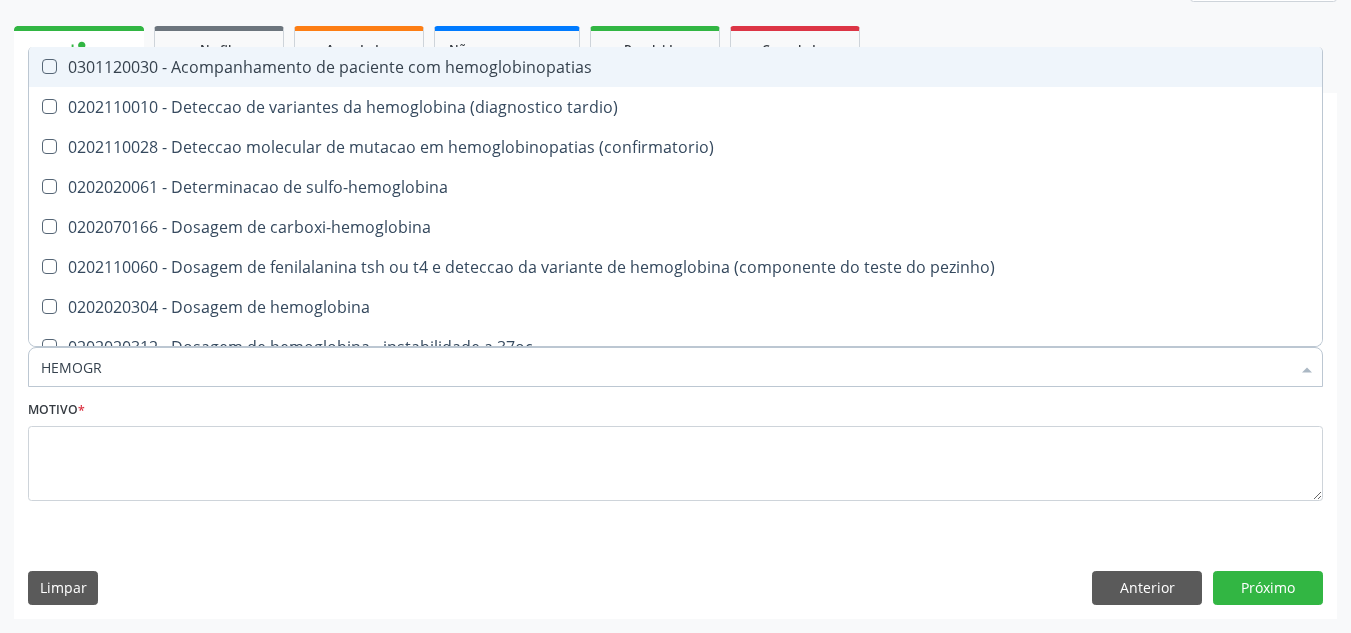 type on "HEMOGRA" 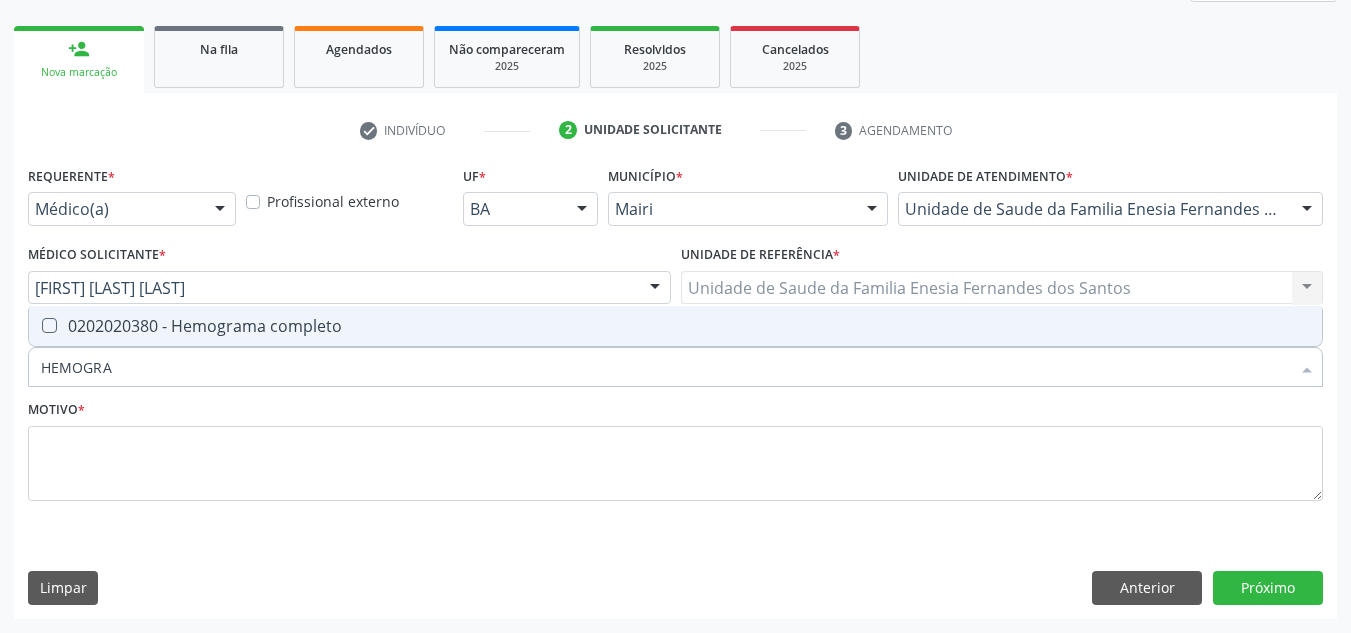 click on "0202020380 - Hemograma completo" at bounding box center (675, 326) 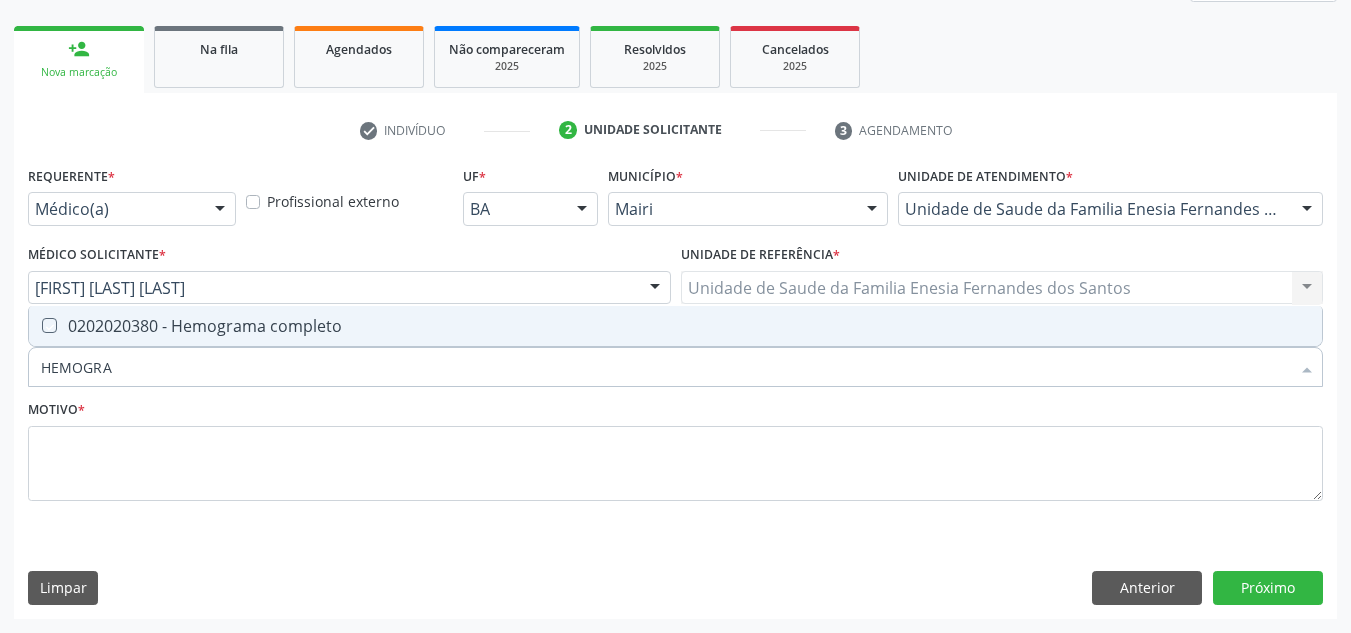 checkbox on "true" 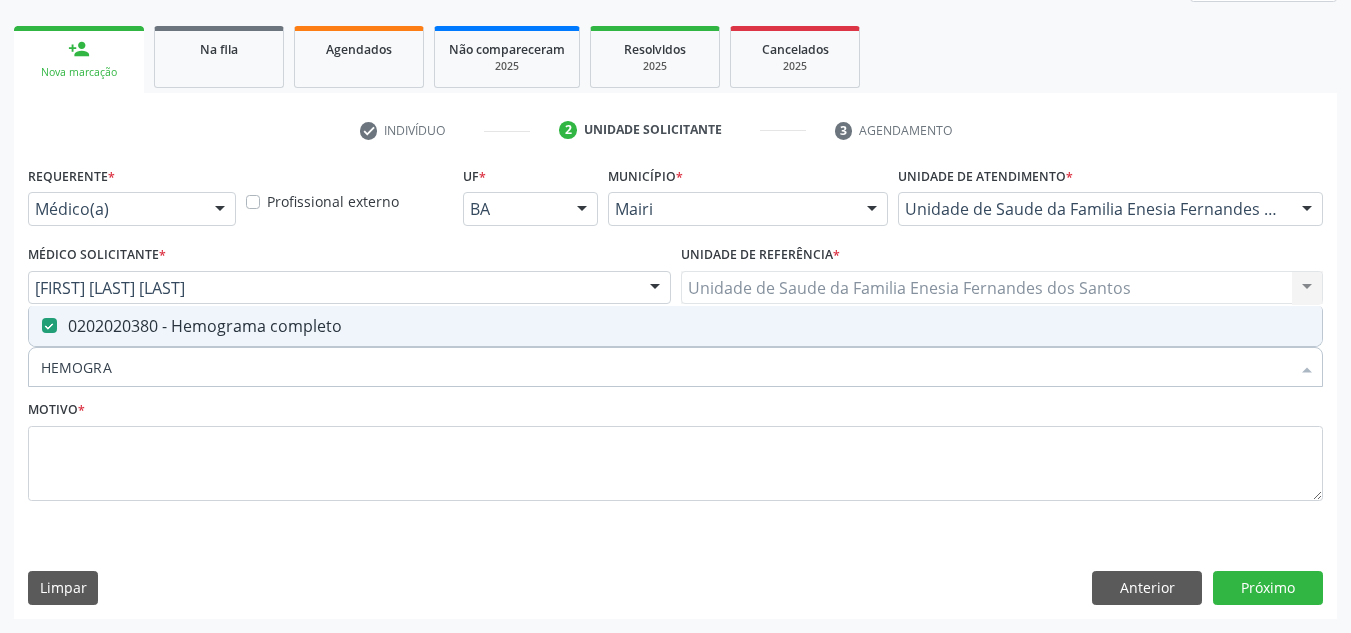 click on "HEMOGRA" at bounding box center (665, 367) 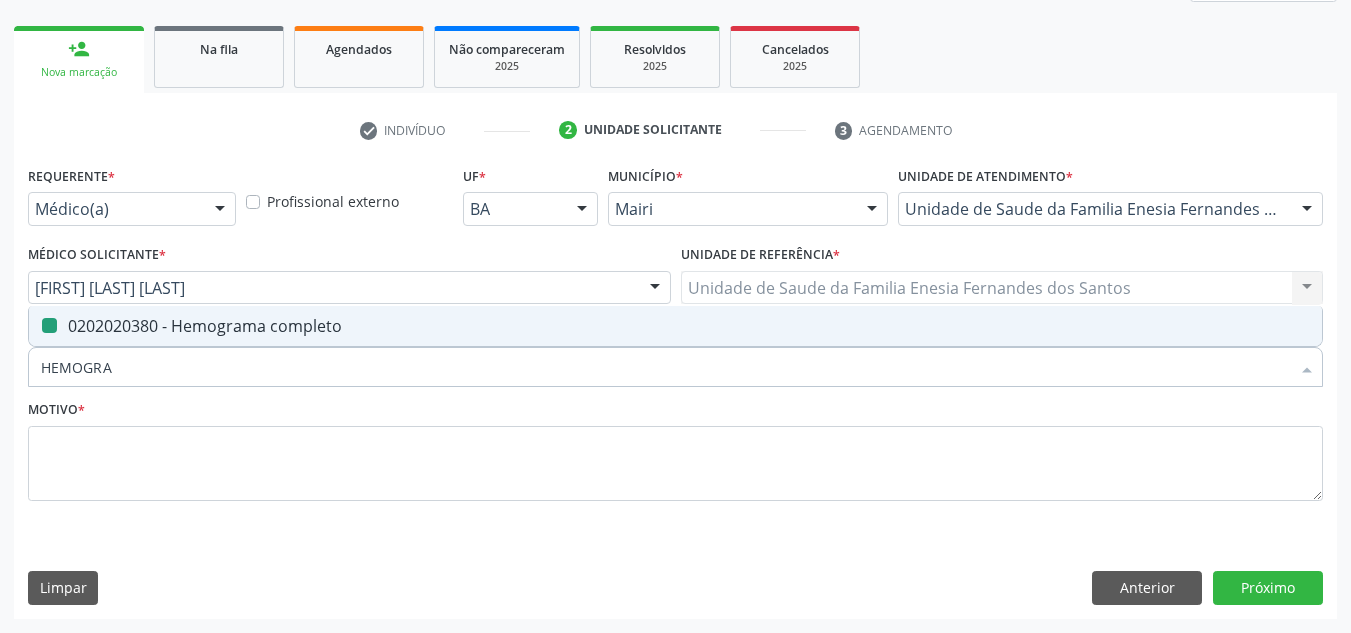 type 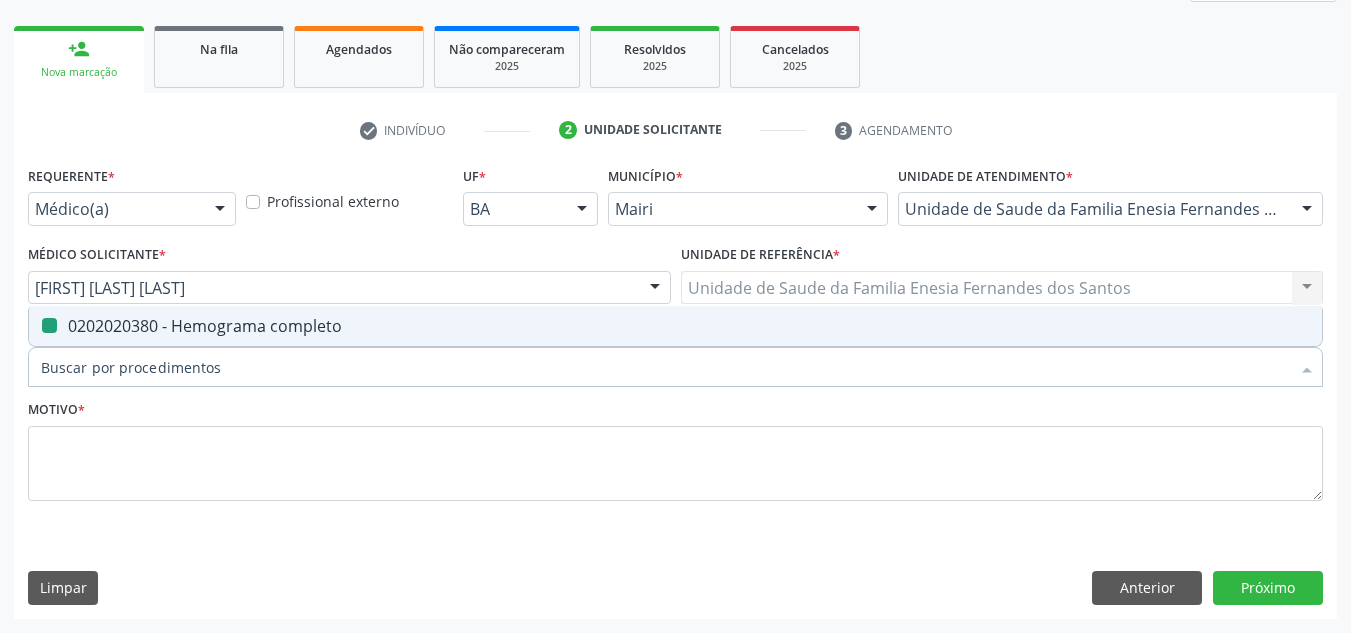 checkbox on "false" 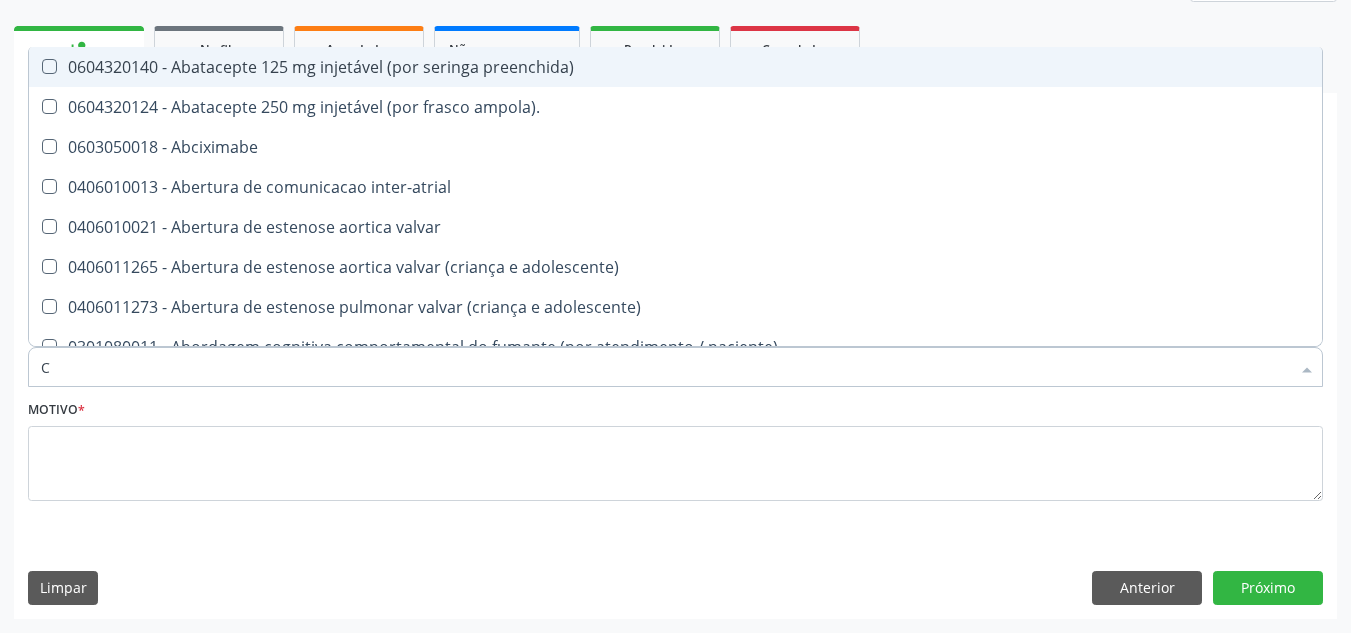 type on "CO" 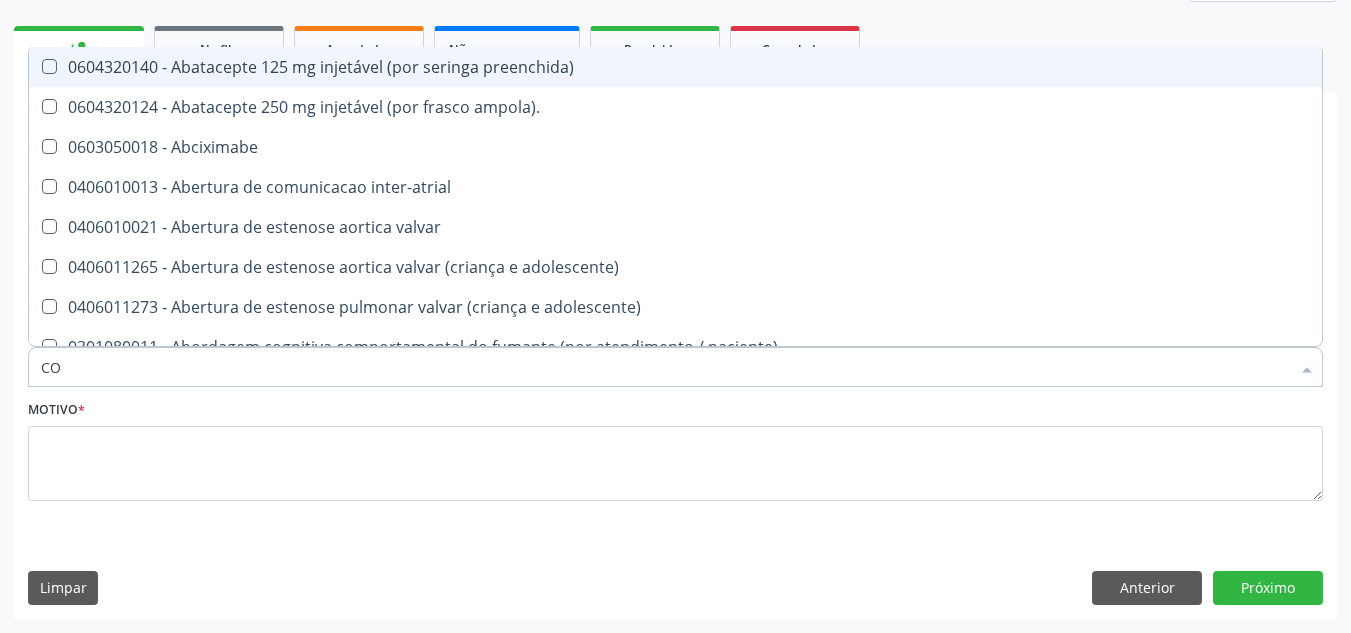 checkbox on "true" 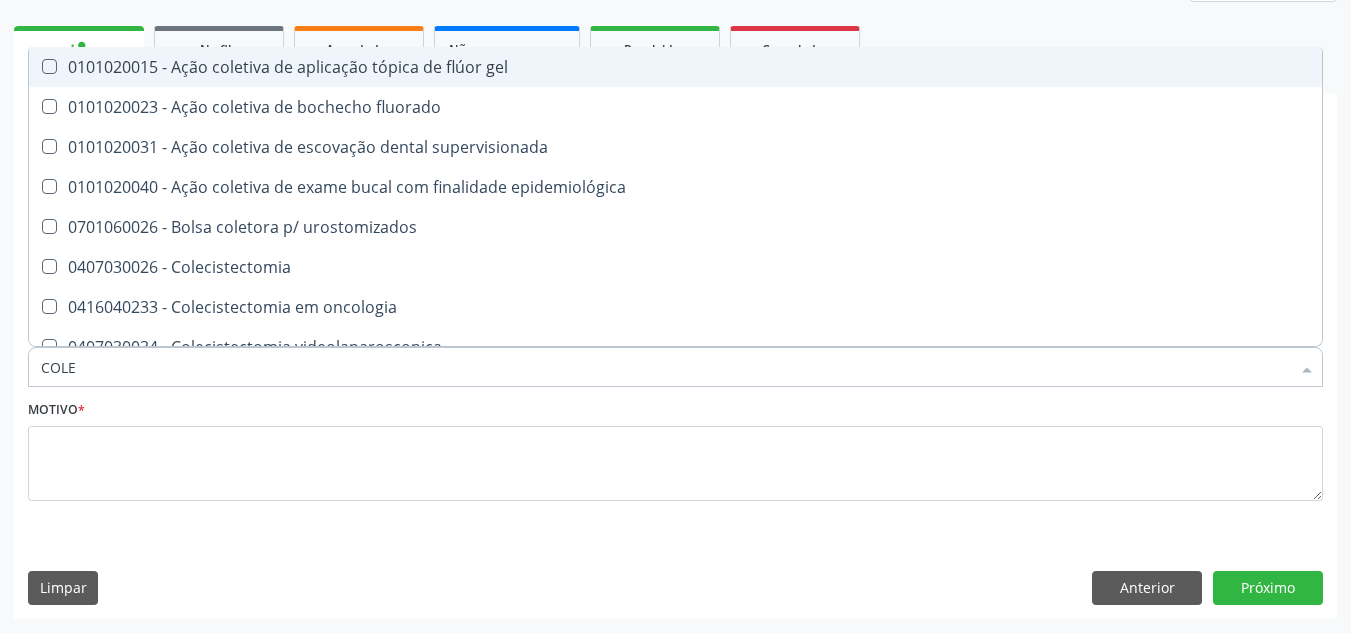 type on "COLES" 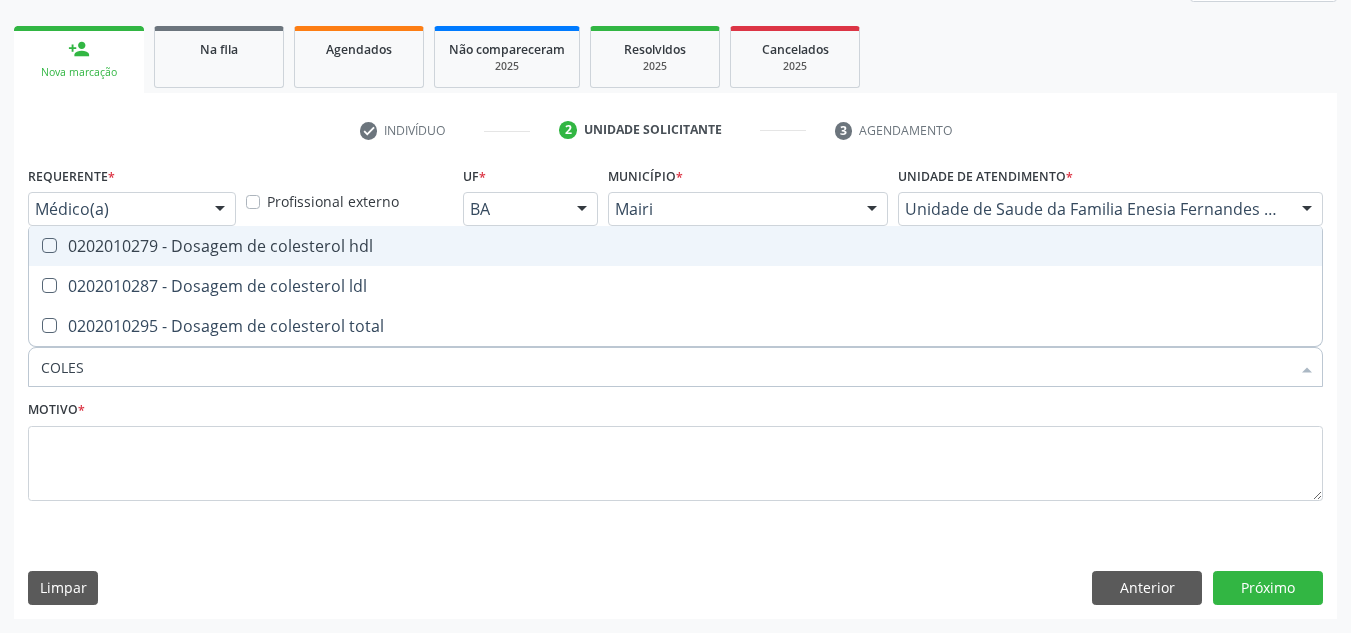 scroll, scrollTop: 173, scrollLeft: 0, axis: vertical 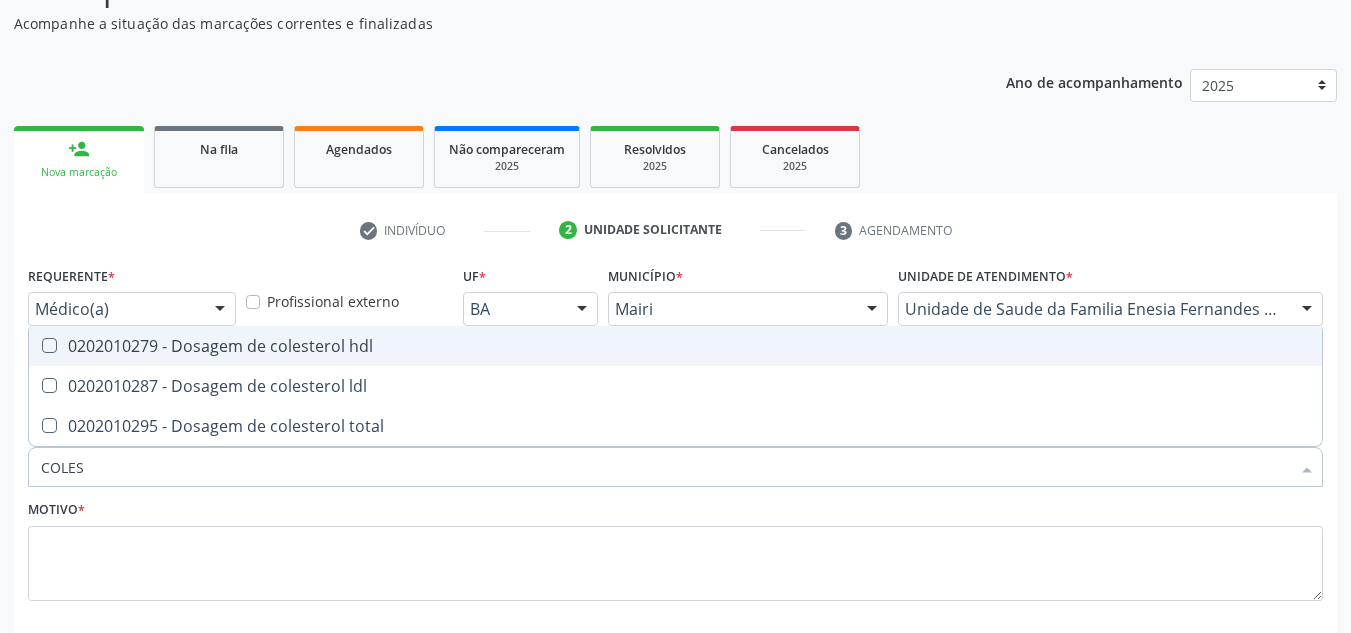 click on "0202010279 - Dosagem de colesterol hdl" at bounding box center [675, 346] 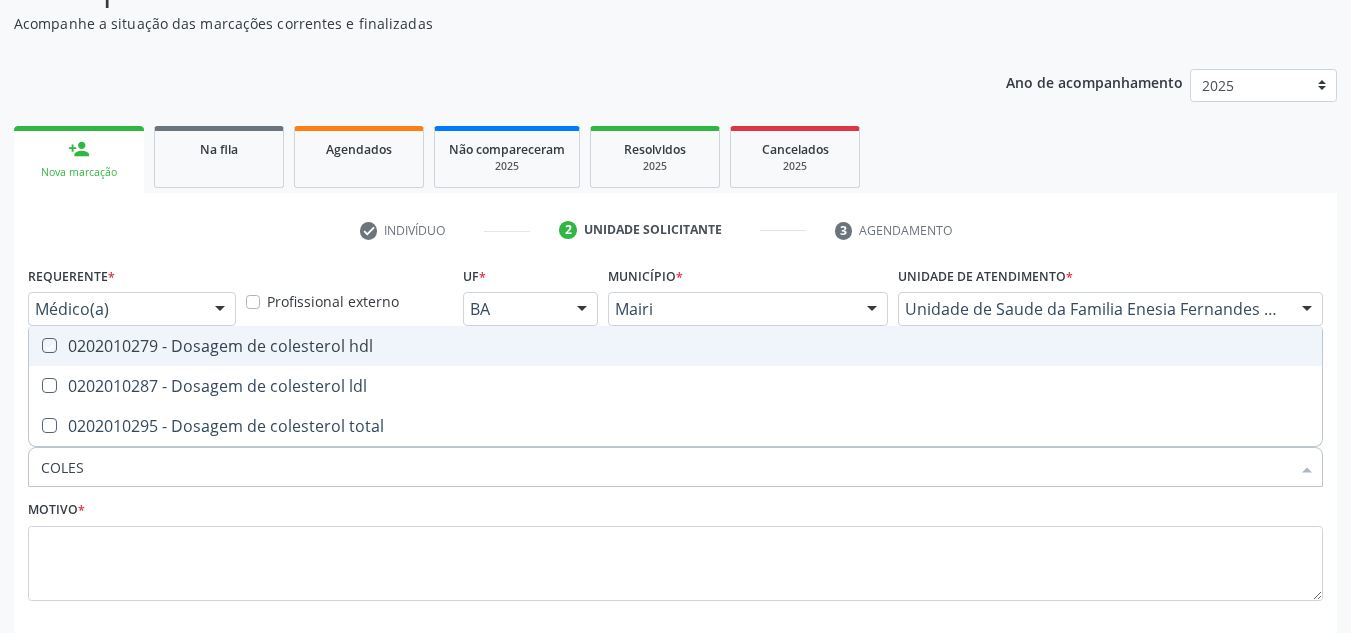 checkbox on "true" 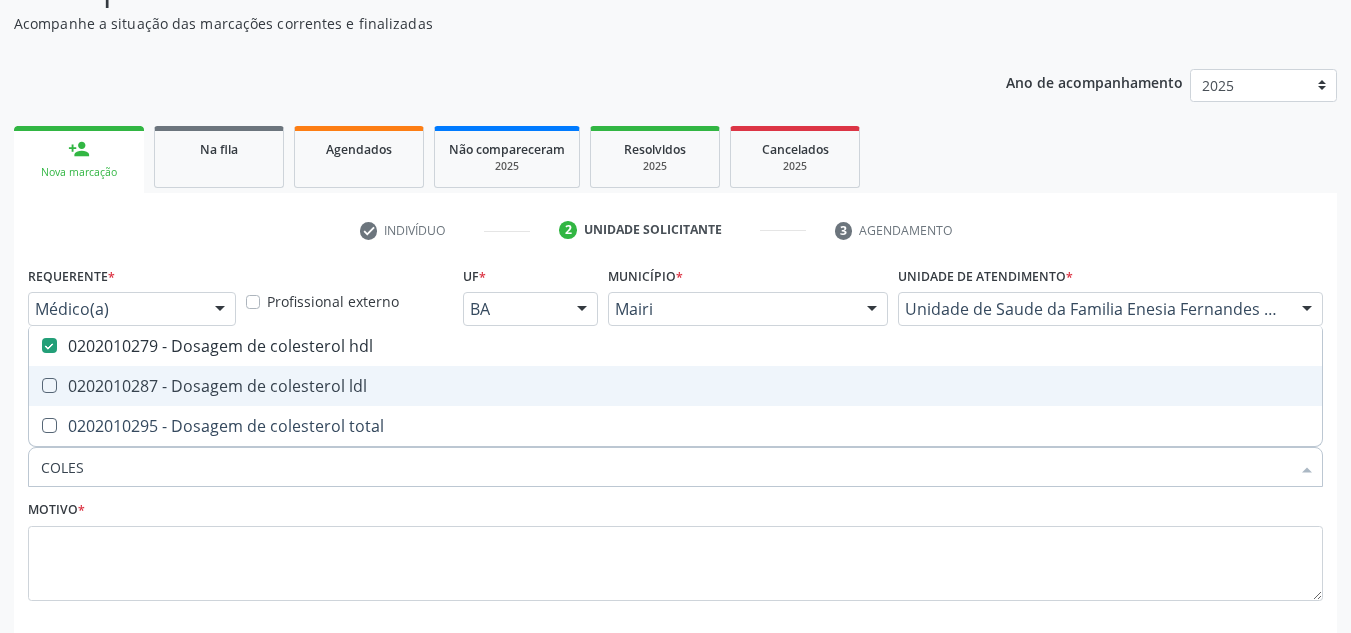click on "0202010287 - Dosagem de colesterol ldl" at bounding box center (675, 386) 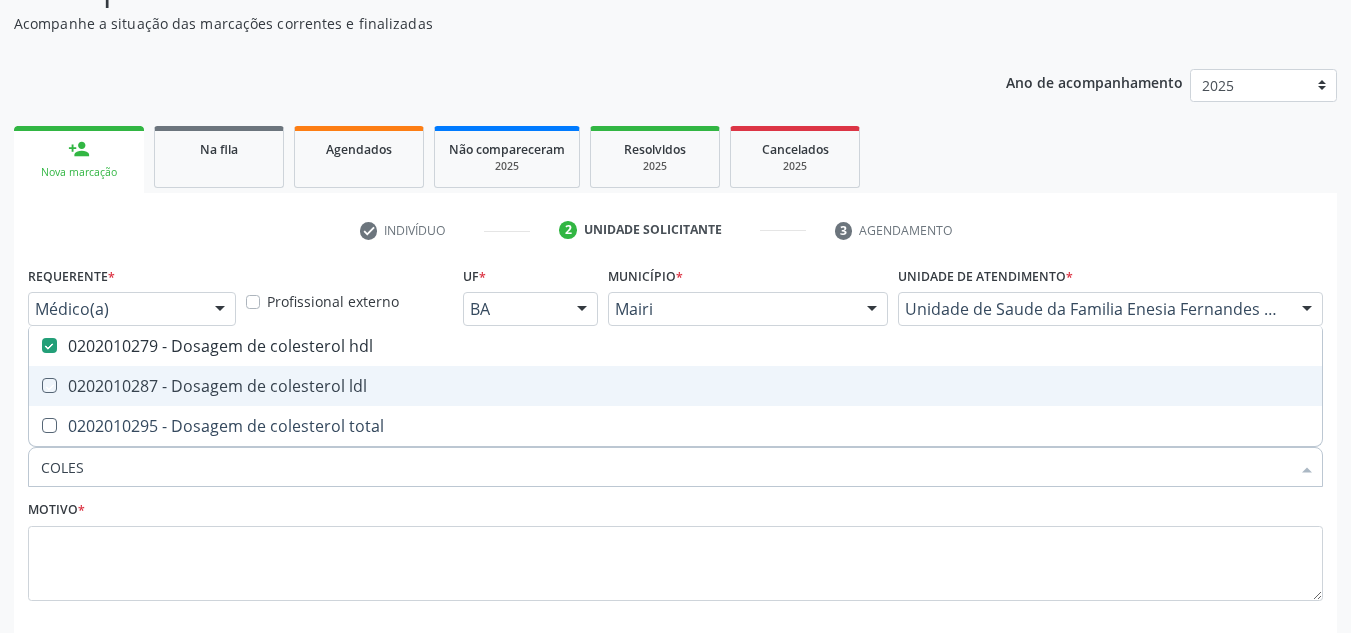checkbox on "true" 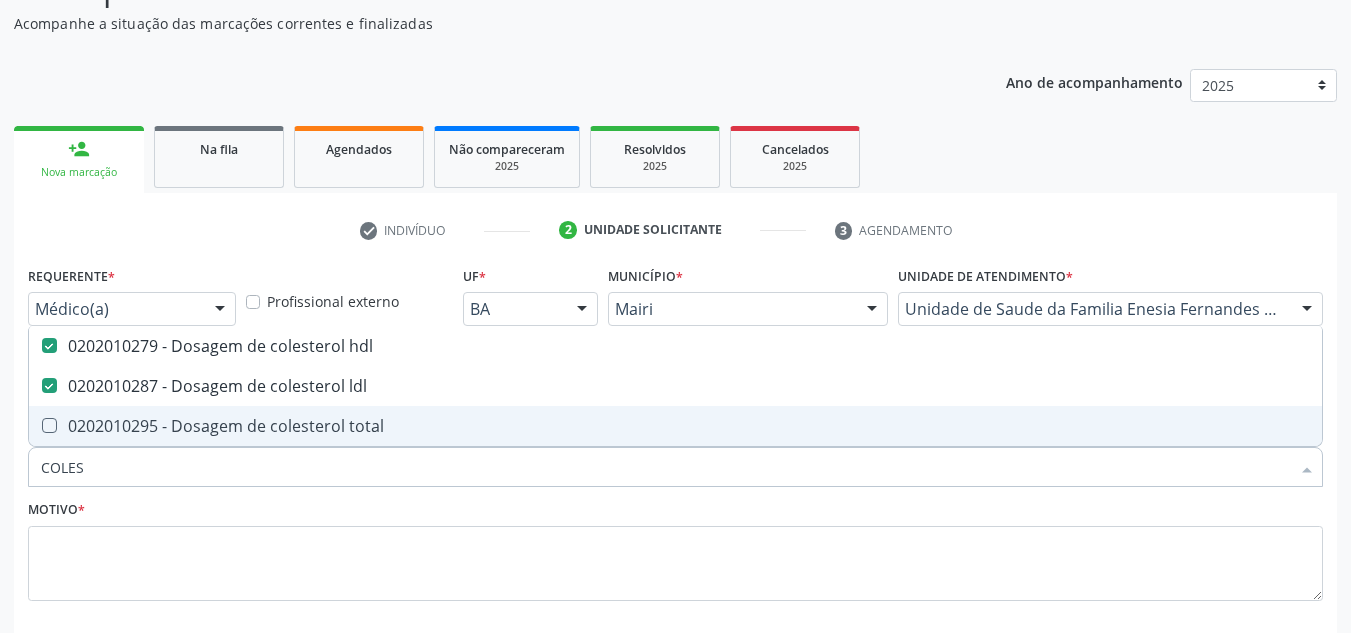 drag, startPoint x: 87, startPoint y: 415, endPoint x: 95, endPoint y: 440, distance: 26.24881 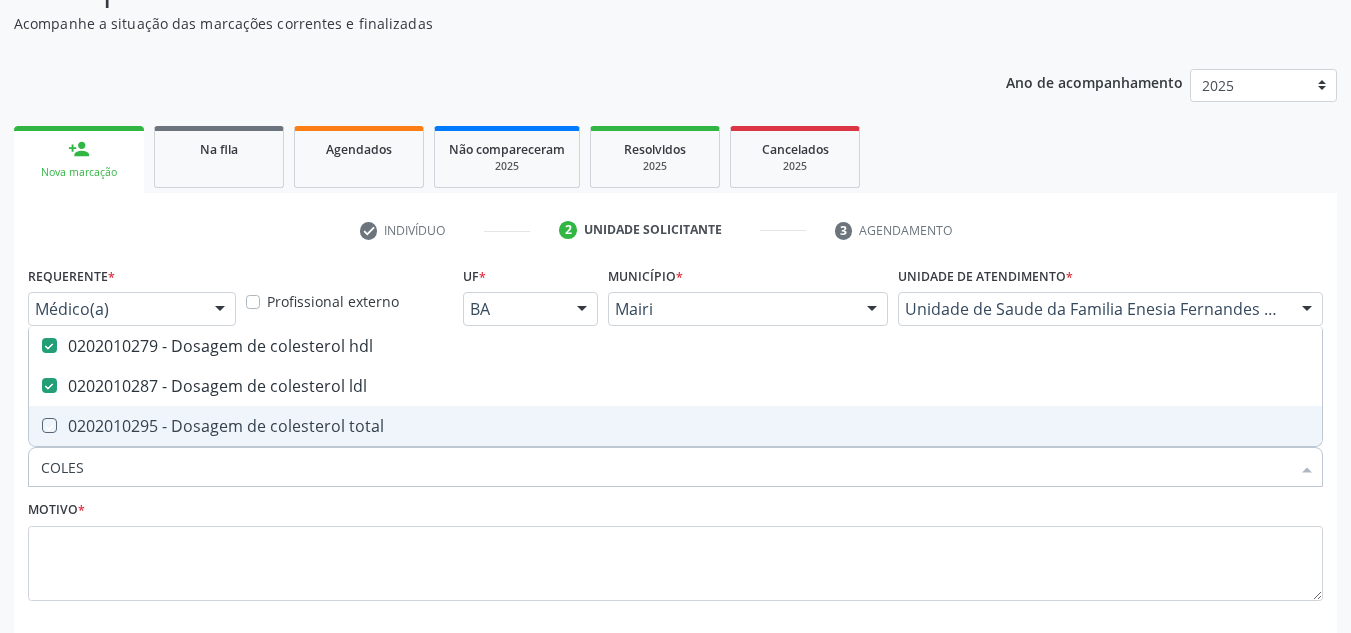 checkbox on "true" 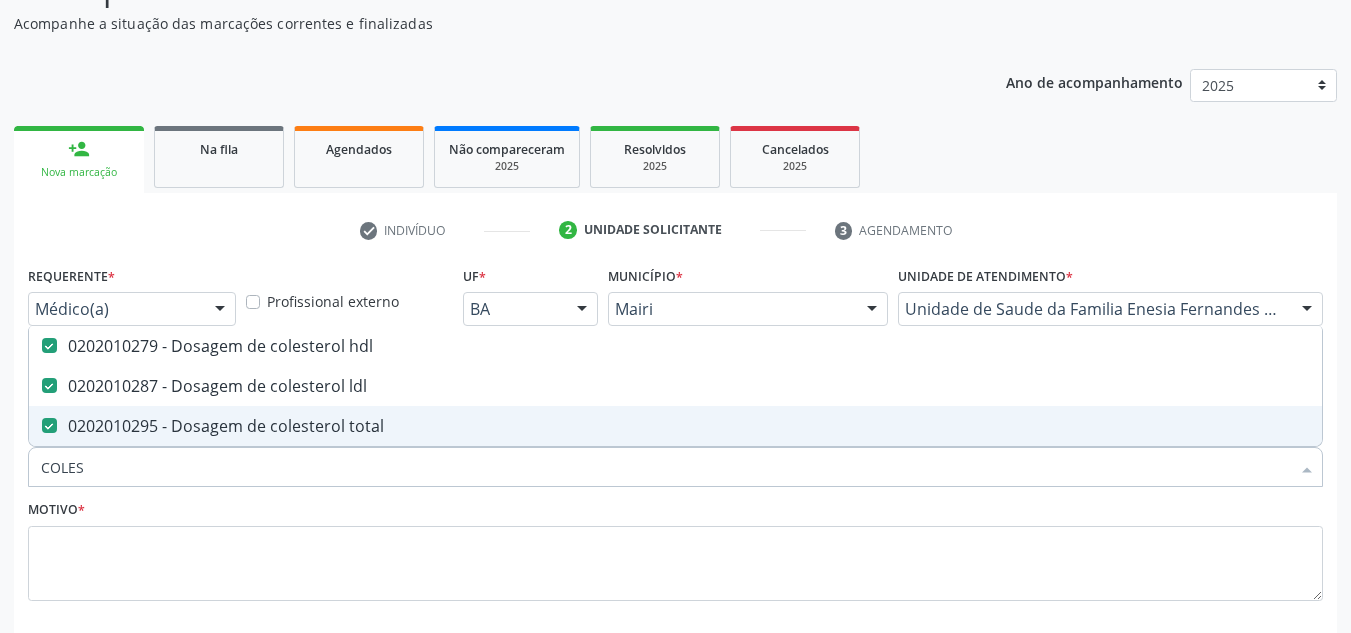 drag, startPoint x: 109, startPoint y: 471, endPoint x: 16, endPoint y: 519, distance: 104.65658 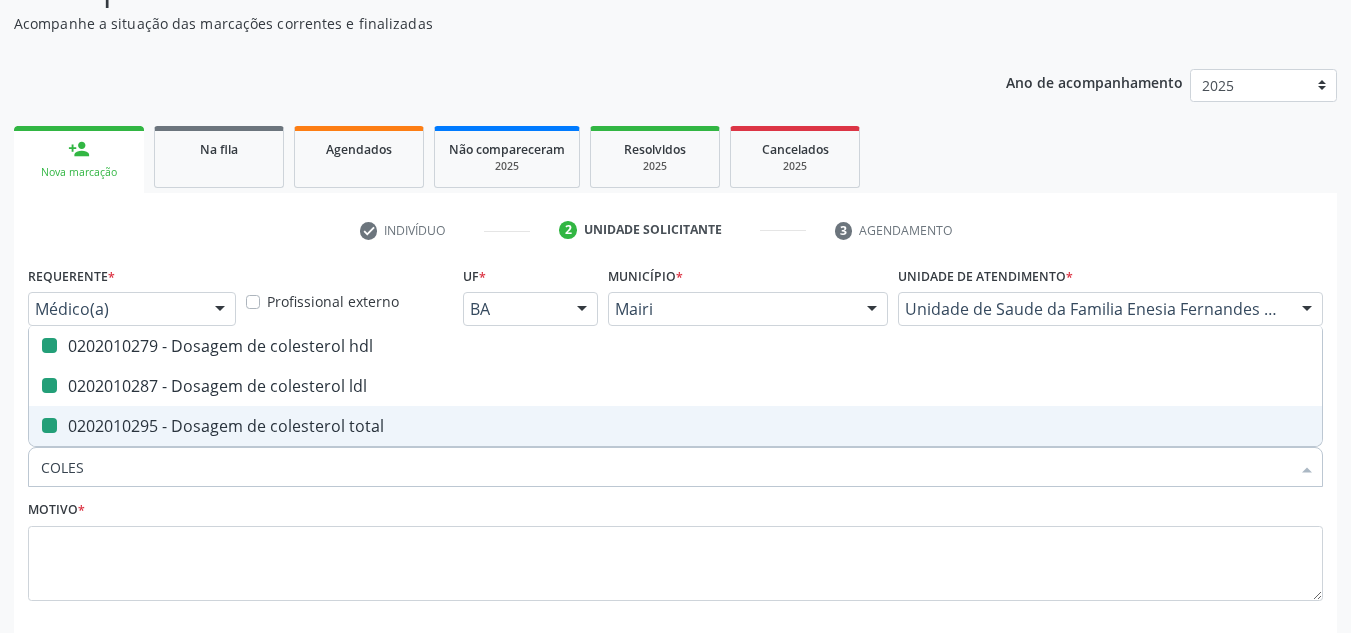 type 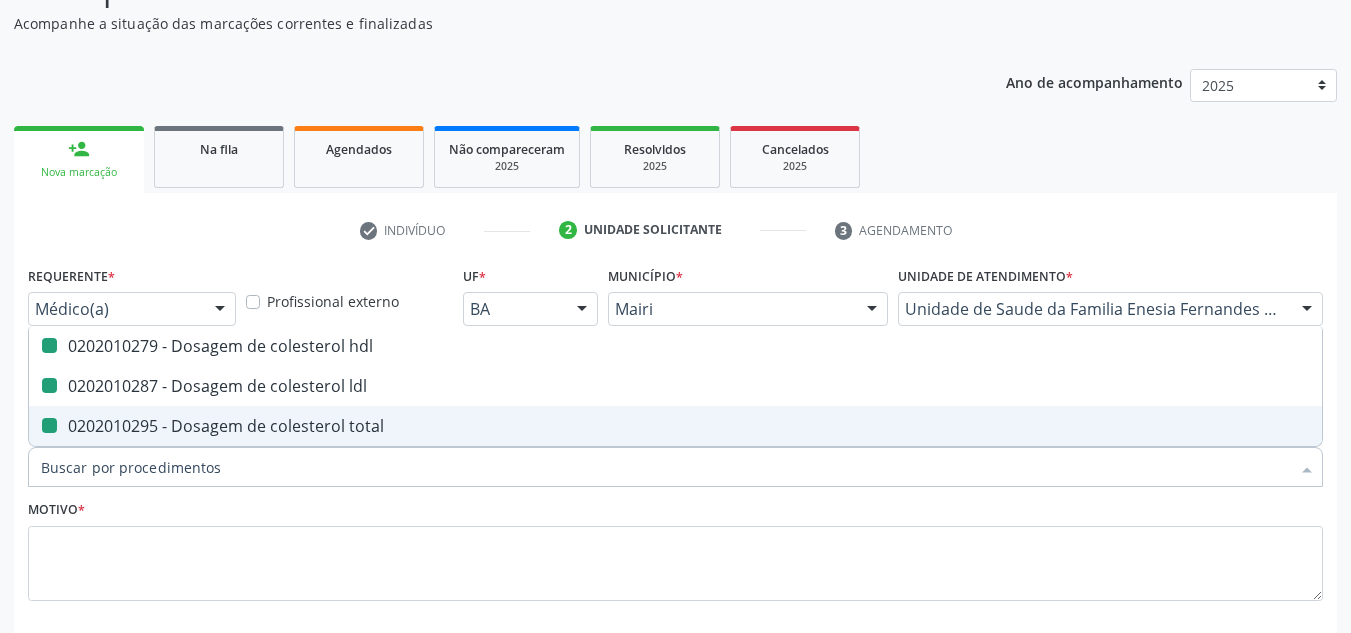 checkbox on "false" 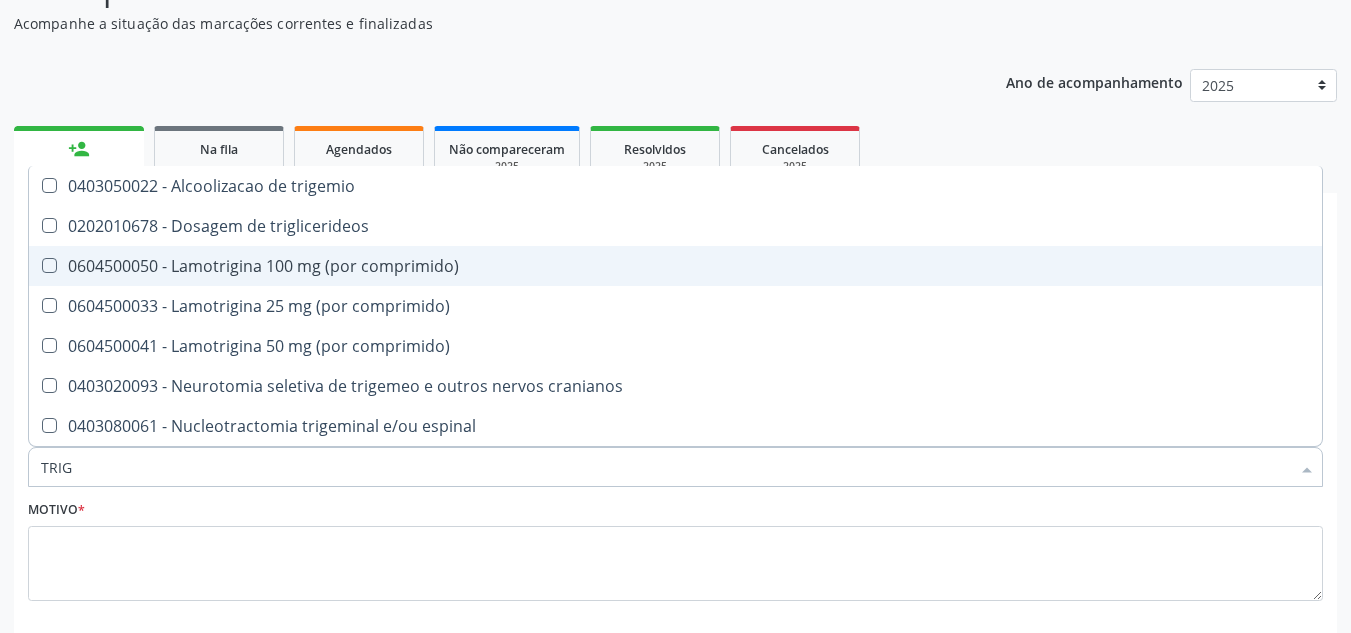 type on "TRIGL" 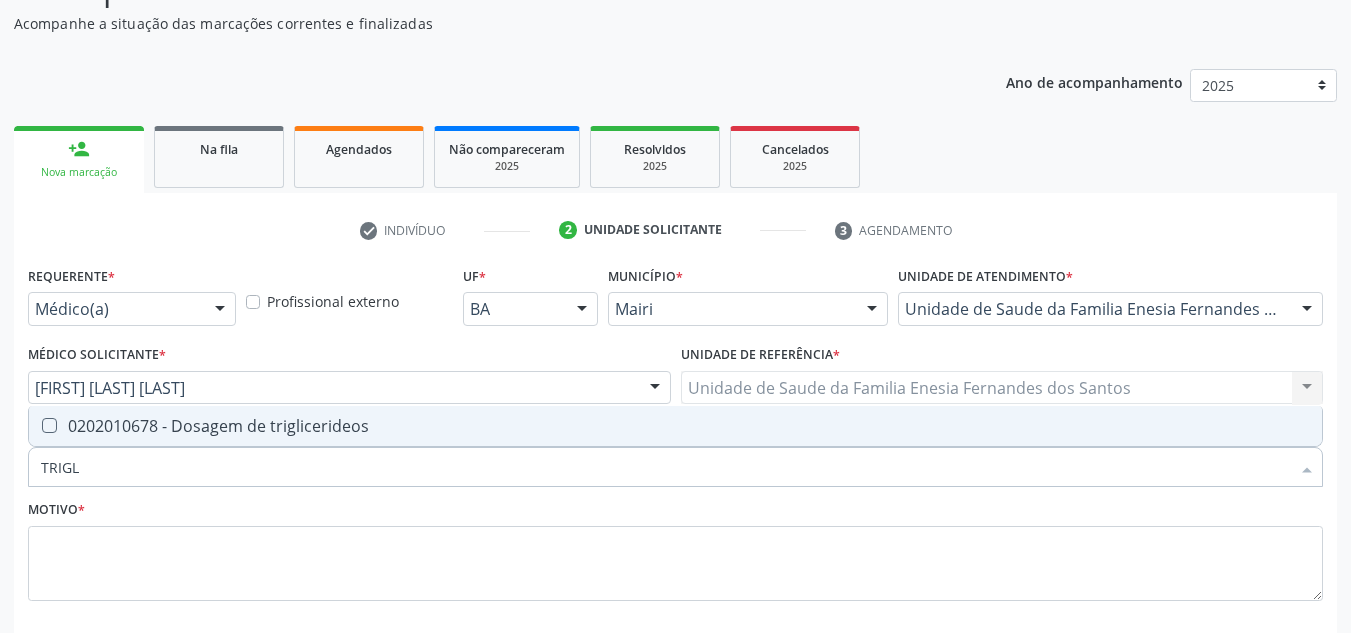 click on "0202010678 - Dosagem de triglicerideos" at bounding box center [675, 426] 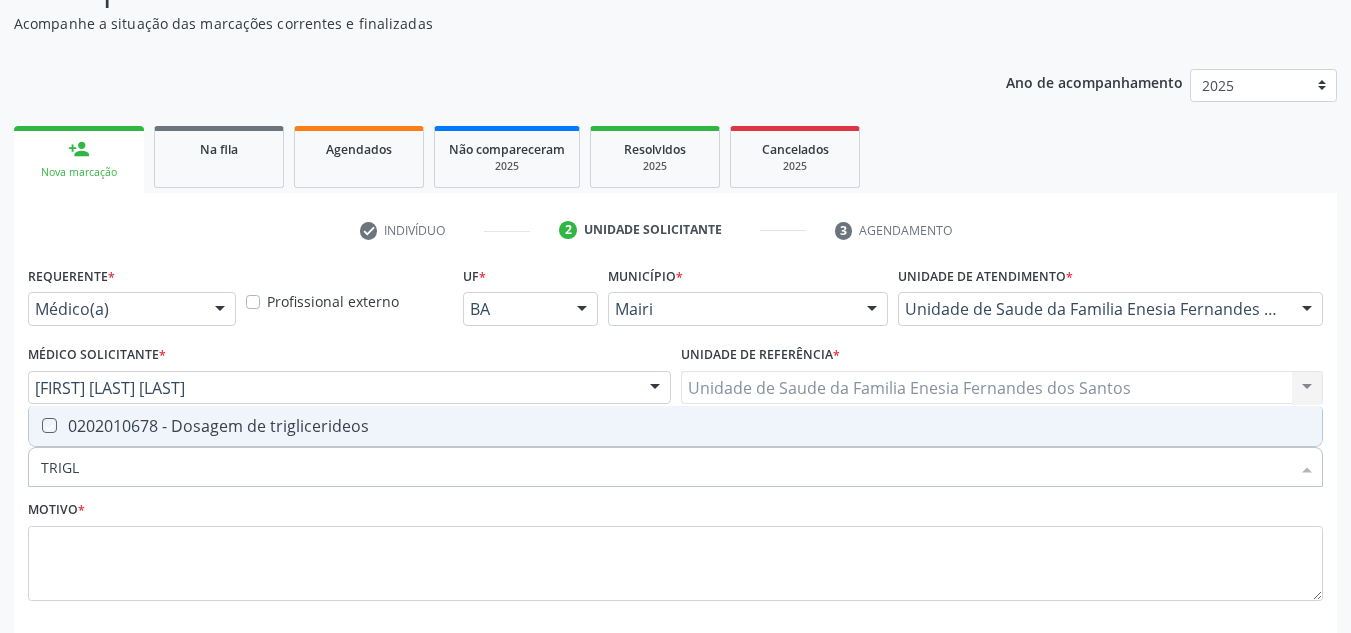 checkbox on "true" 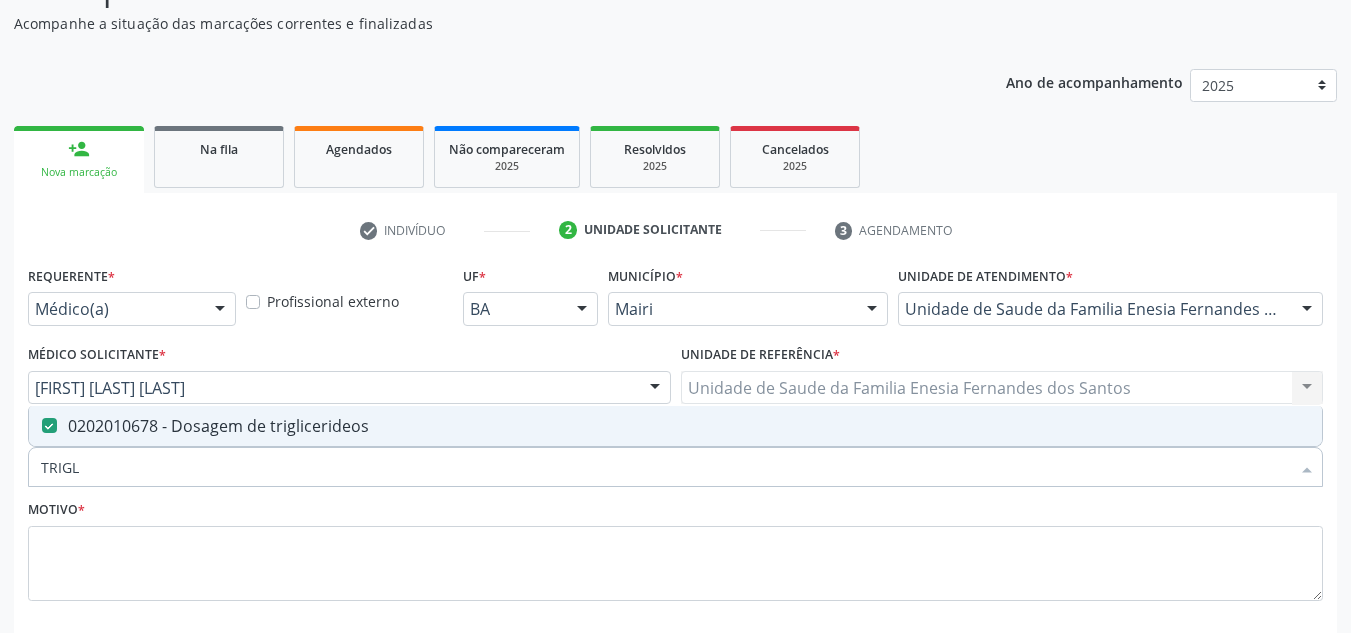 drag, startPoint x: 115, startPoint y: 450, endPoint x: 8, endPoint y: 499, distance: 117.68602 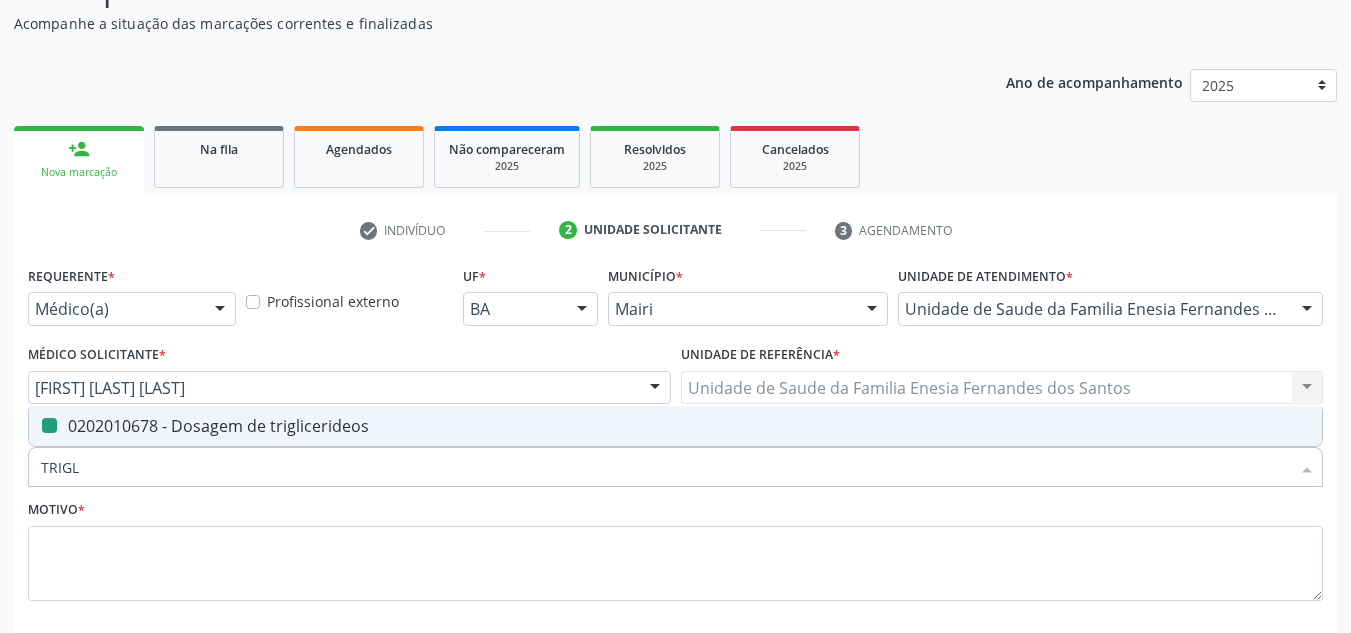 type 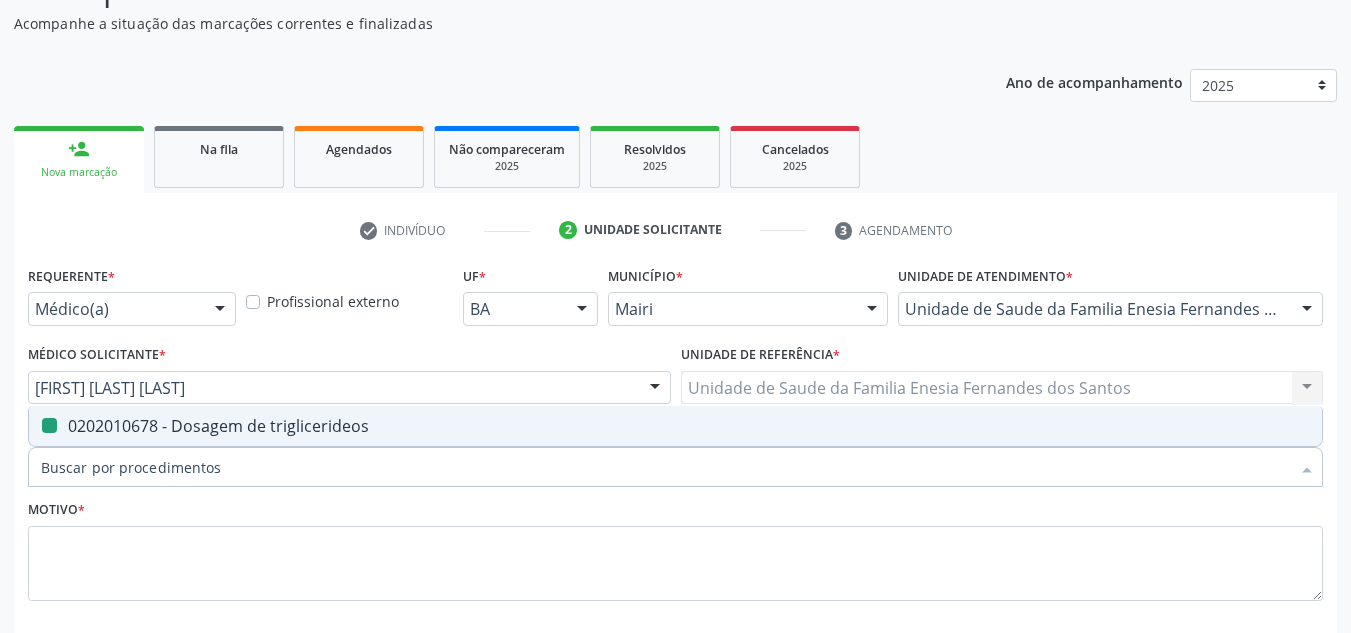checkbox on "false" 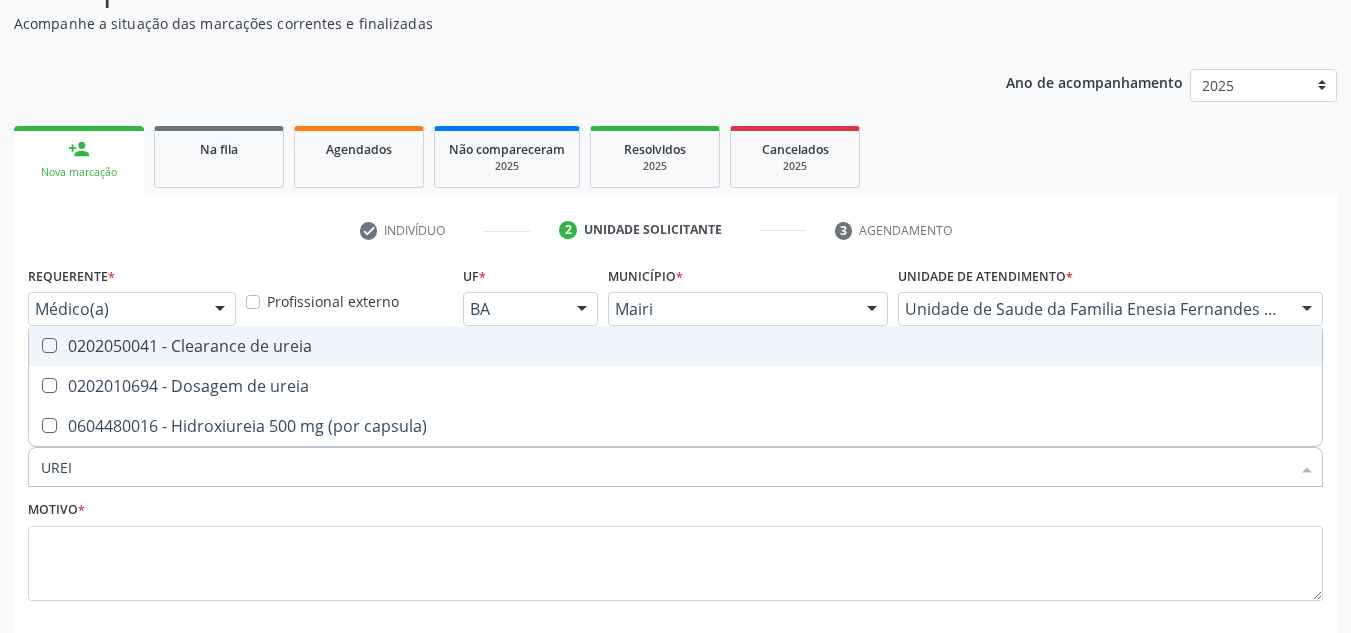 type on "UREIA" 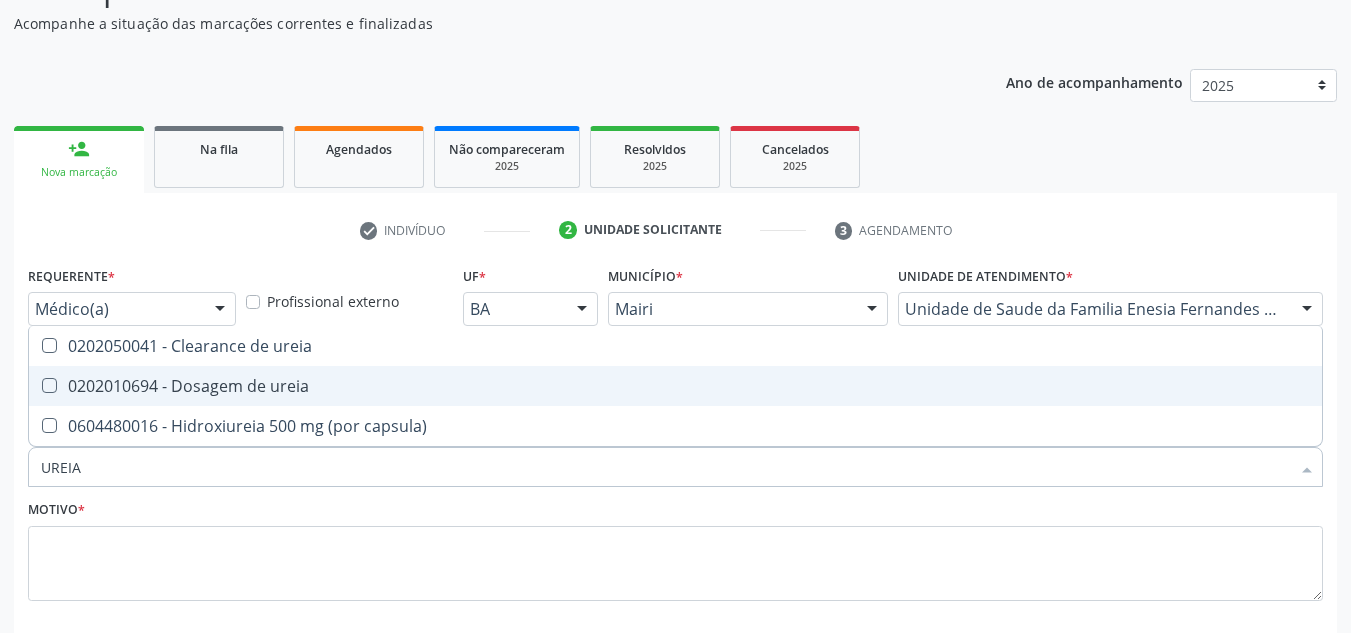 drag, startPoint x: 120, startPoint y: 374, endPoint x: 120, endPoint y: 411, distance: 37 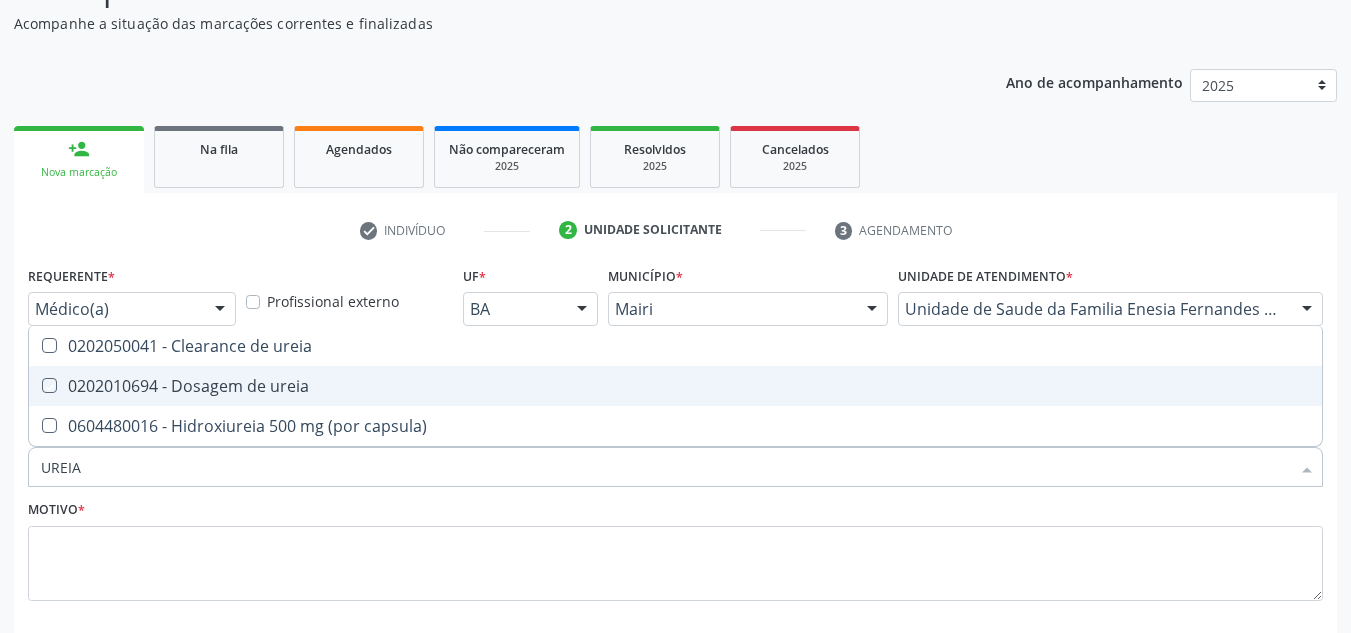 checkbox on "true" 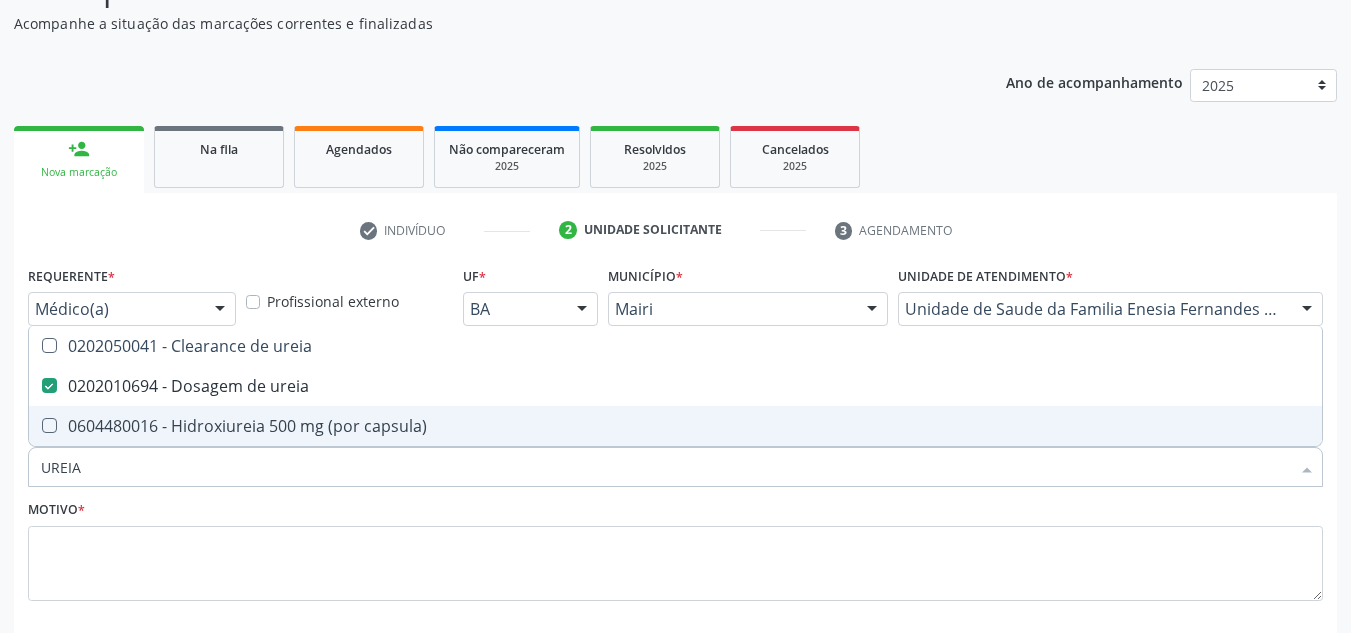 drag, startPoint x: 99, startPoint y: 459, endPoint x: 29, endPoint y: 488, distance: 75.76939 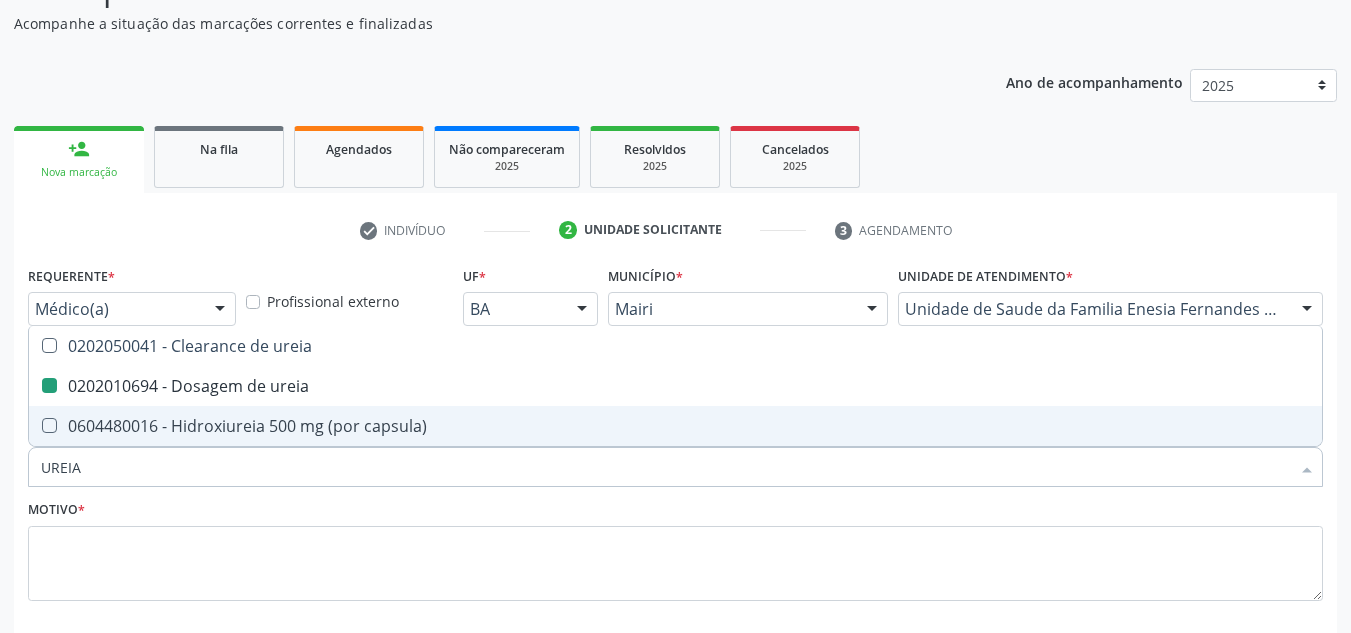 type 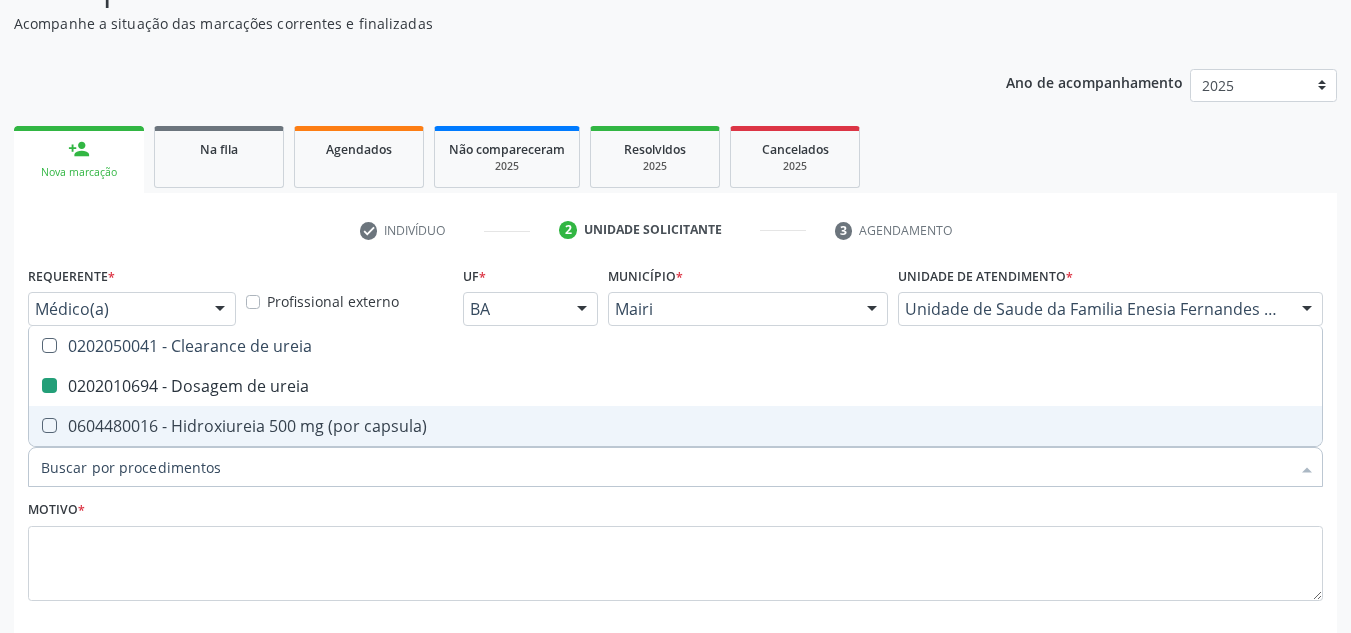 checkbox on "false" 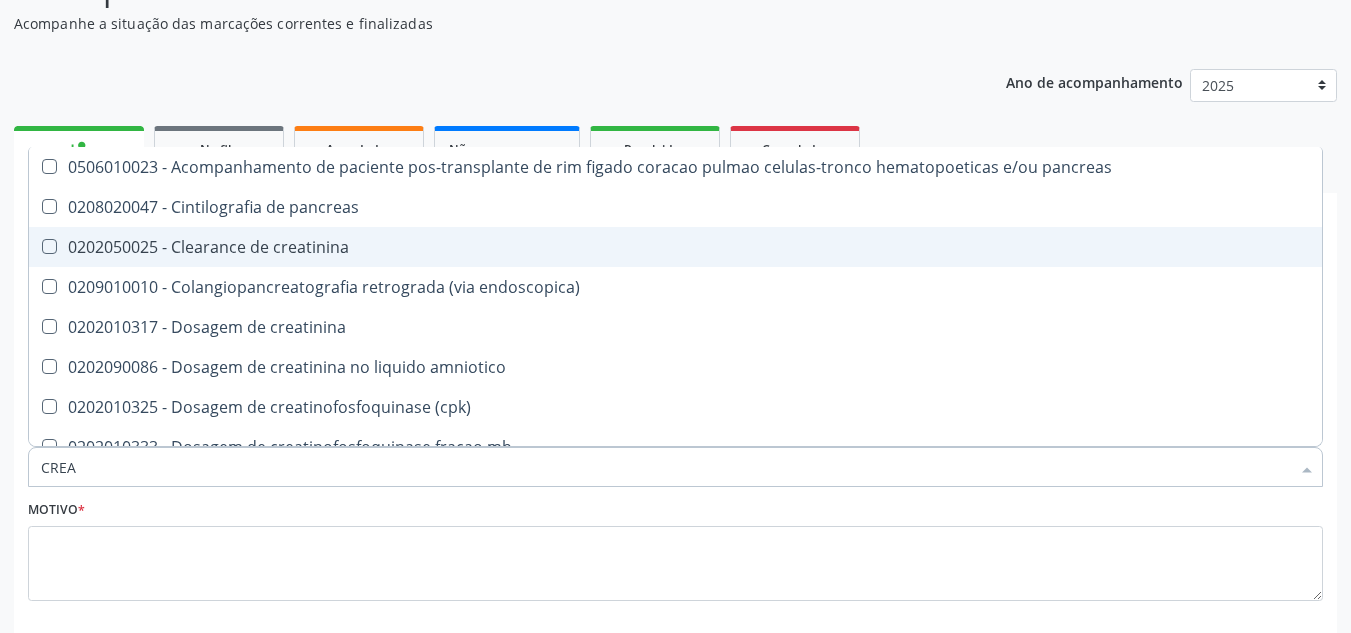 type on "CREAT" 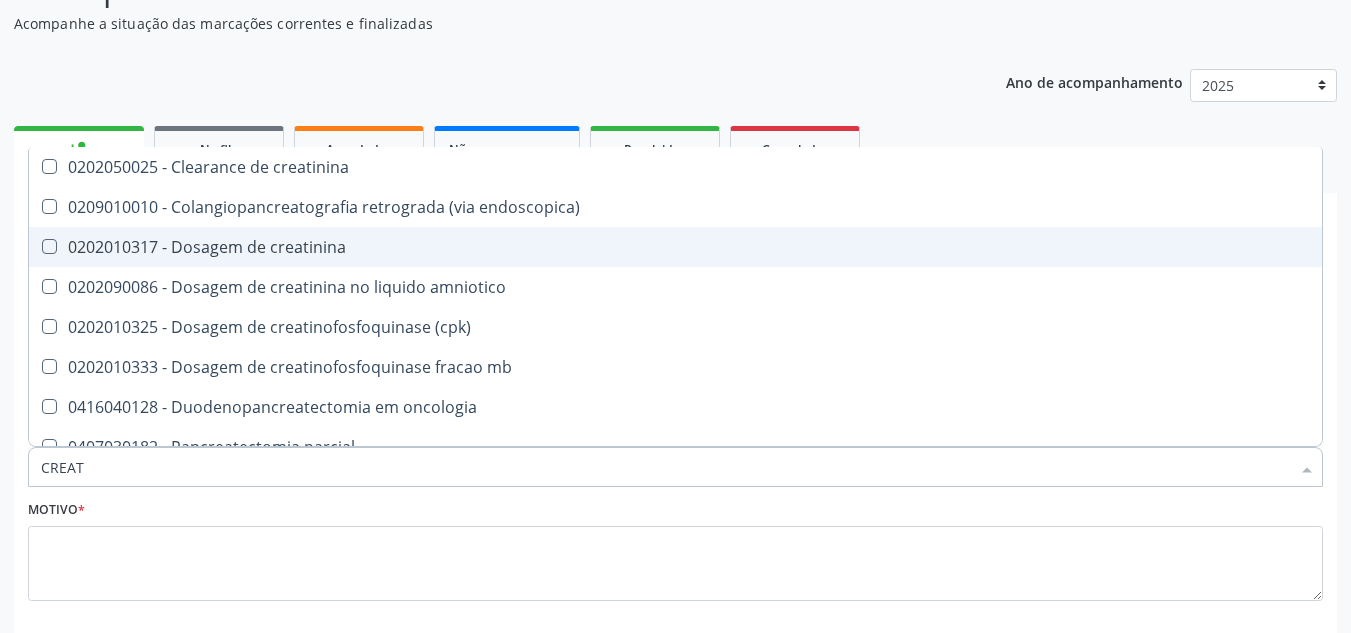 drag, startPoint x: 162, startPoint y: 237, endPoint x: 132, endPoint y: 294, distance: 64.412735 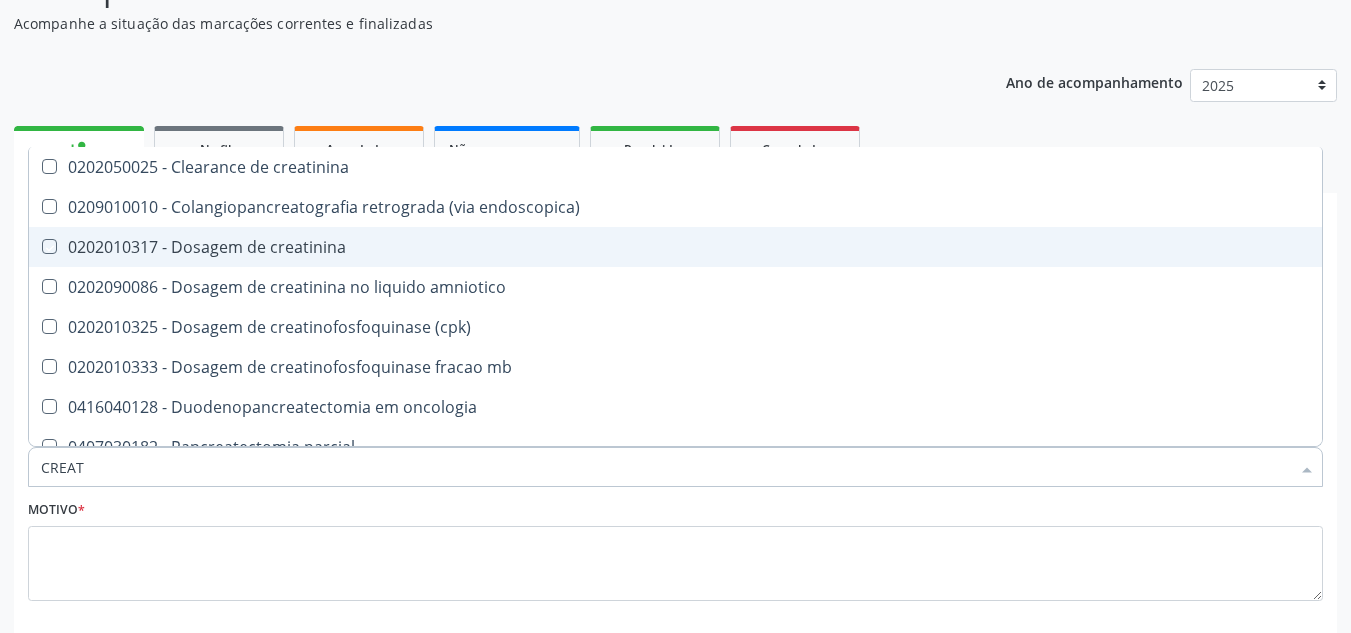 checkbox on "true" 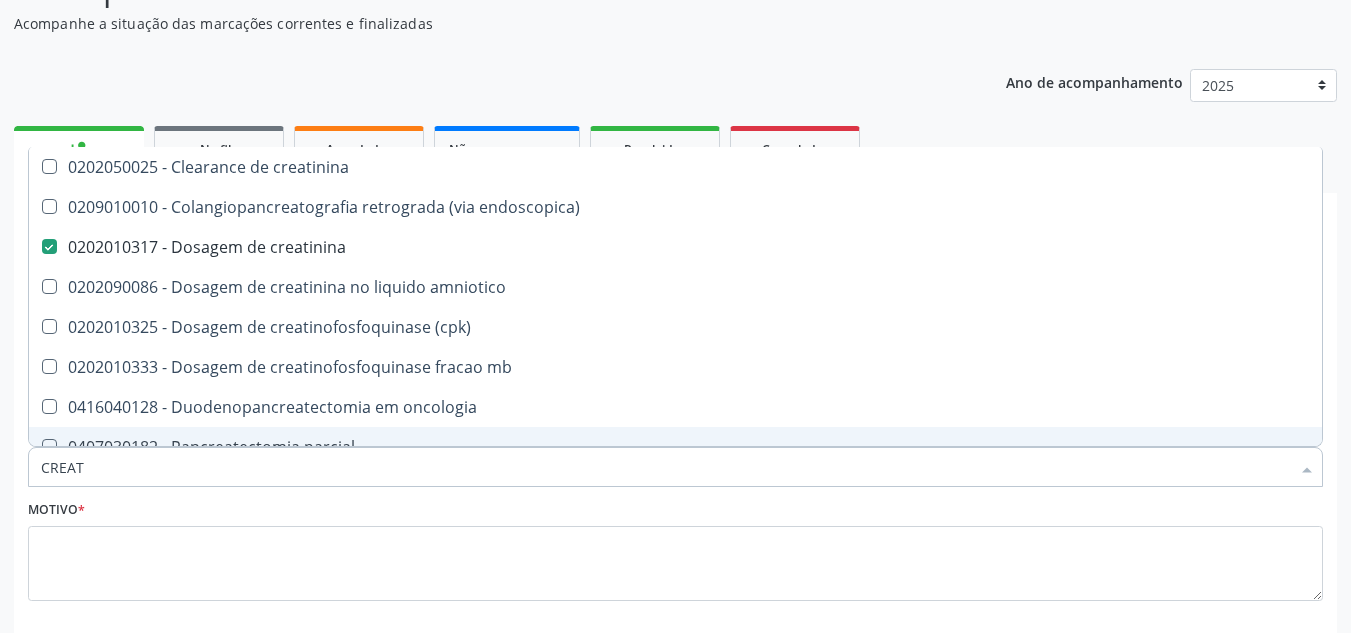 drag, startPoint x: 66, startPoint y: 485, endPoint x: 5, endPoint y: 506, distance: 64.513565 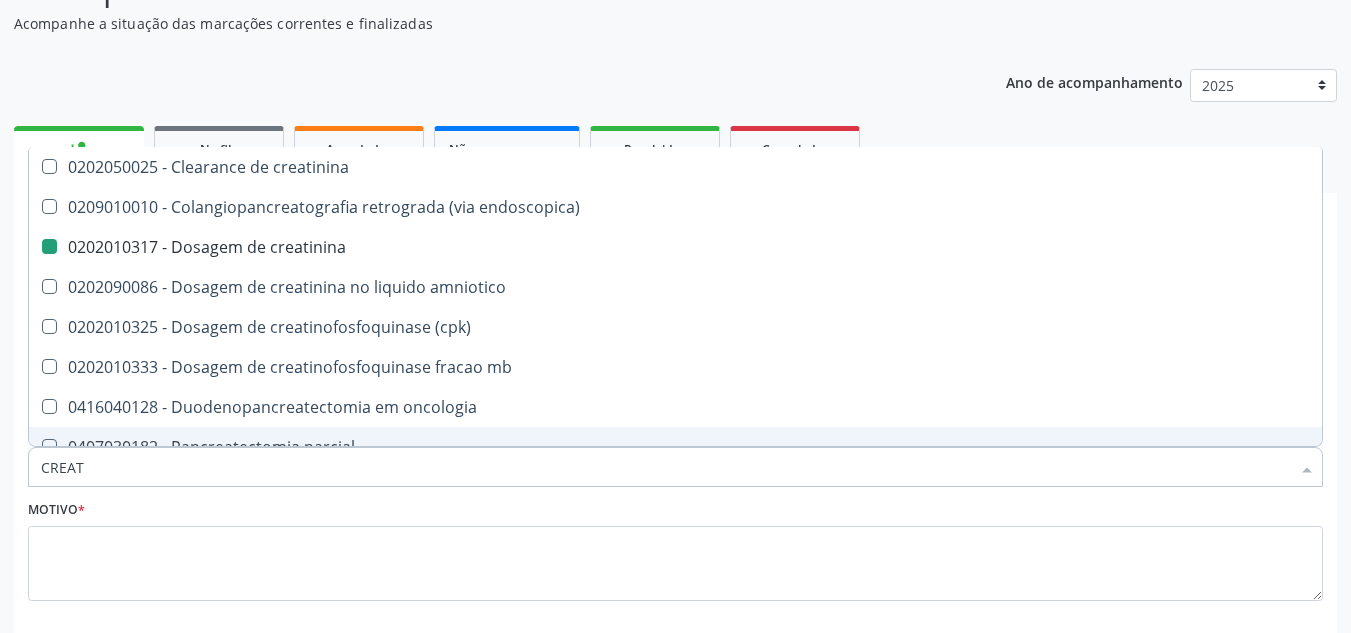 type 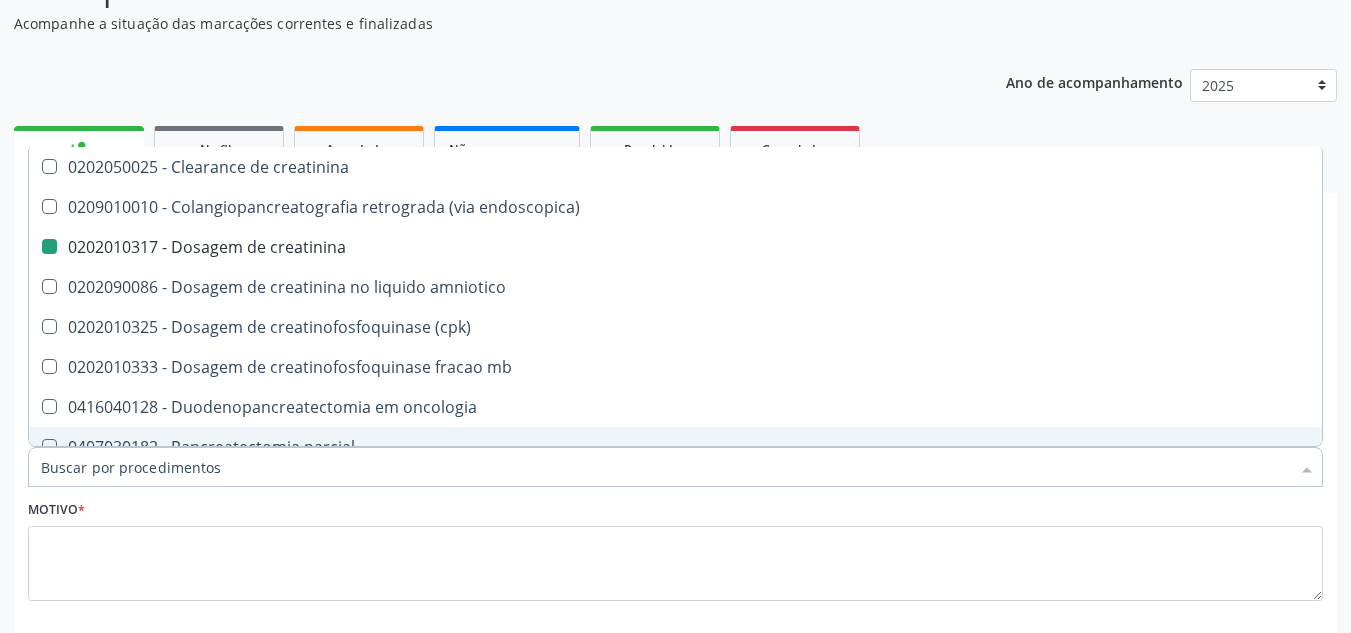 checkbox on "false" 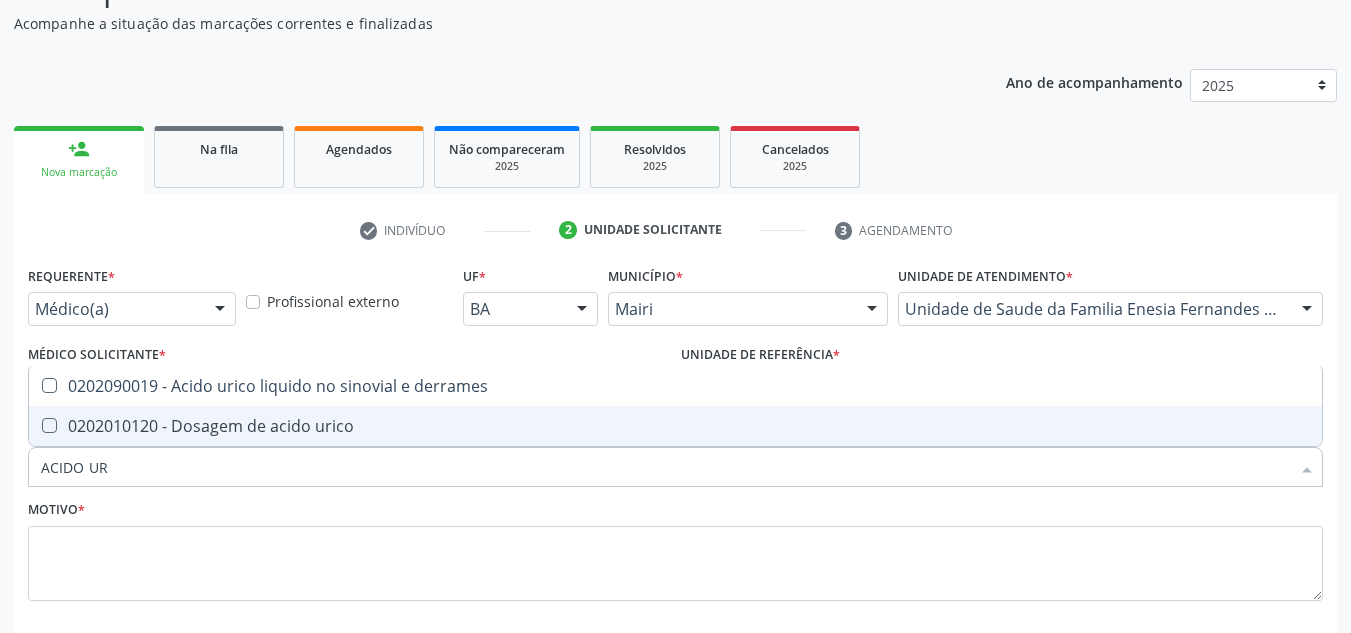 type on "ACIDO URI" 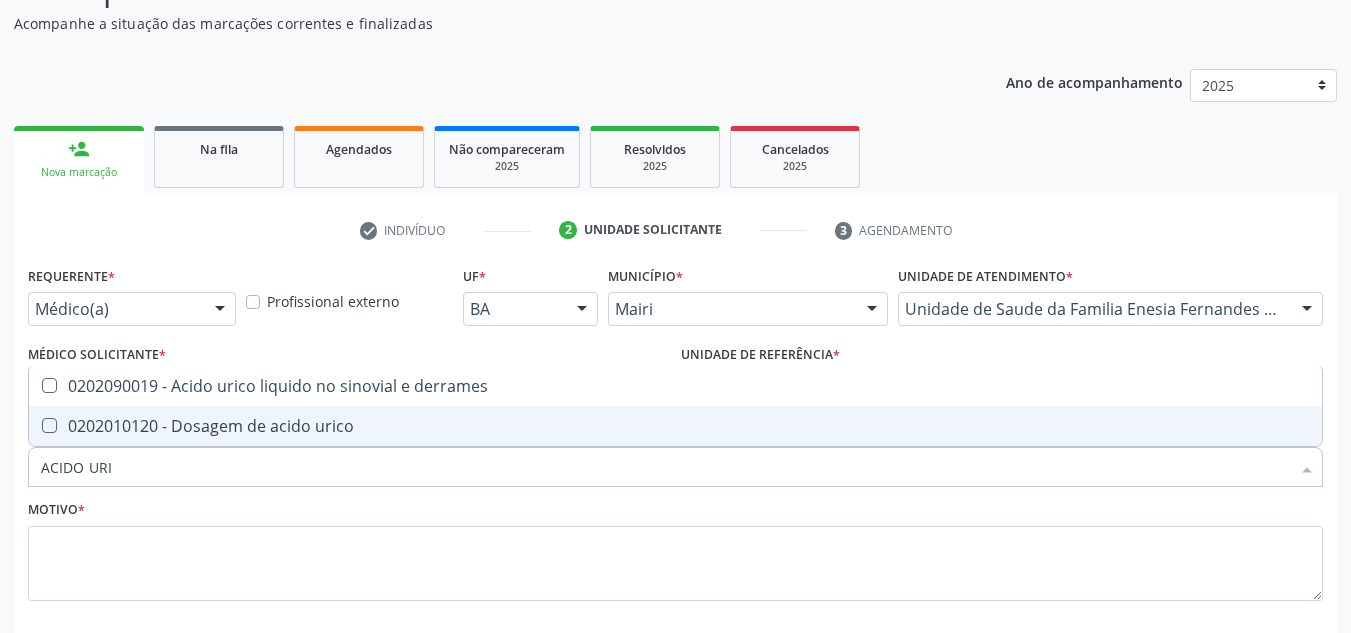 click on "0202010120 - Dosagem de acido urico" at bounding box center [675, 426] 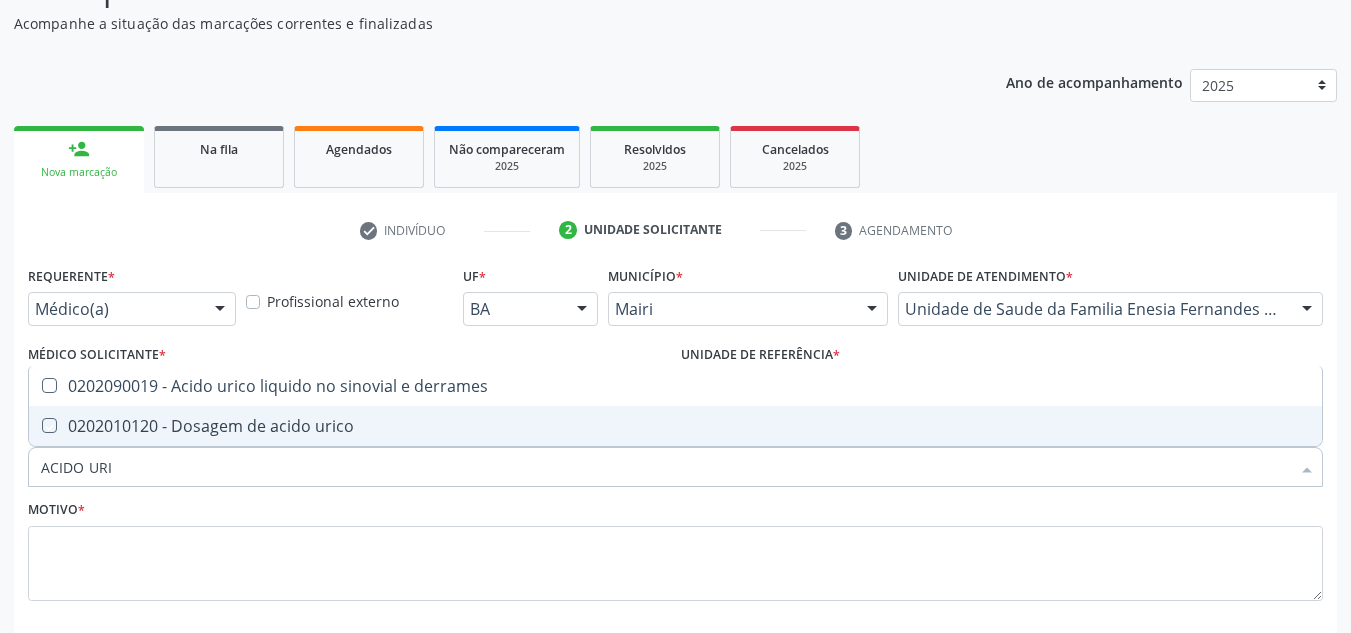 checkbox on "true" 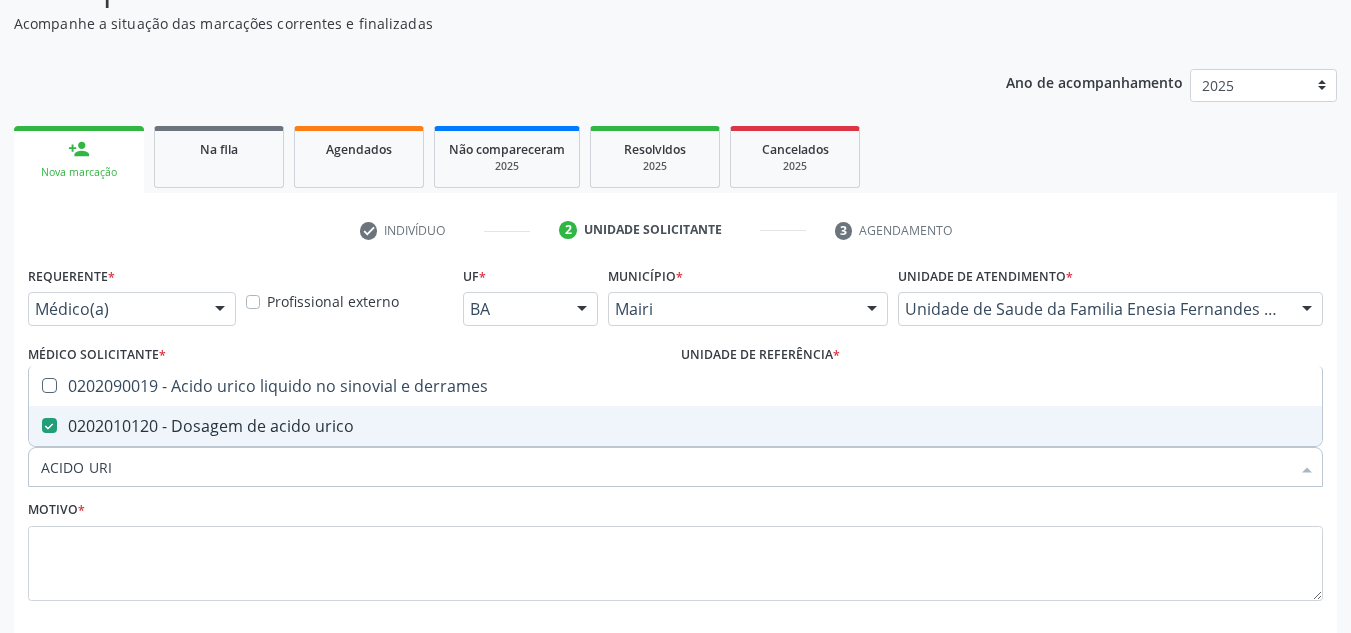 drag, startPoint x: 128, startPoint y: 468, endPoint x: 0, endPoint y: 520, distance: 138.15933 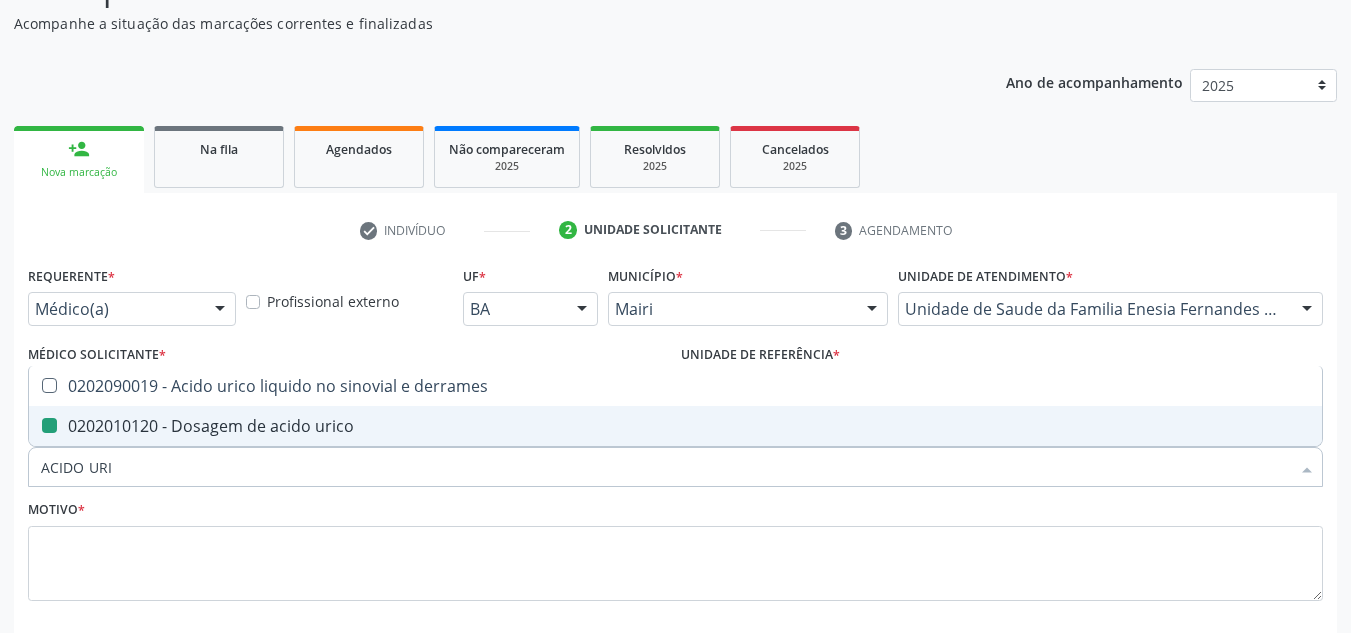 type 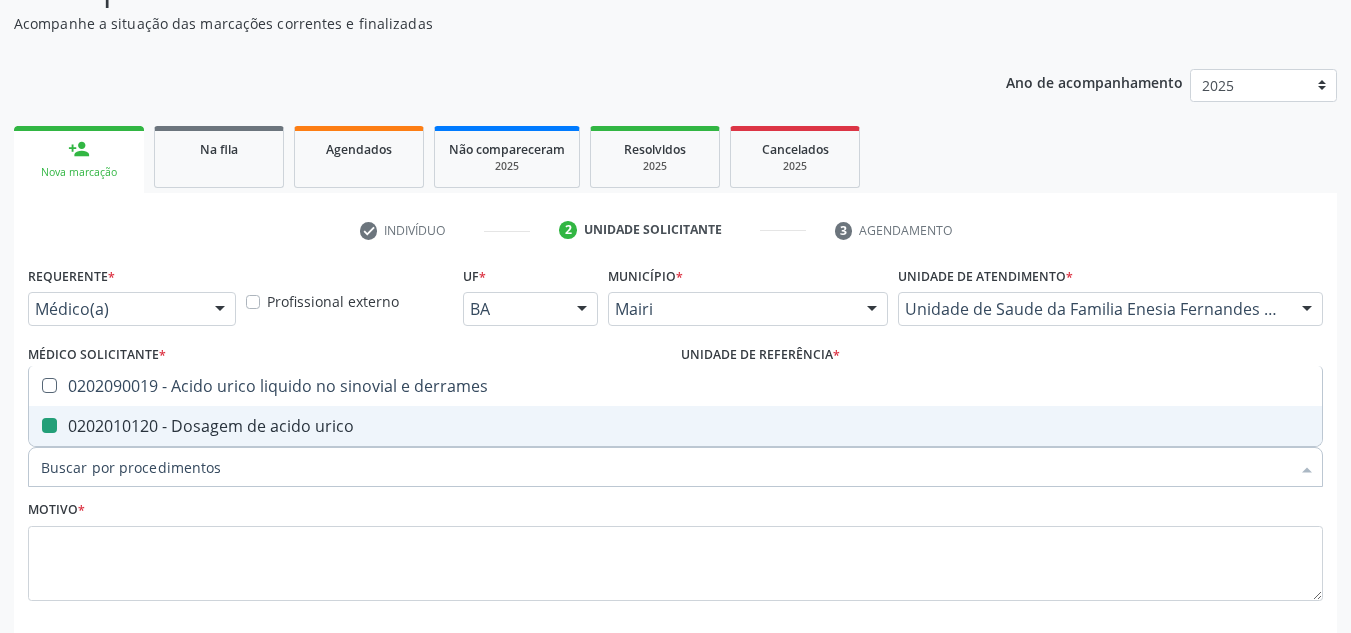 checkbox on "false" 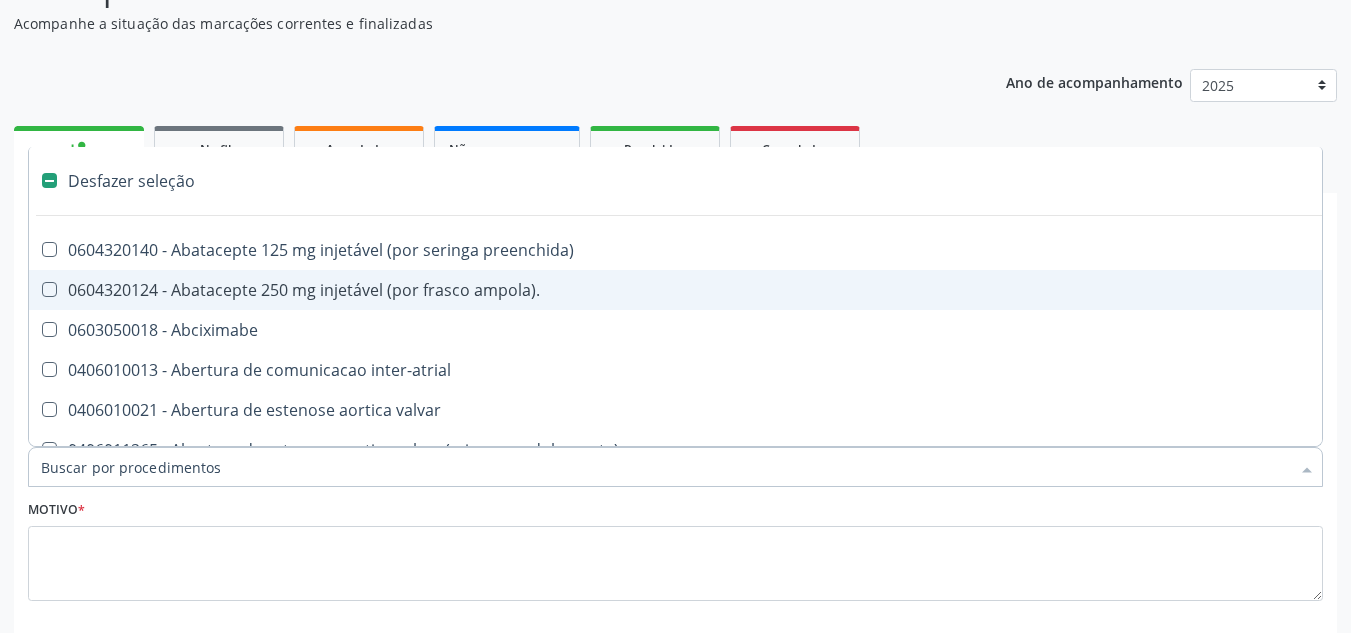 type on "G" 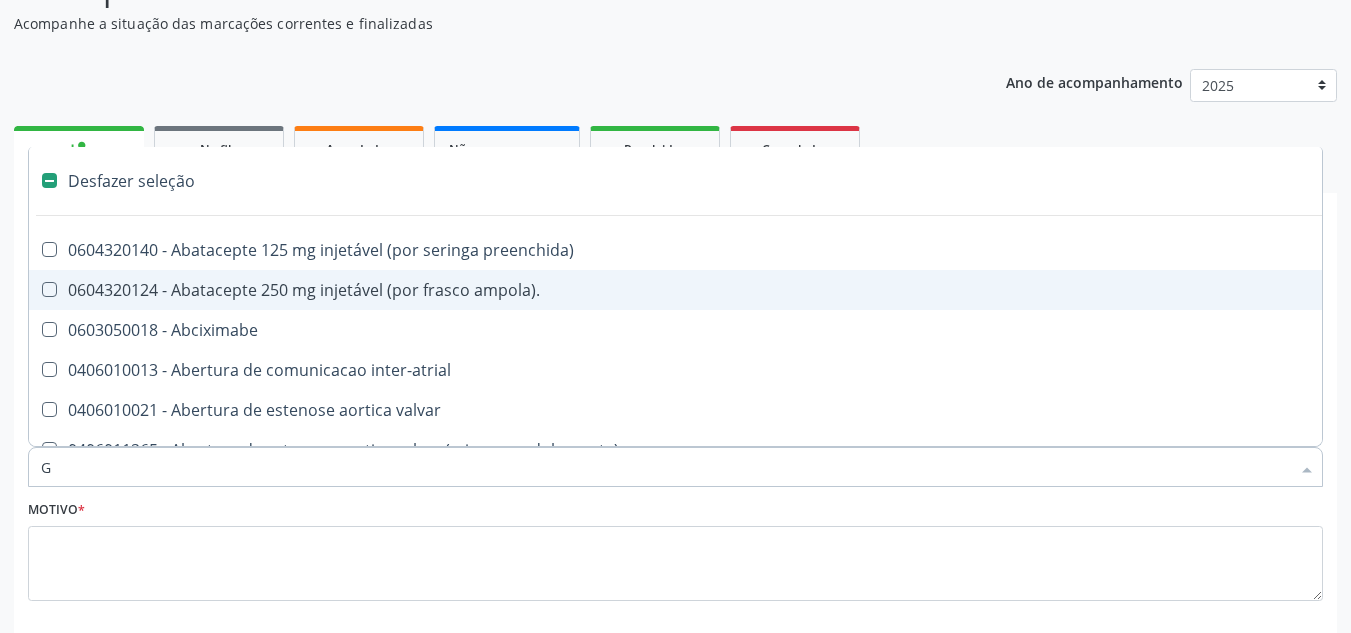 checkbox on "true" 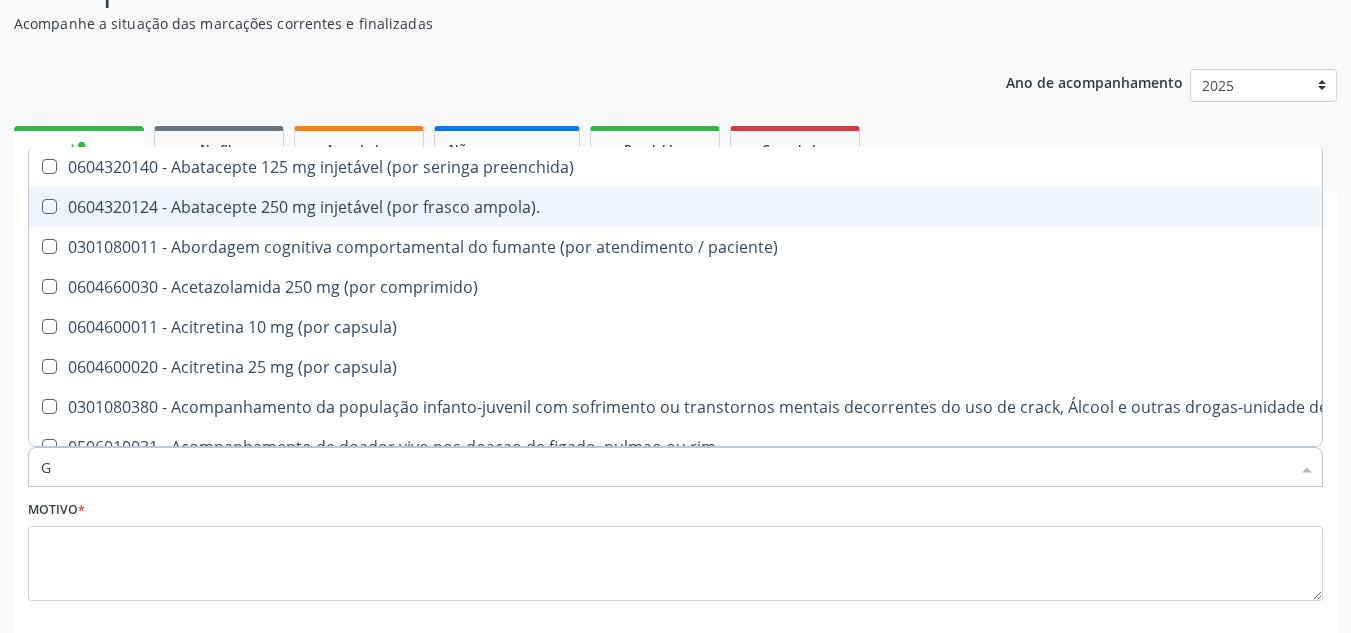 type on "GL" 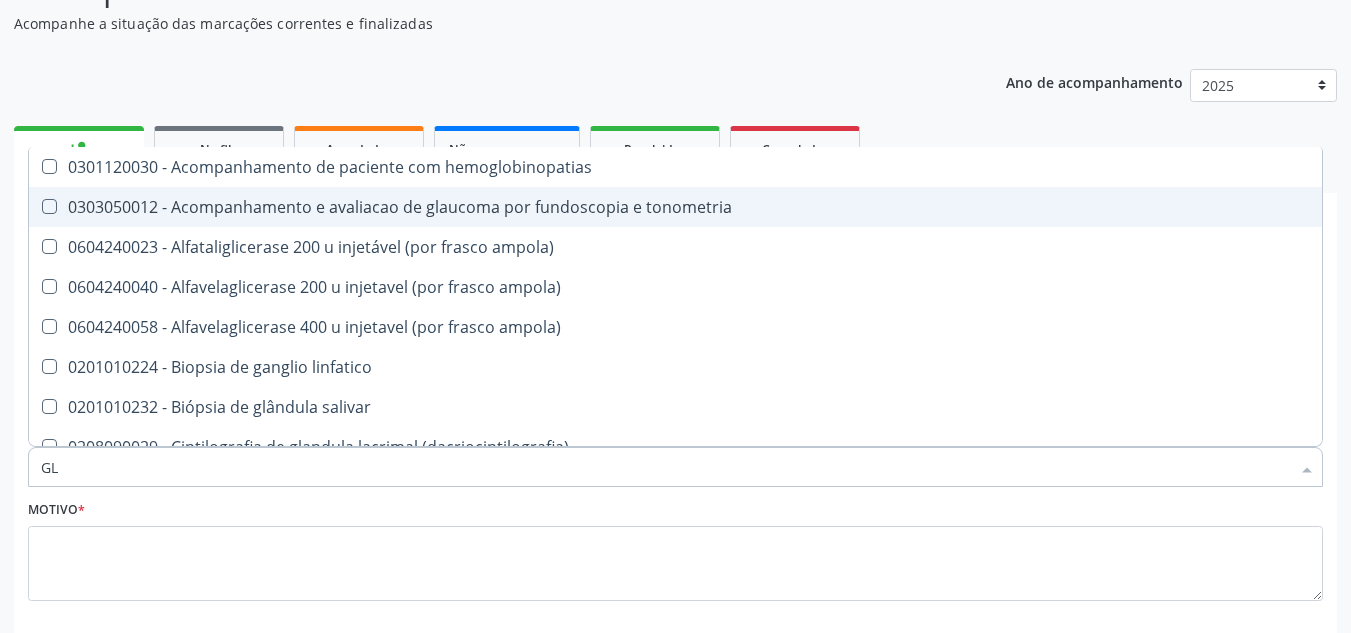 type on "GLI" 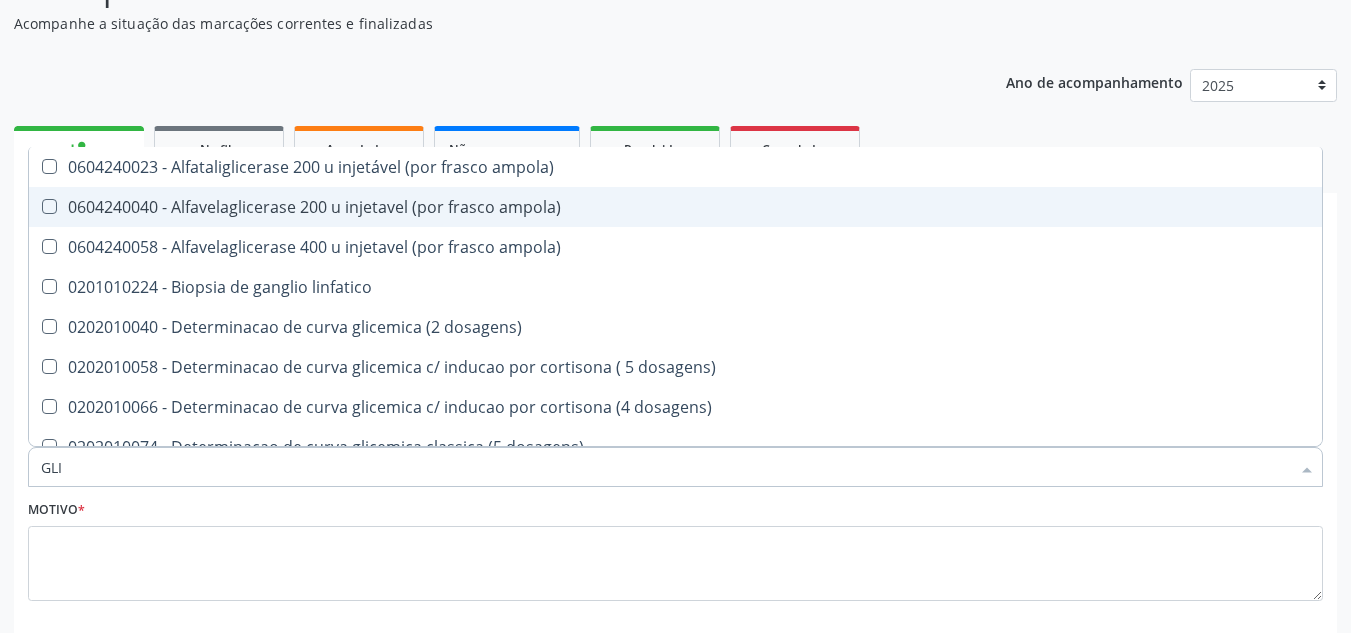 type on "GLIC" 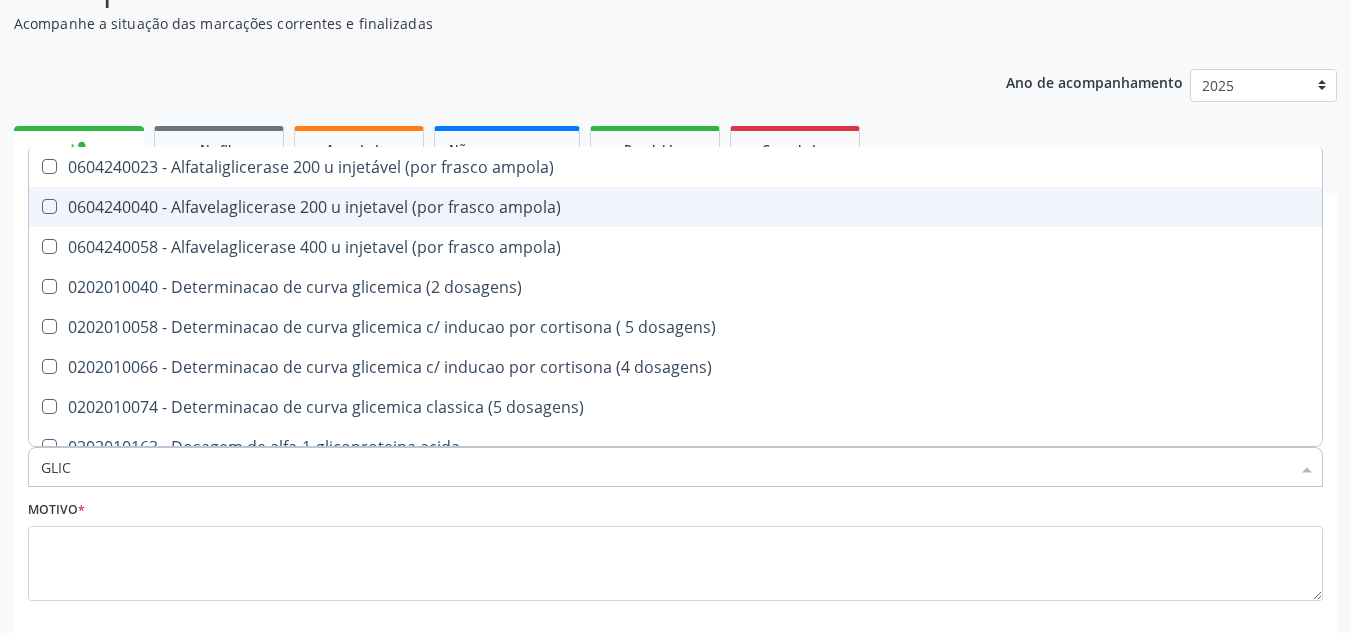 type on "GLICE" 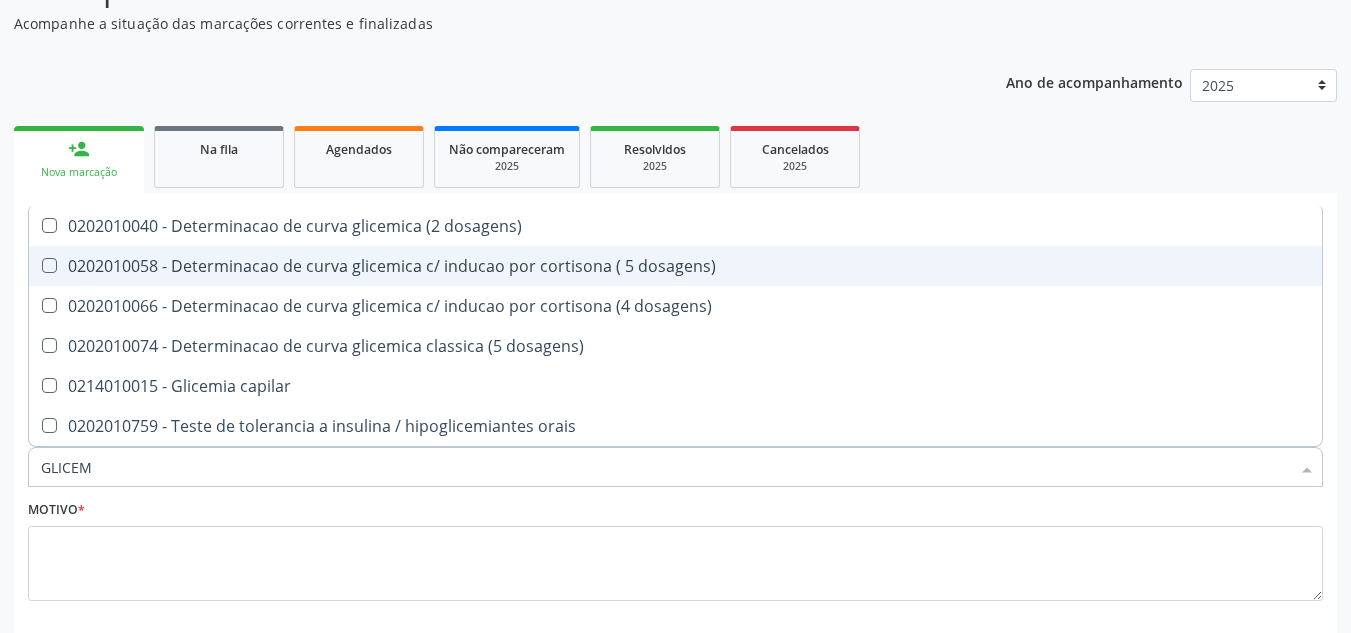 type on "GLICEMI" 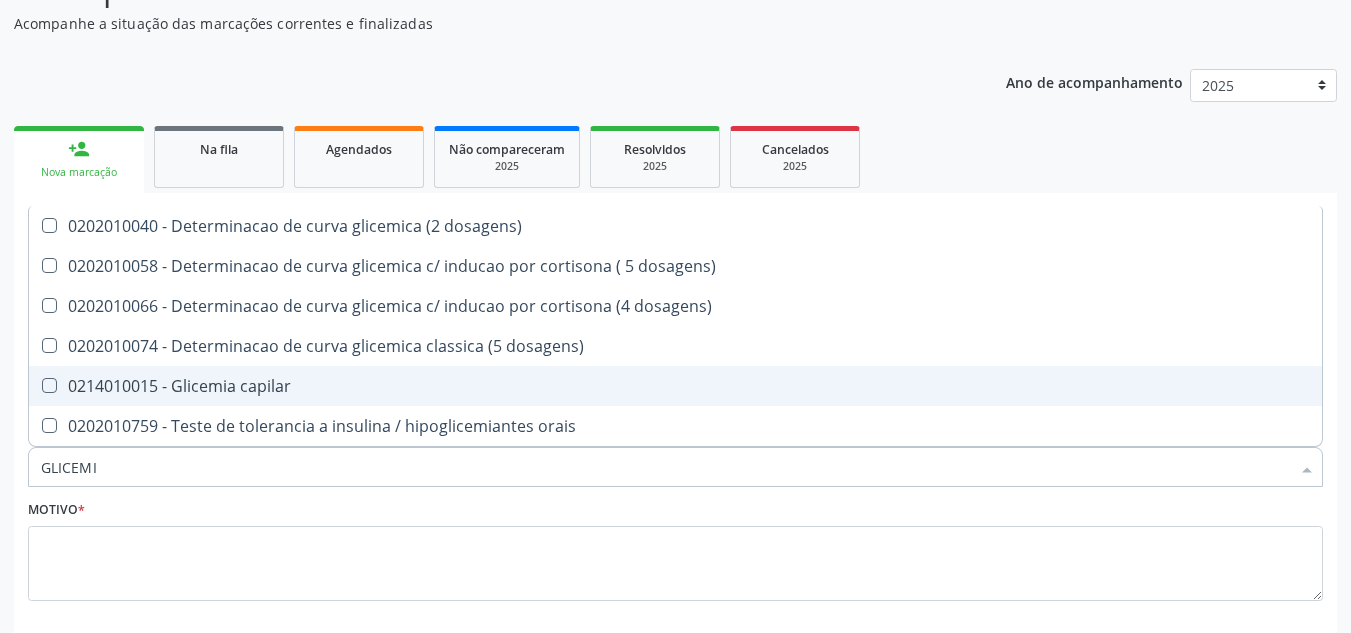 click on "0214010015 - Glicemia capilar" at bounding box center (675, 386) 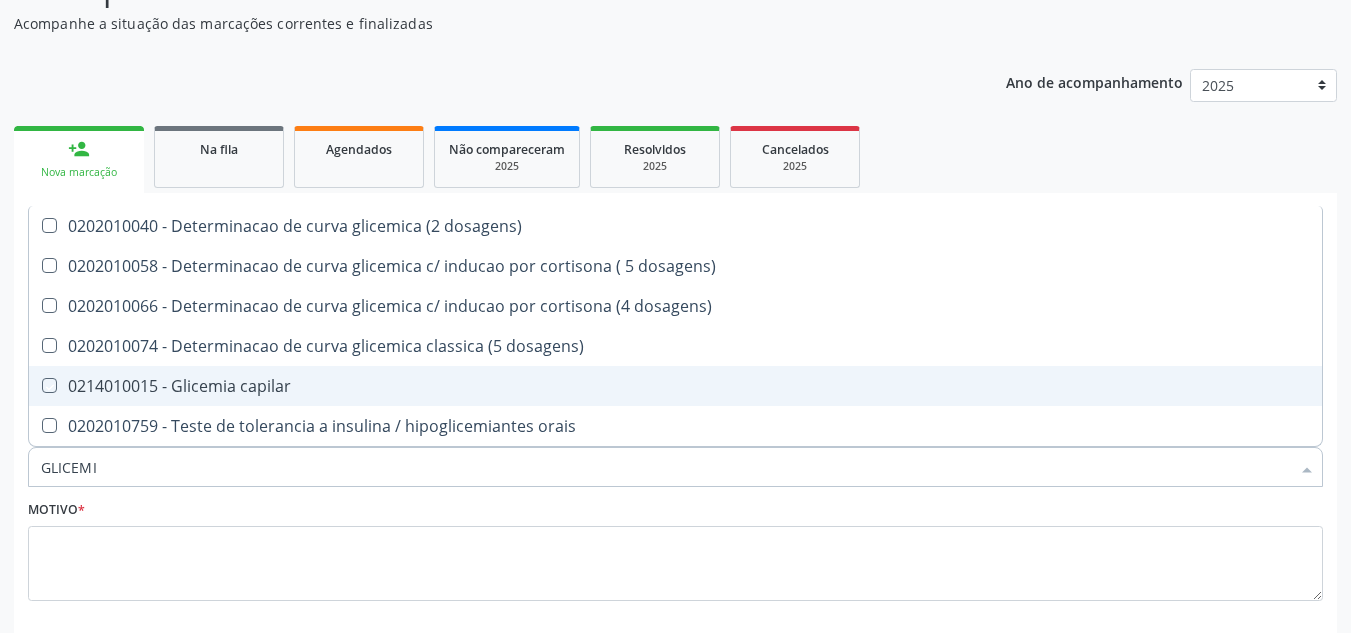 checkbox on "true" 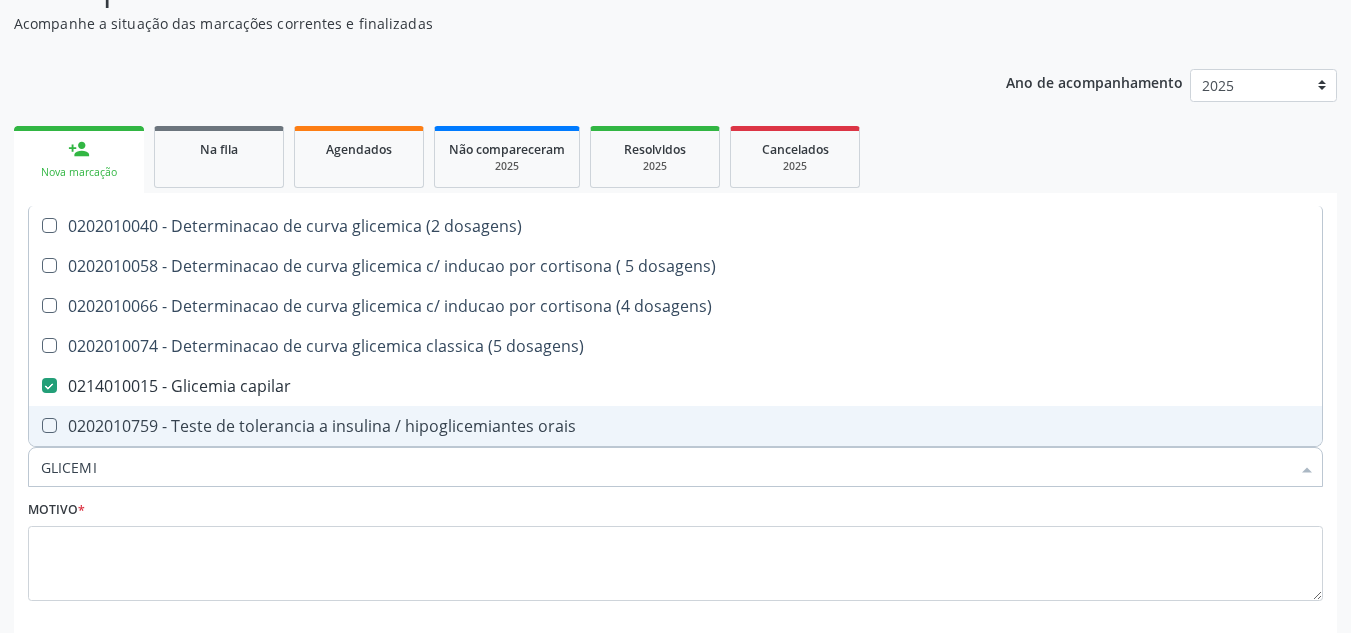 drag, startPoint x: 141, startPoint y: 463, endPoint x: 3, endPoint y: 493, distance: 141.22322 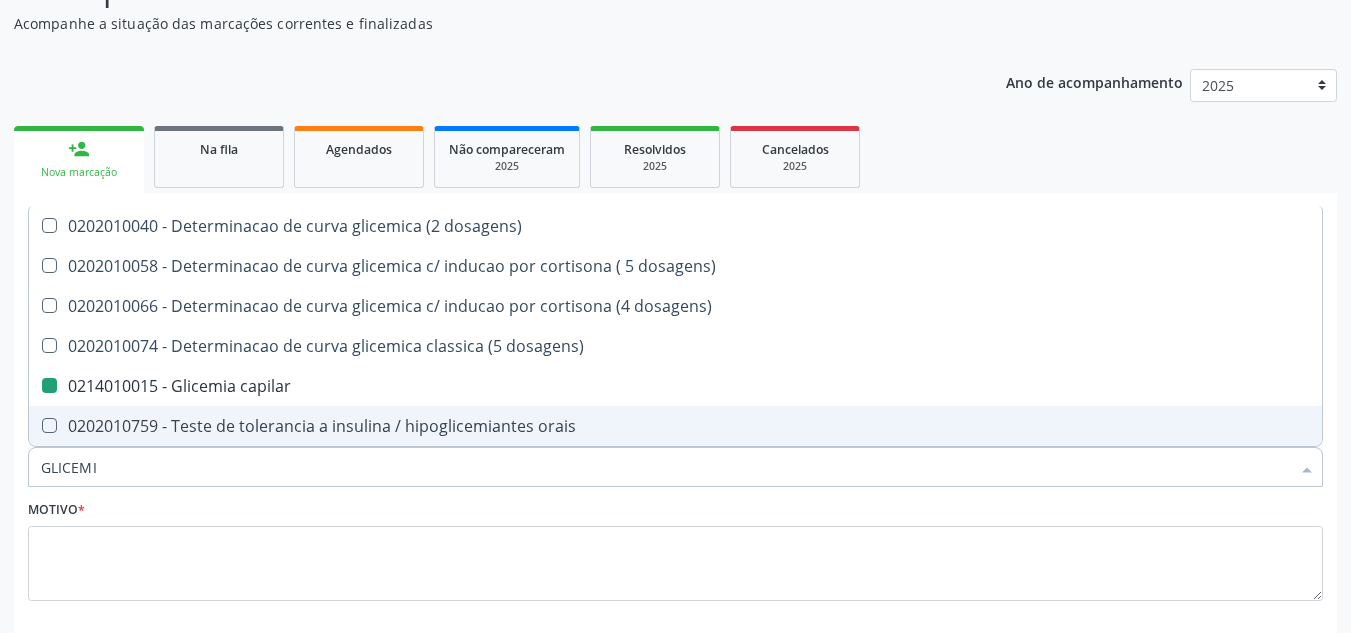 type 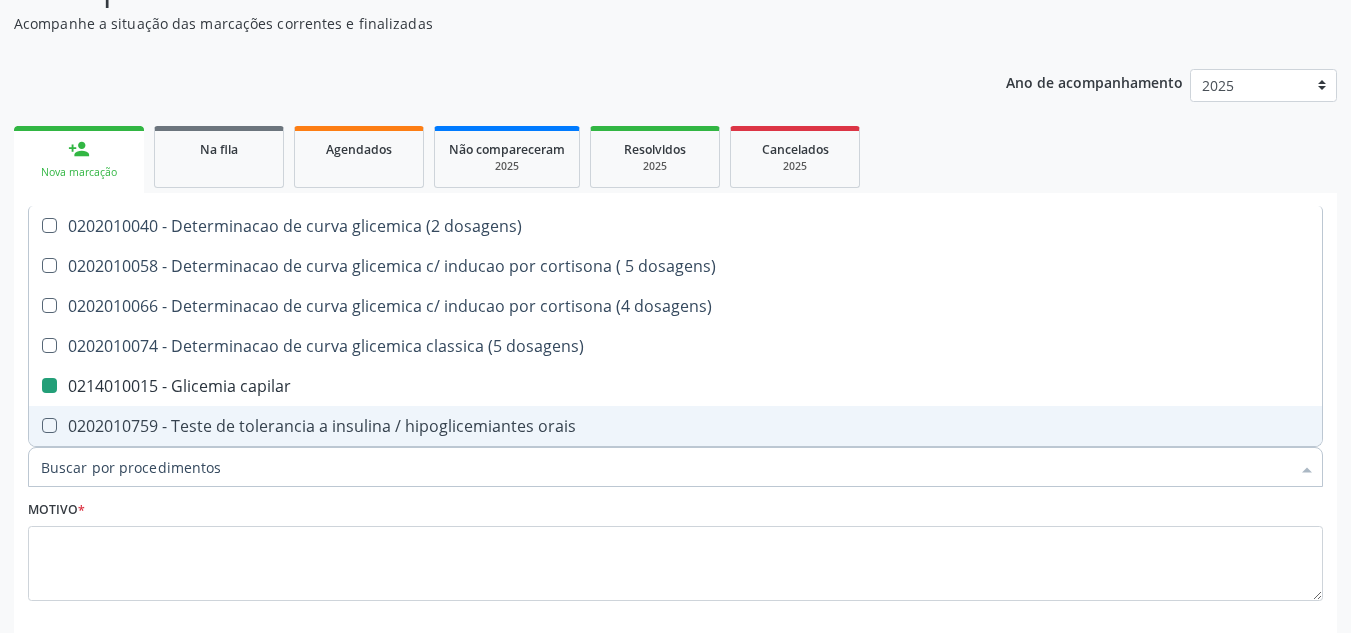 checkbox on "false" 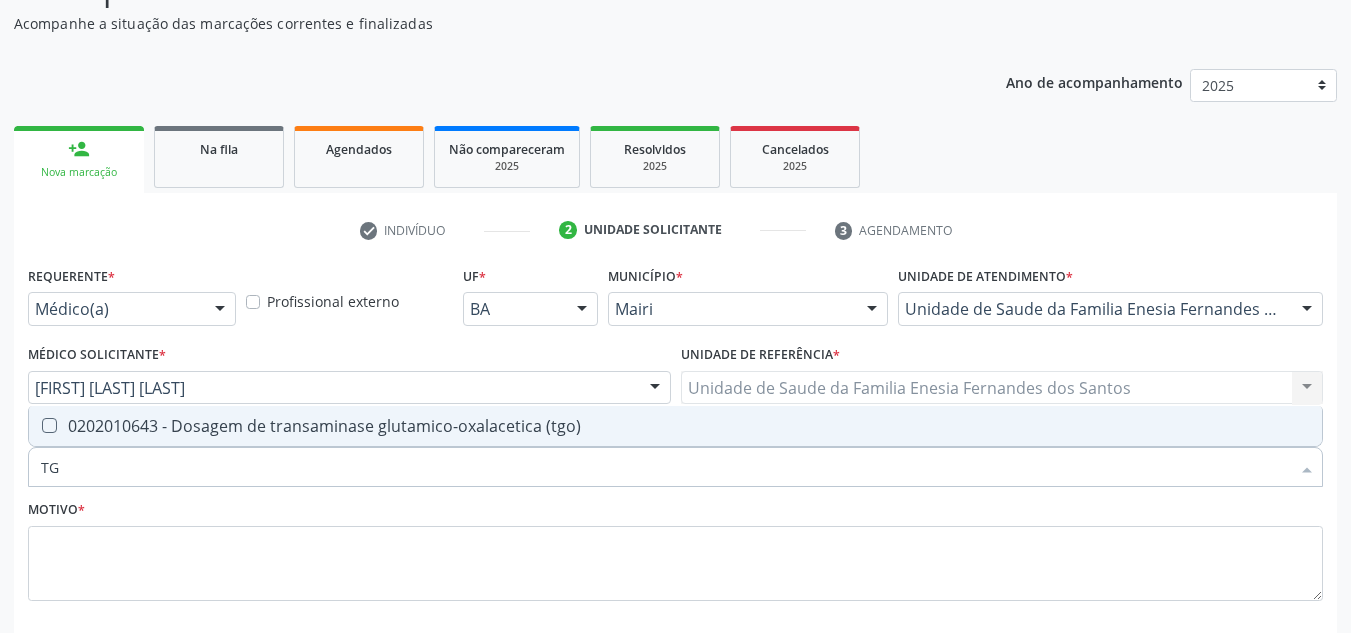 type on "TGO" 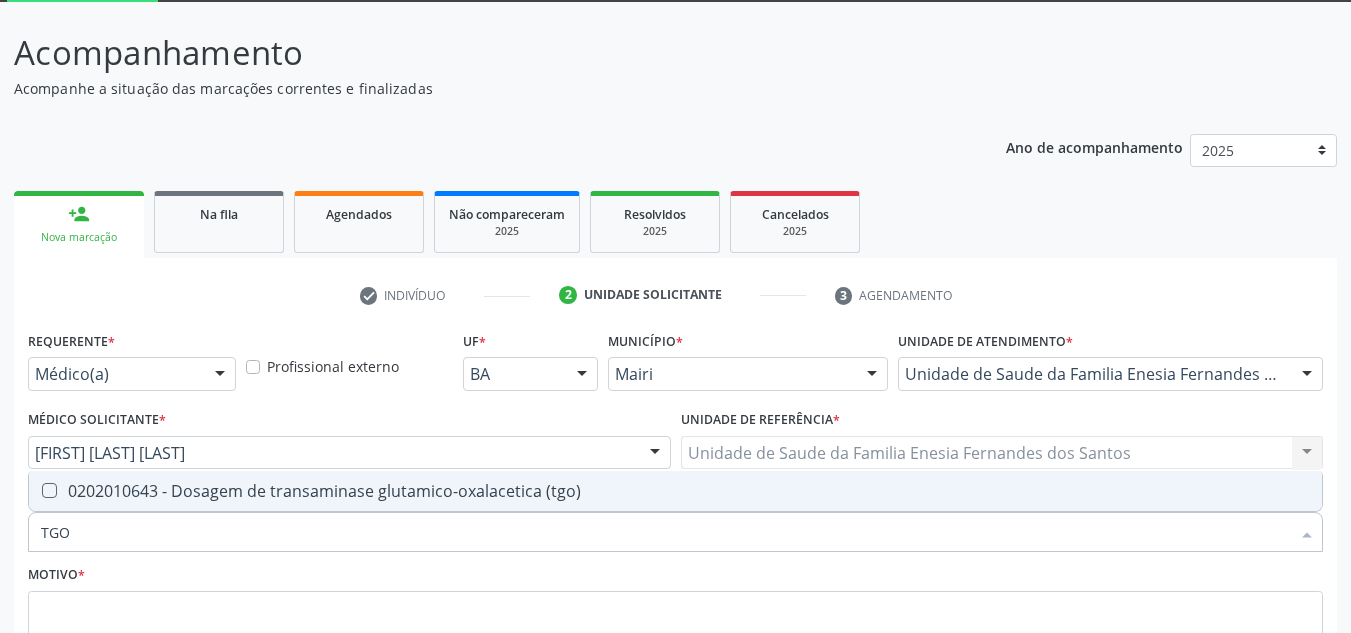 scroll, scrollTop: 73, scrollLeft: 0, axis: vertical 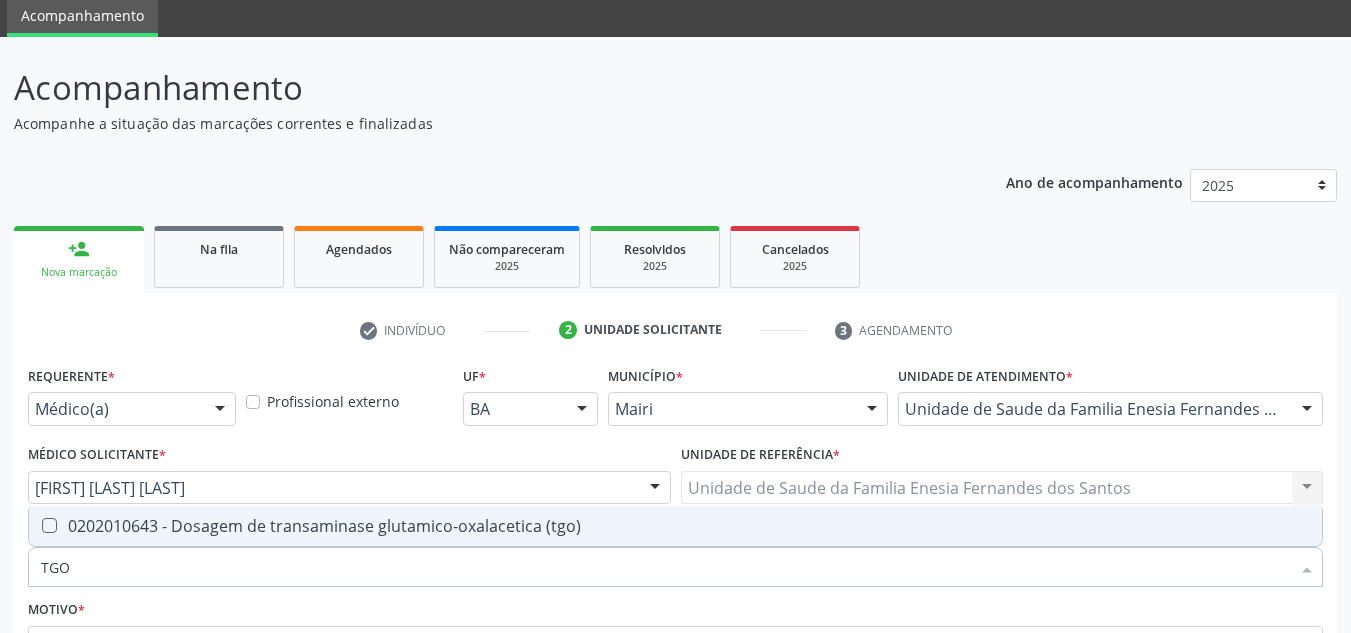 click on "0202010643 - Dosagem de transaminase glutamico-oxalacetica (tgo)" at bounding box center [675, 526] 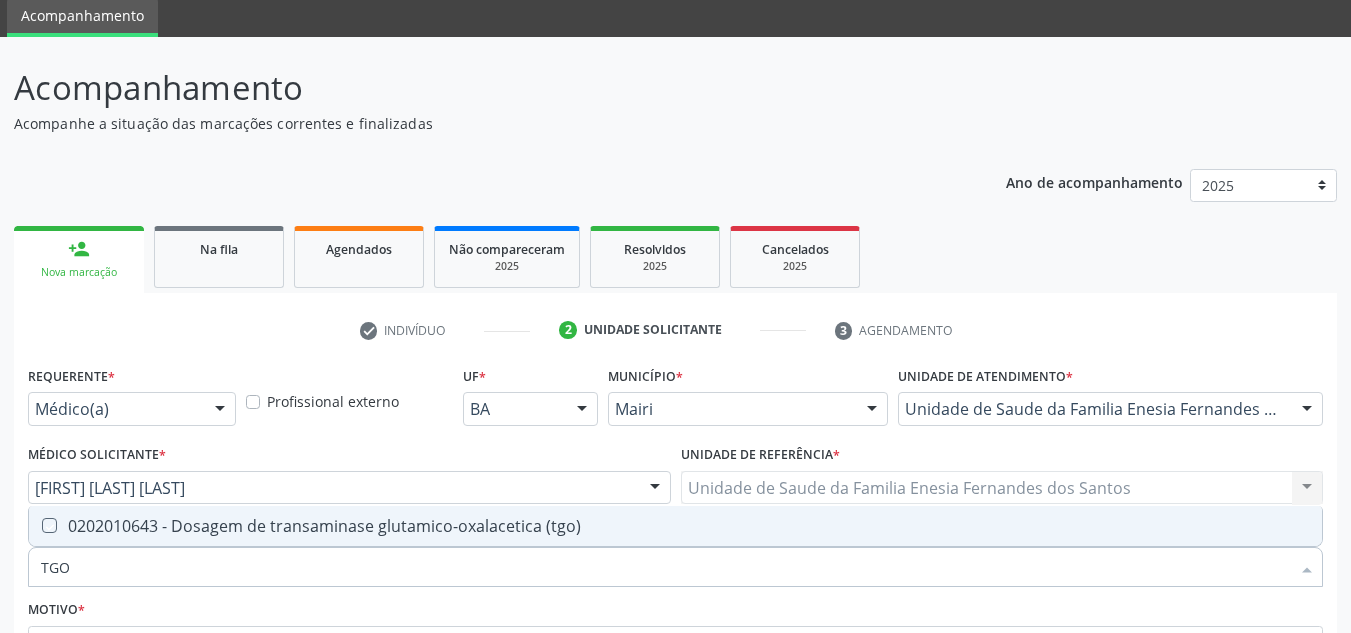checkbox on "true" 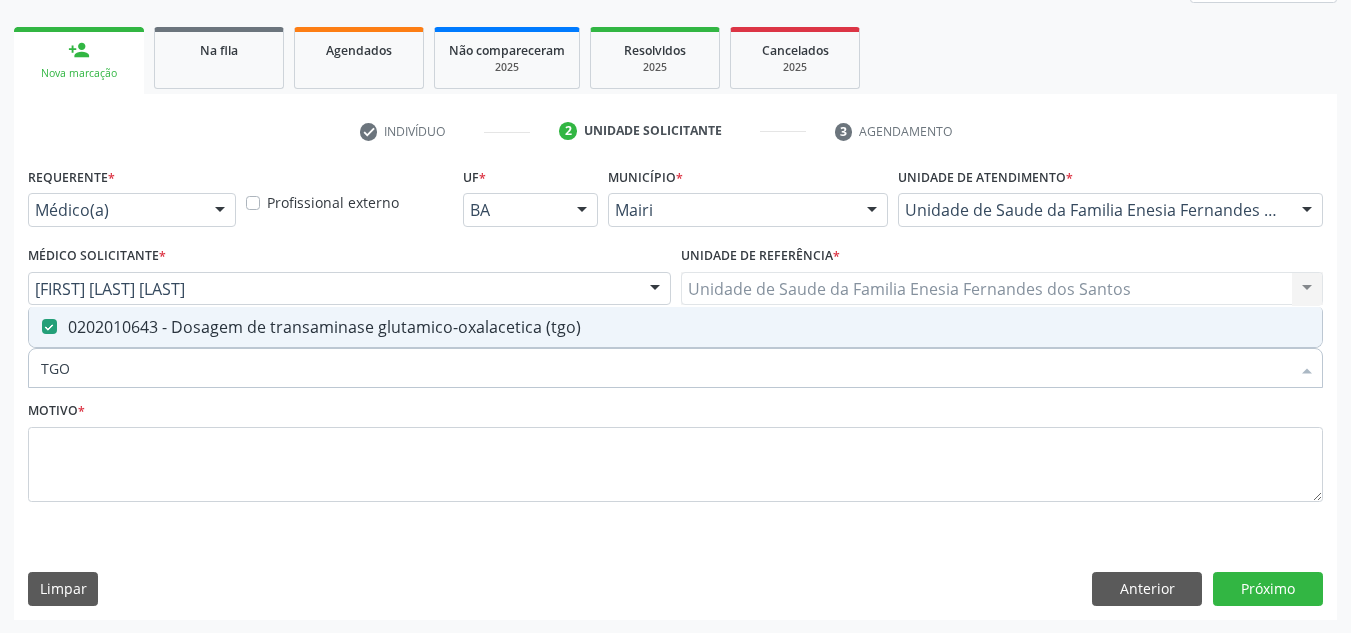 scroll, scrollTop: 273, scrollLeft: 0, axis: vertical 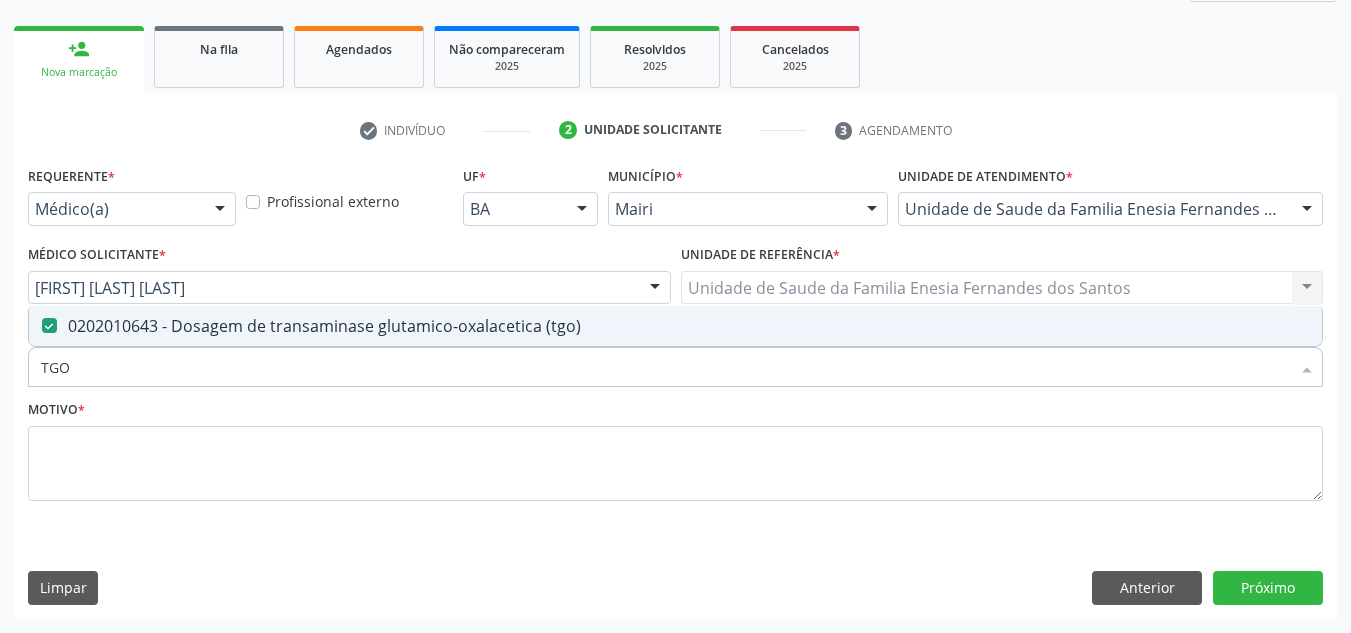 drag, startPoint x: 85, startPoint y: 368, endPoint x: 27, endPoint y: 380, distance: 59.22837 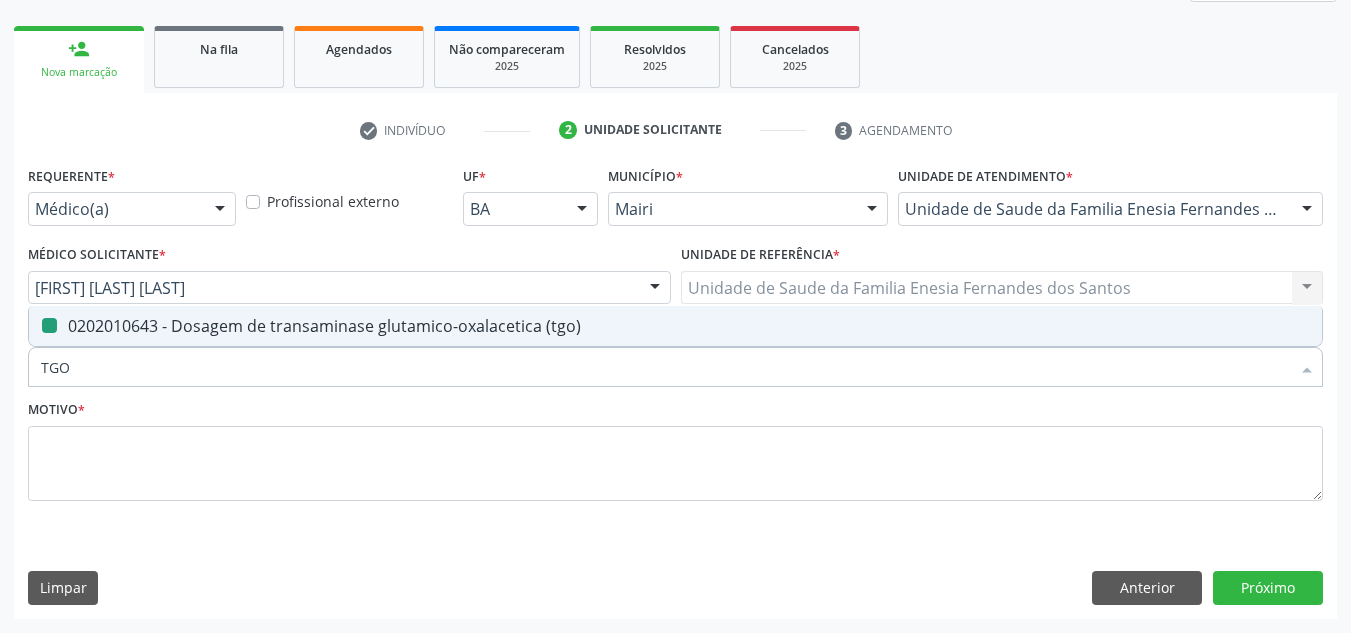 type 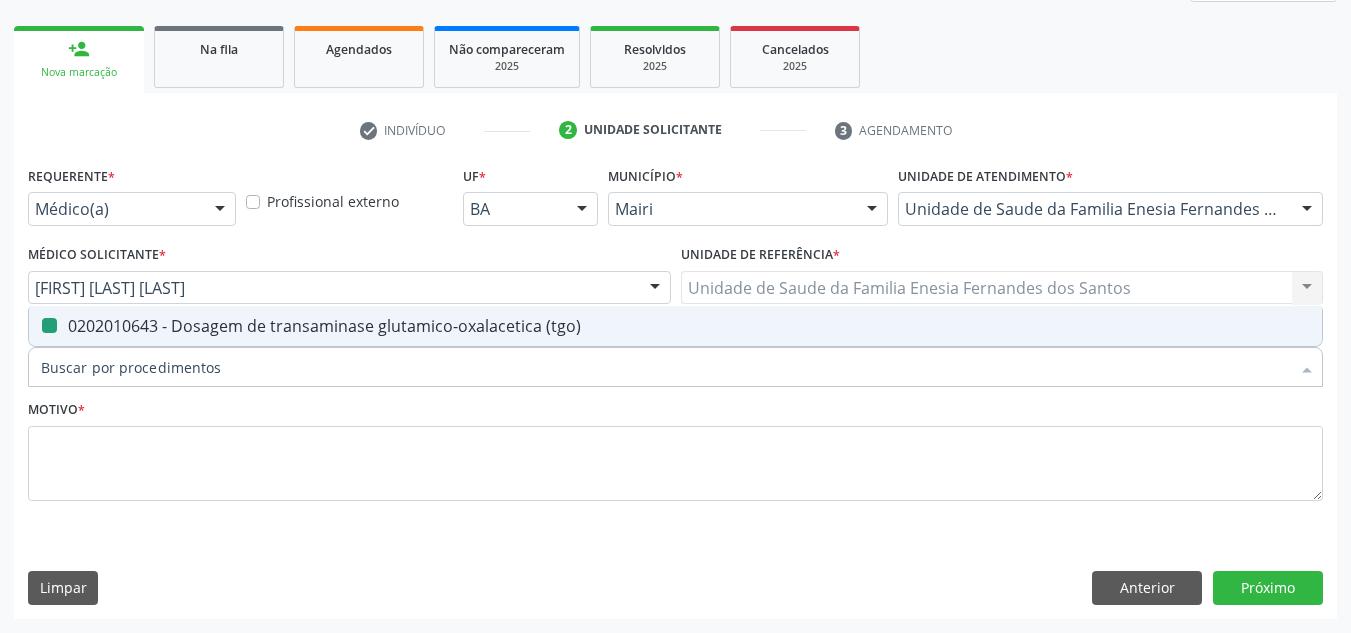 checkbox on "false" 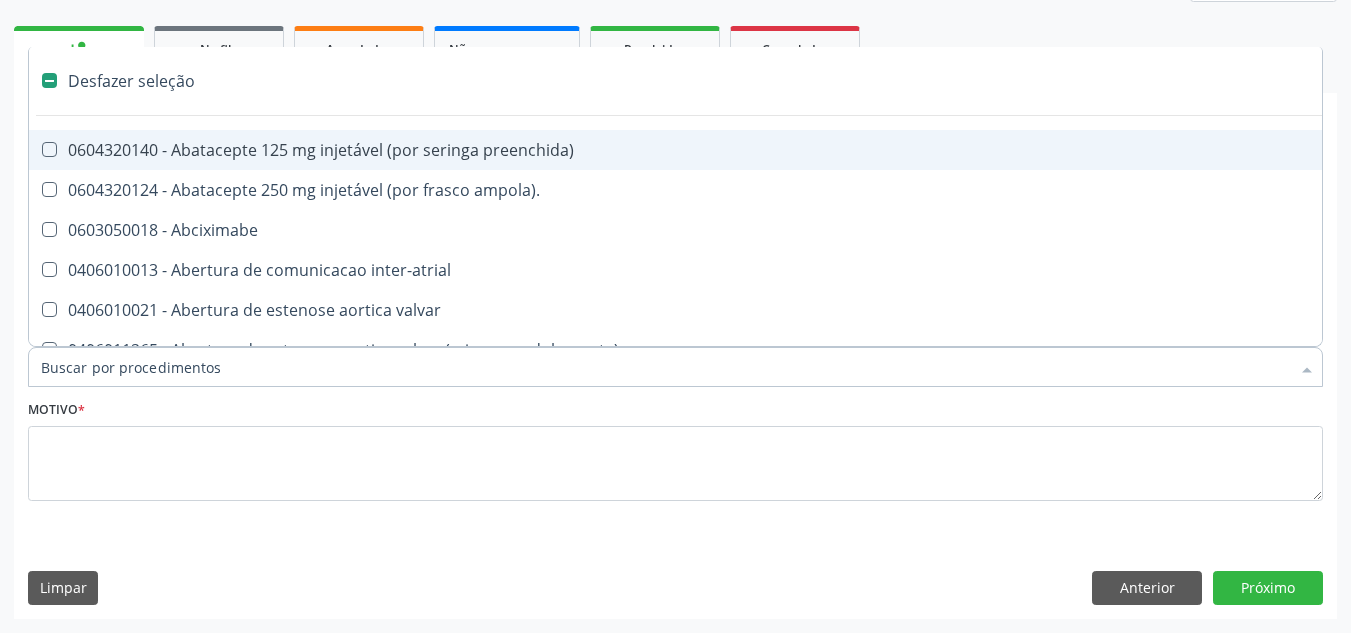 type on "T" 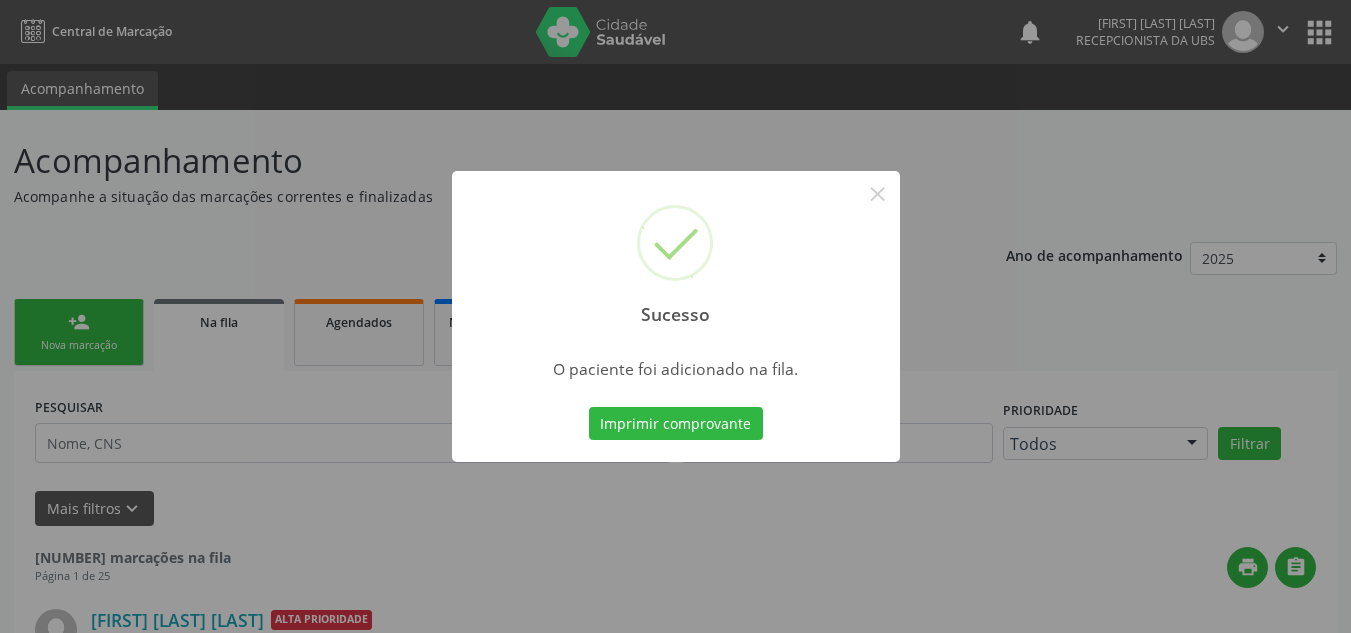 scroll, scrollTop: 34, scrollLeft: 0, axis: vertical 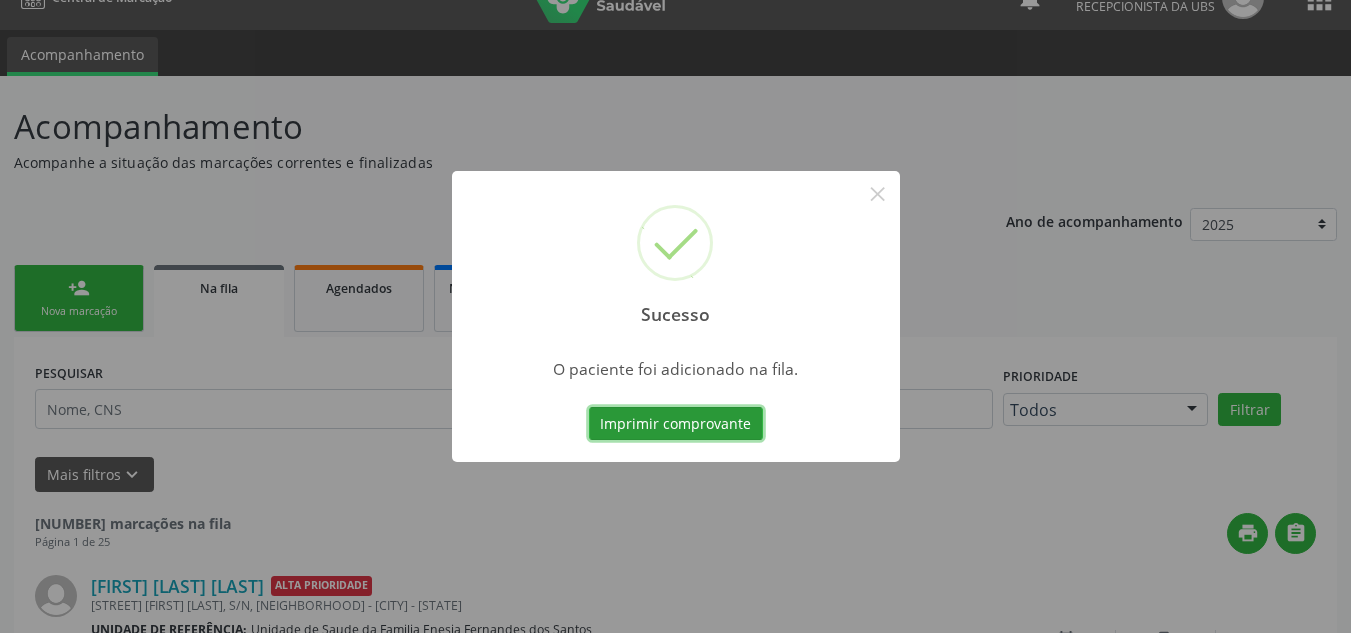 type 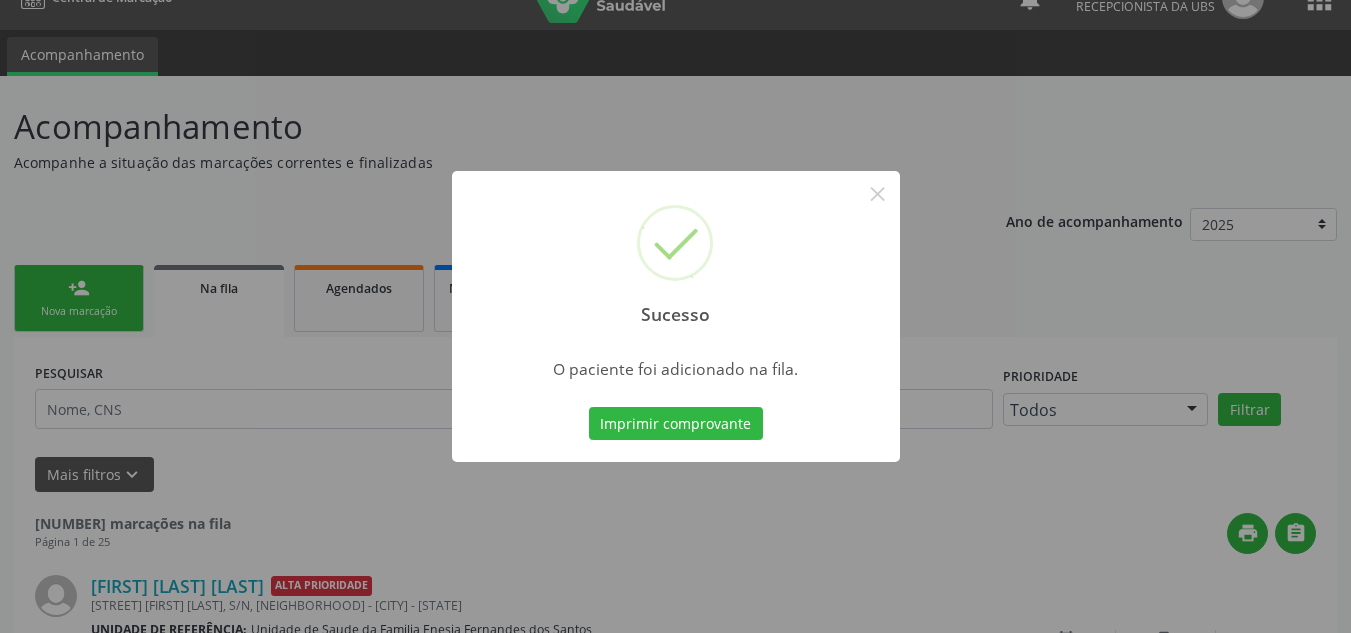 click on "Sucesso × O paciente foi adicionado na fila. Imprimir comprovante Cancel" at bounding box center (675, 316) 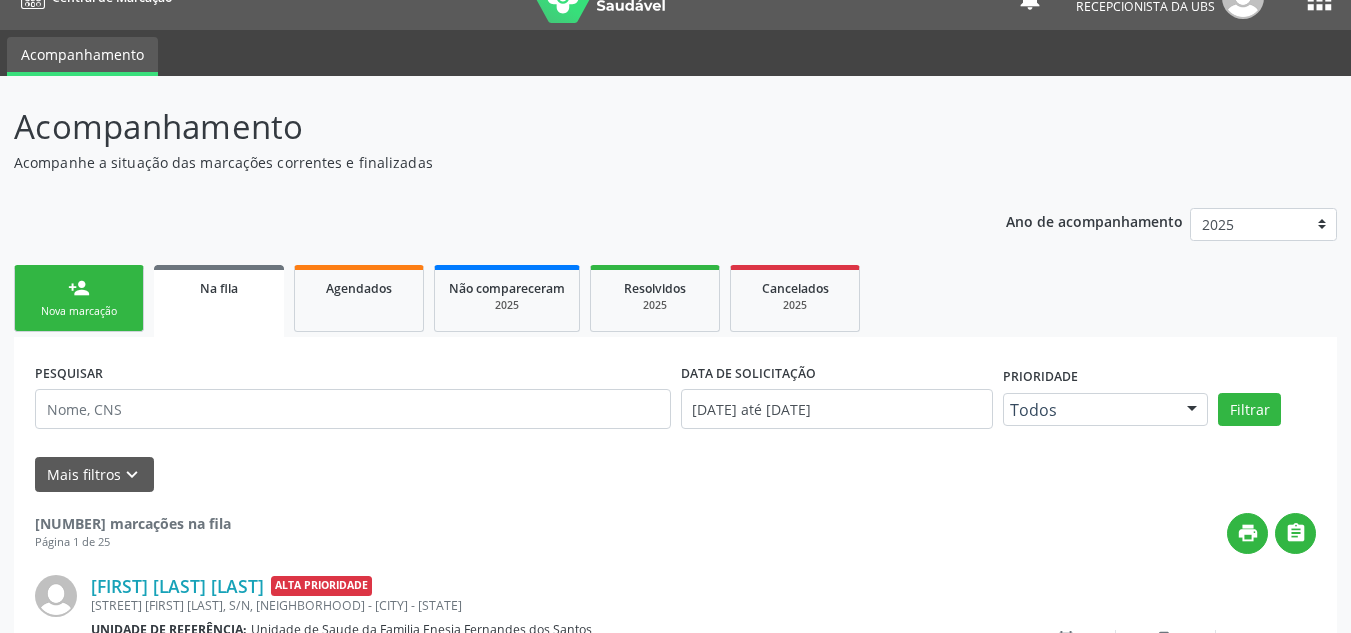 click on "person_add
Nova marcação" at bounding box center (79, 298) 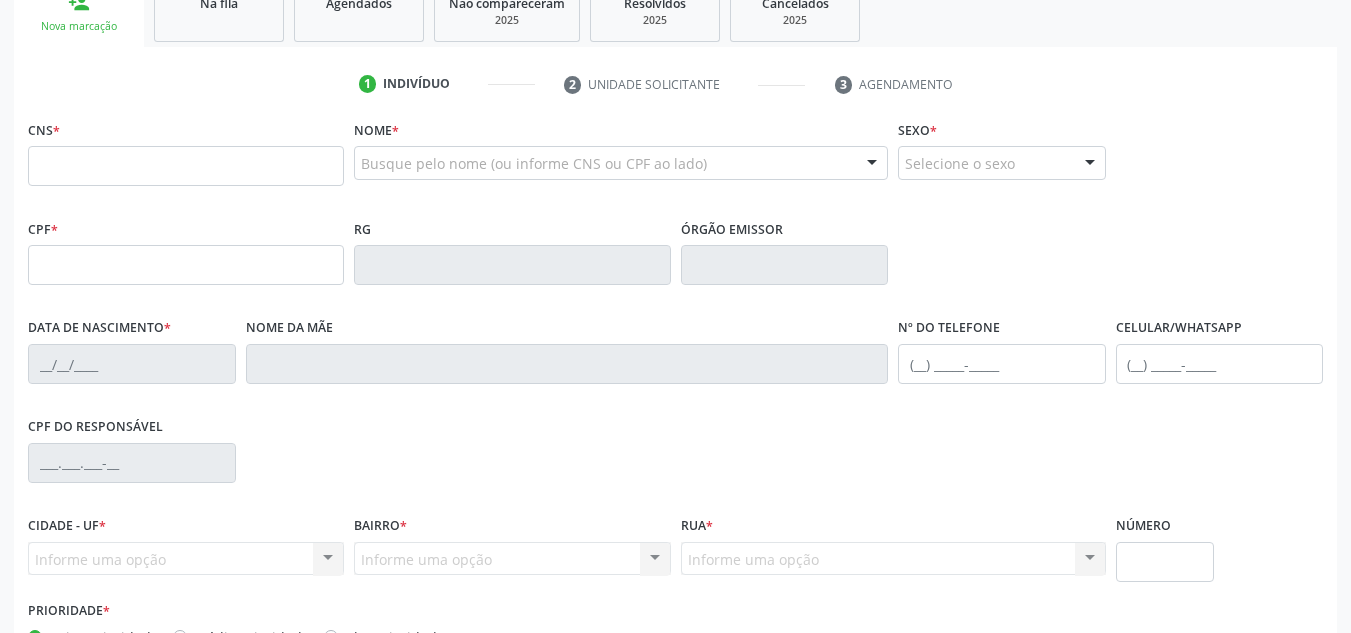 scroll, scrollTop: 334, scrollLeft: 0, axis: vertical 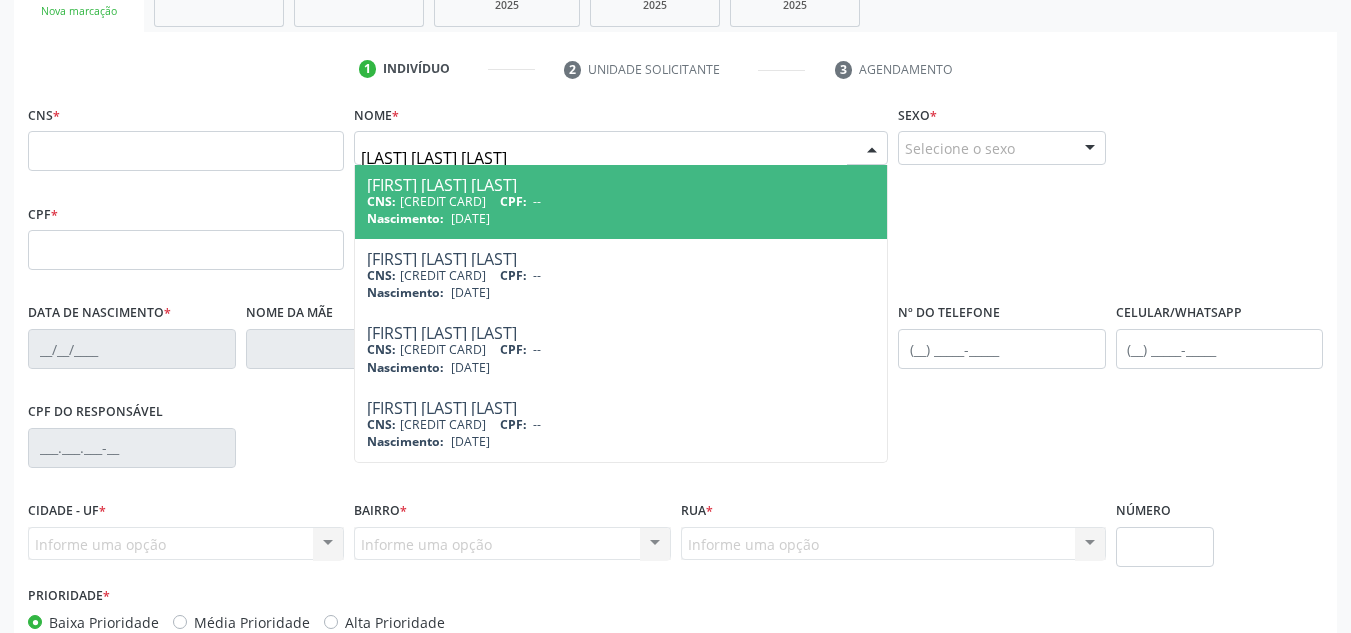 type on "[LAST] [LAST] [LAST]" 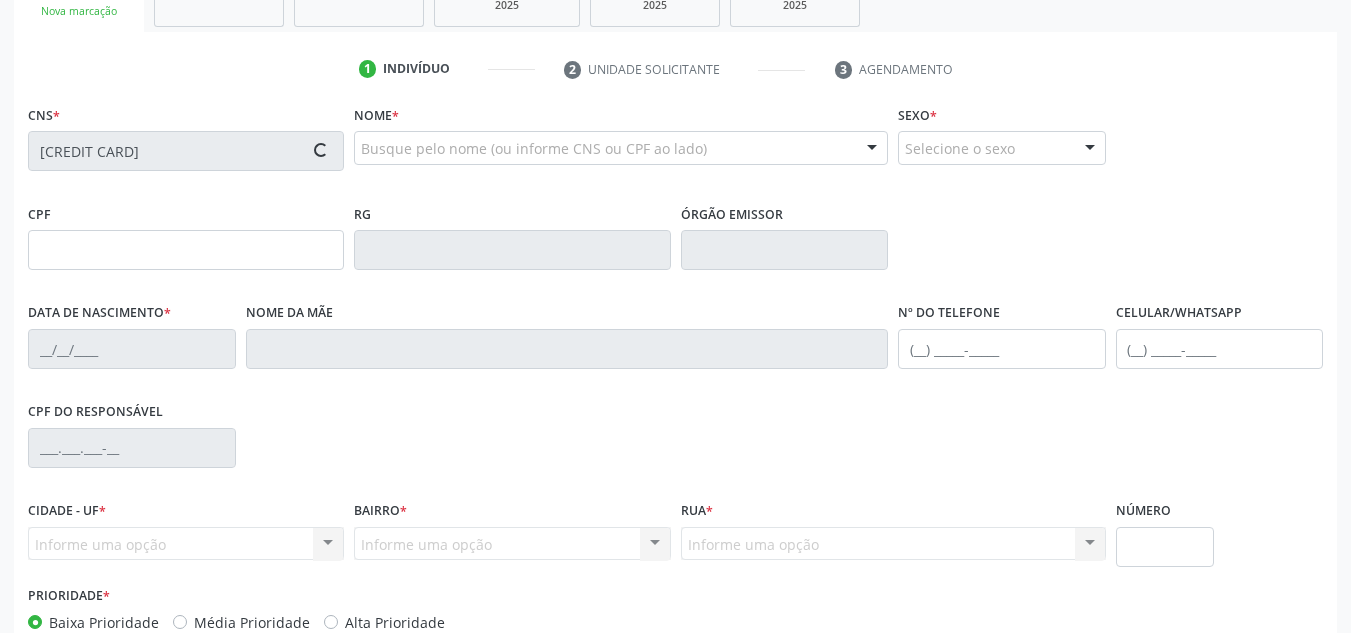 type on "[NUMBER]" 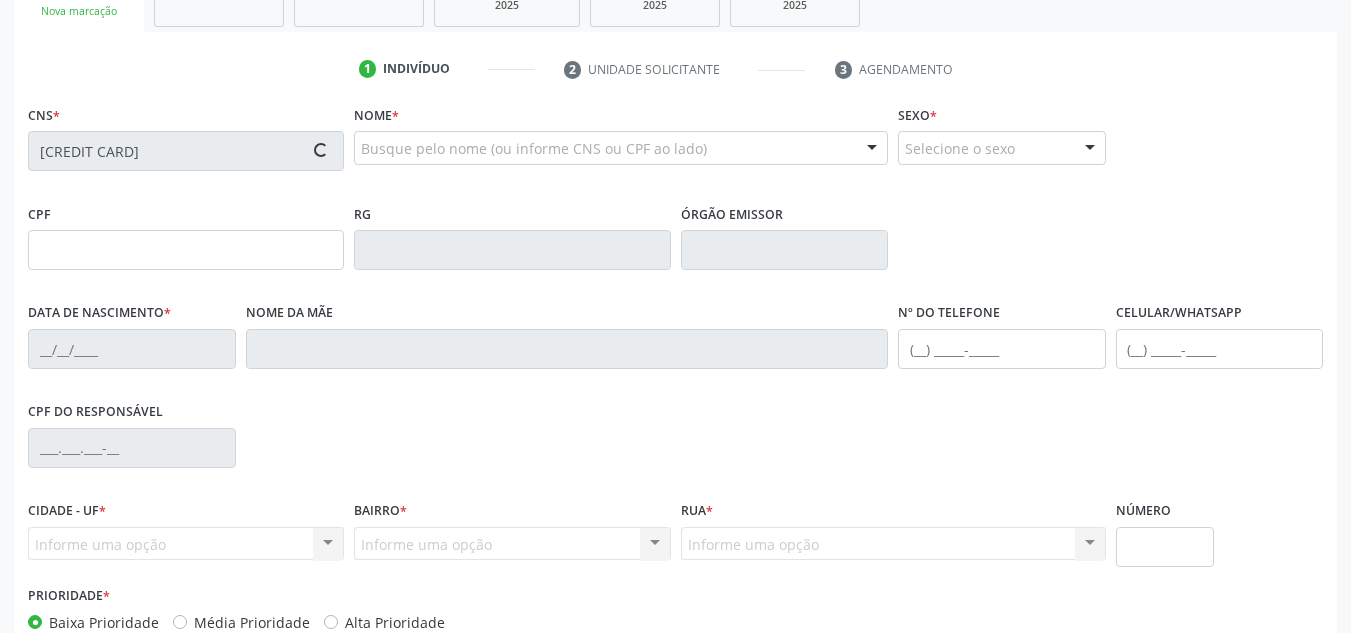 type on "[DATE]" 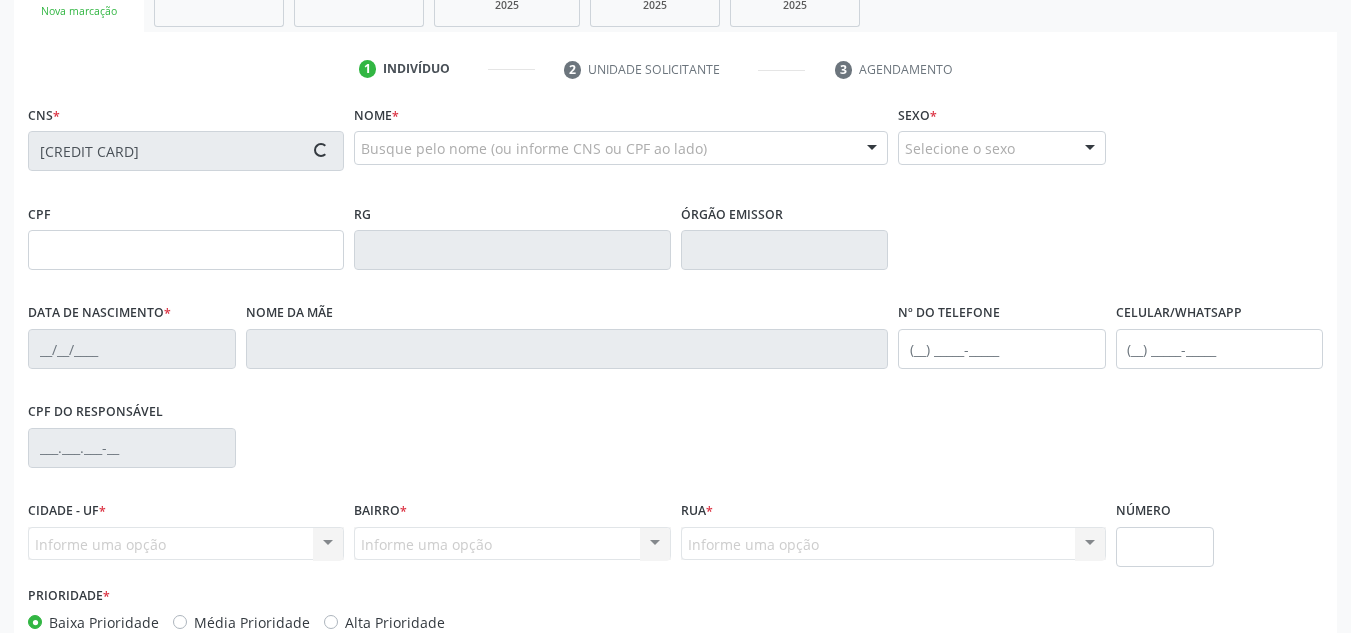 type on "([PHONE]) [PHONE]-[PHONE]" 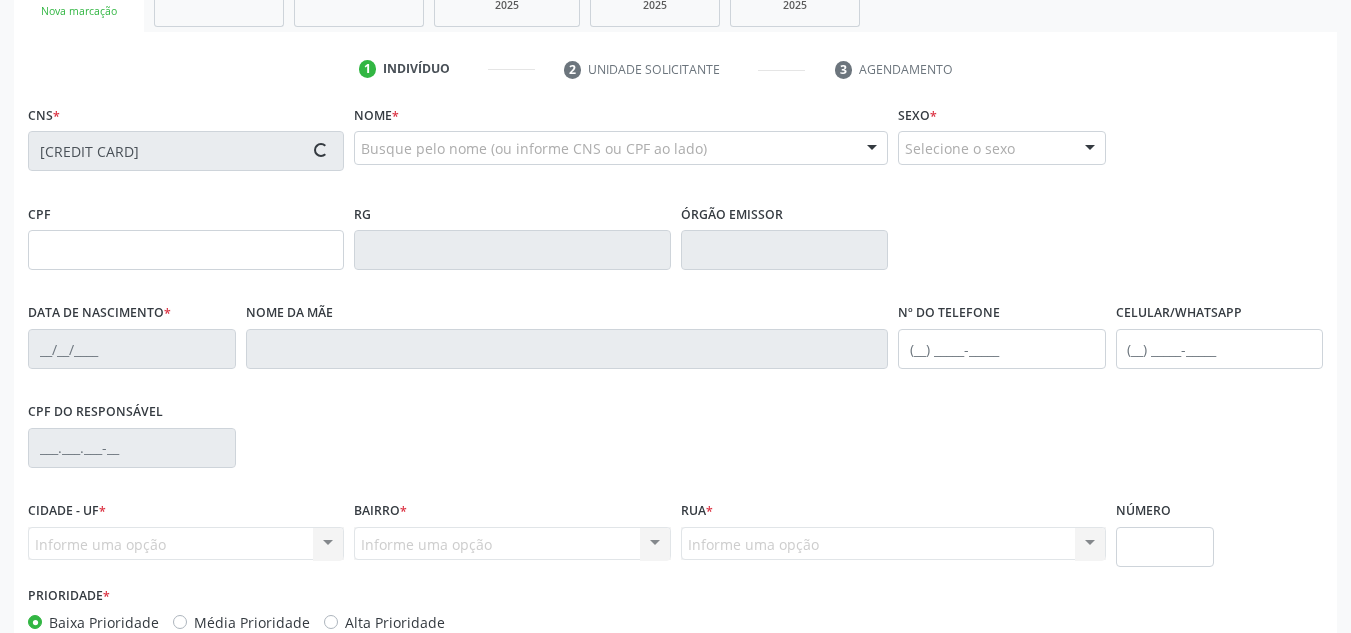 type on "--" 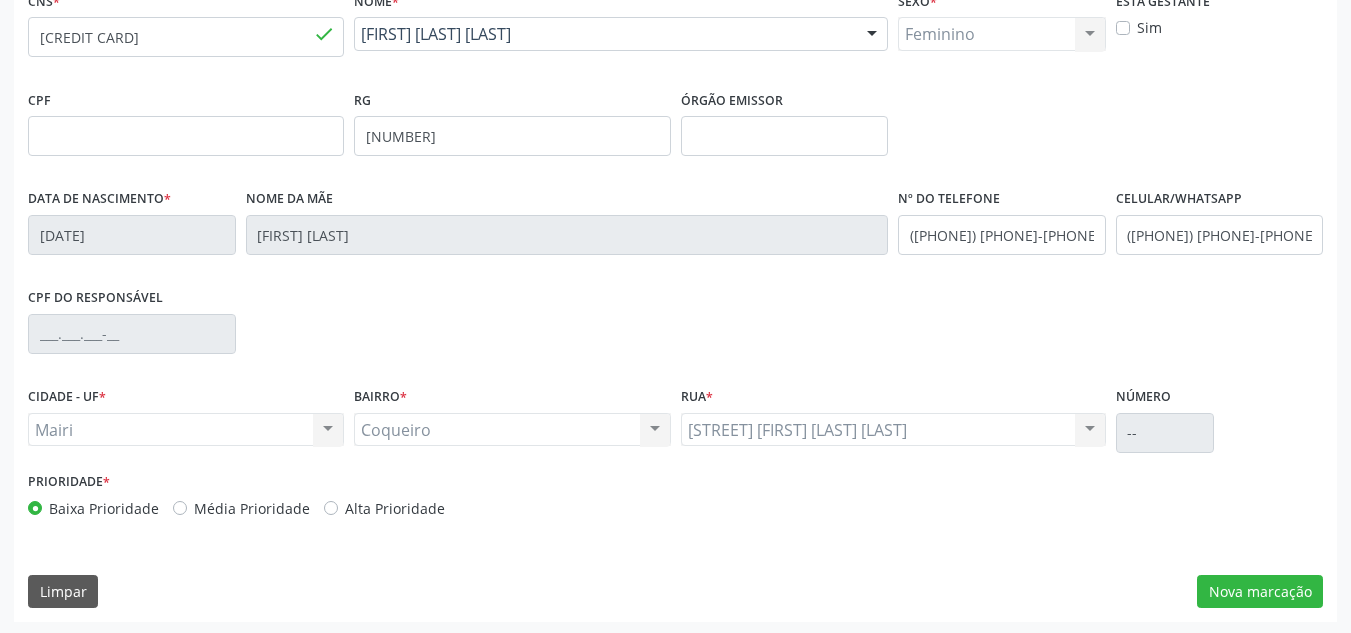 scroll, scrollTop: 451, scrollLeft: 0, axis: vertical 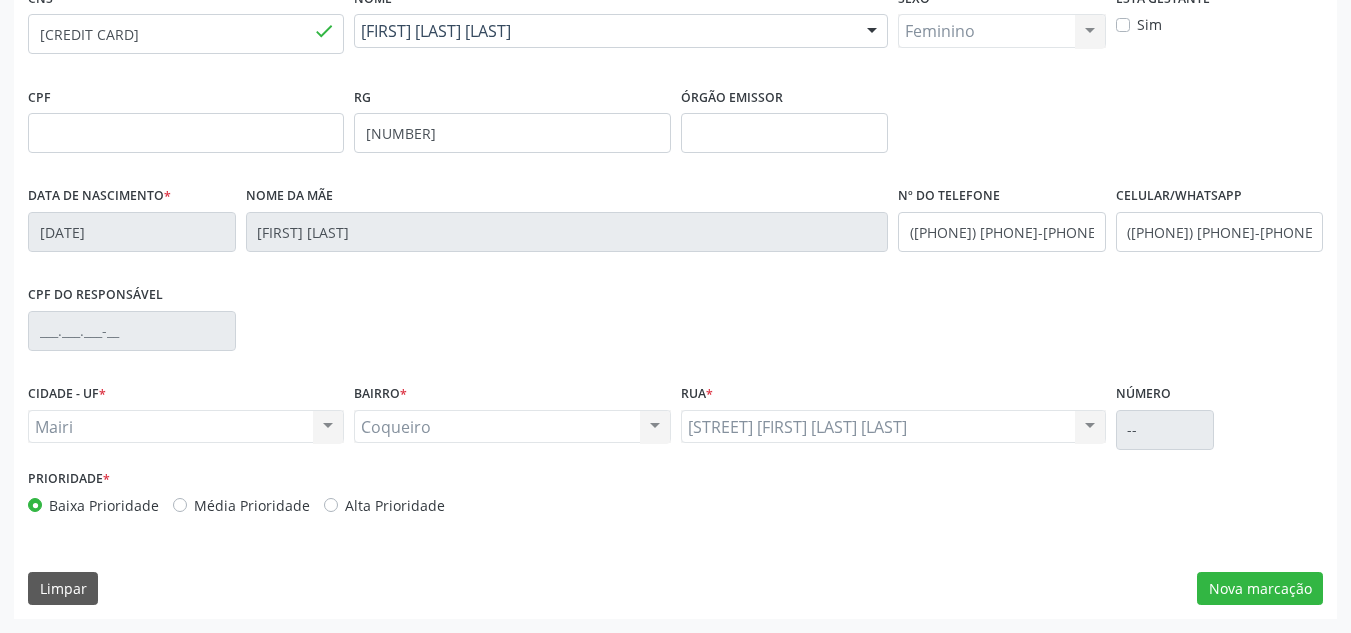 click on "Alta Prioridade" at bounding box center [395, 505] 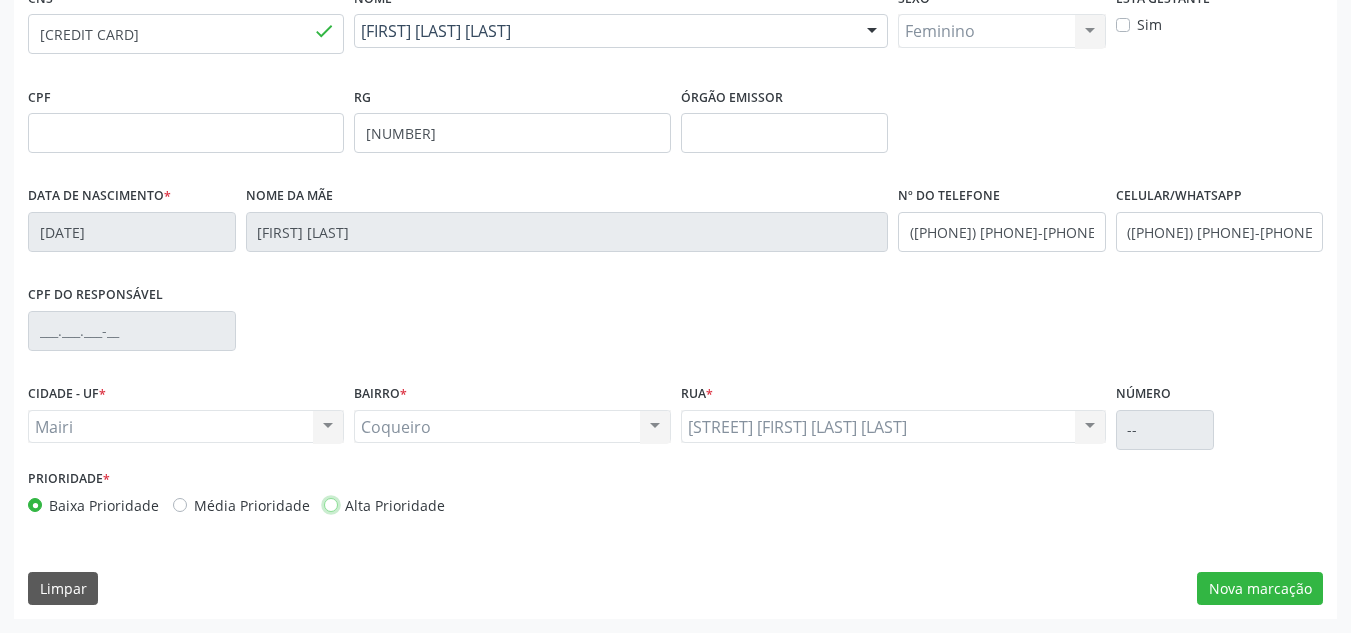click on "Alta Prioridade" at bounding box center [331, 504] 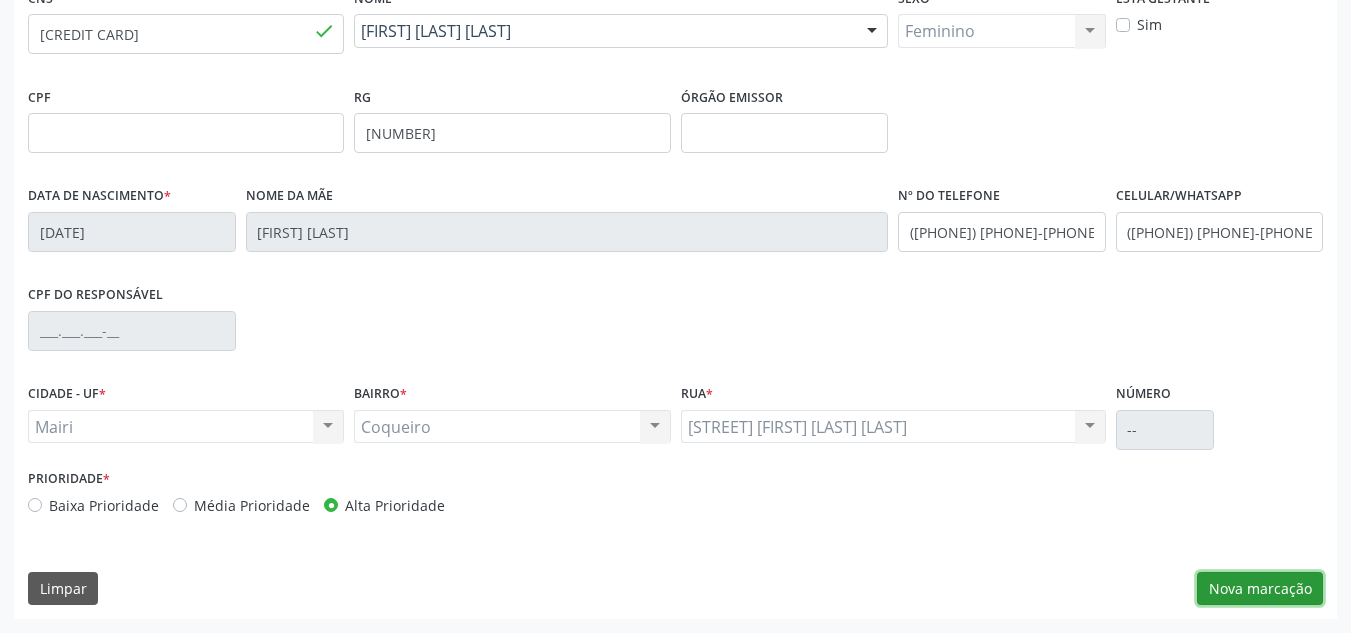 click on "Nova marcação" at bounding box center (1260, 589) 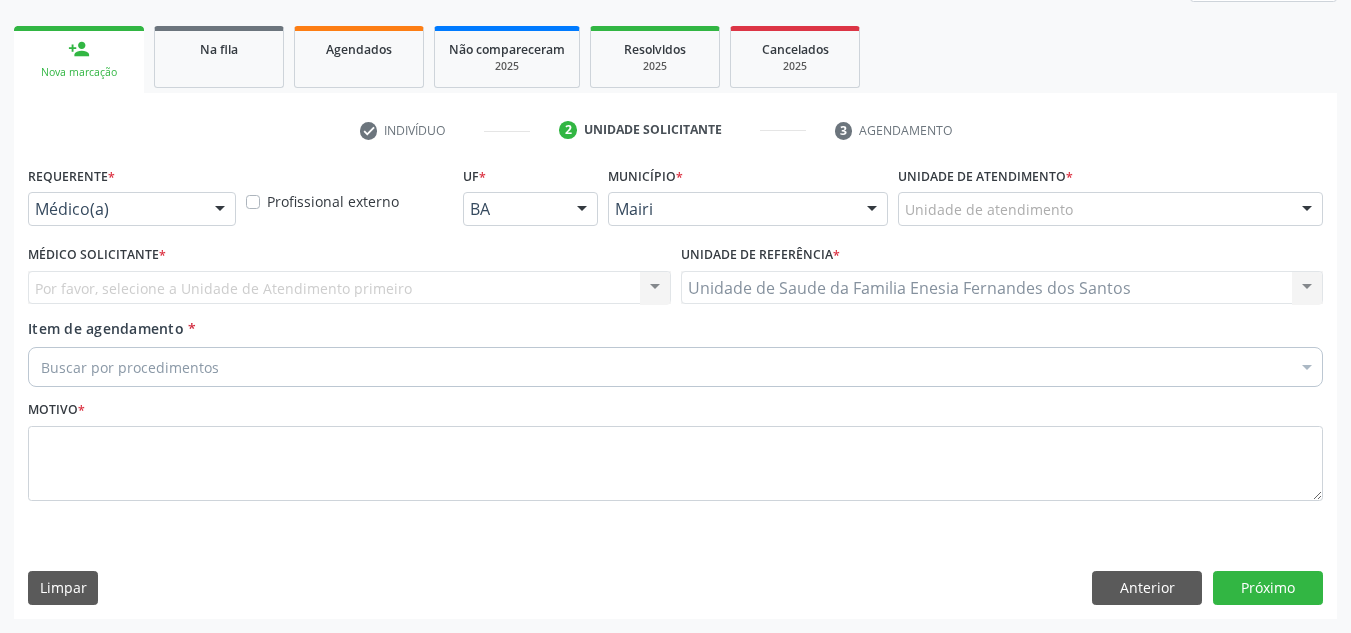 scroll, scrollTop: 273, scrollLeft: 0, axis: vertical 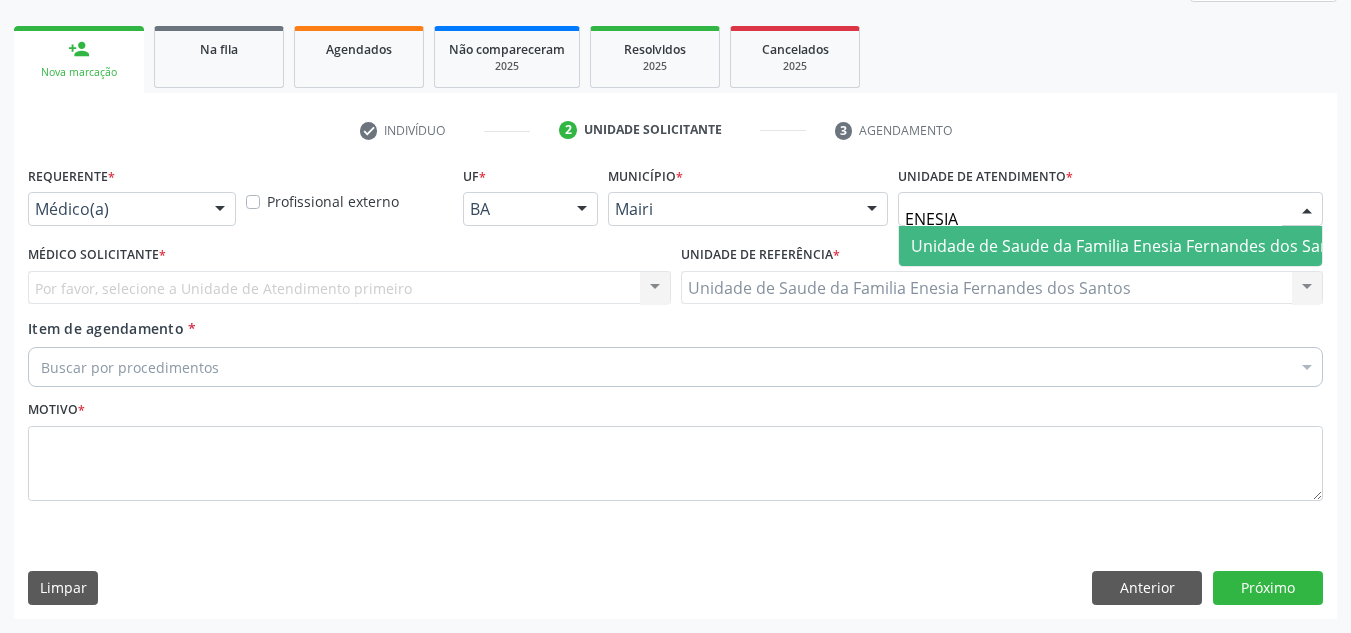 type on "ENESIA F" 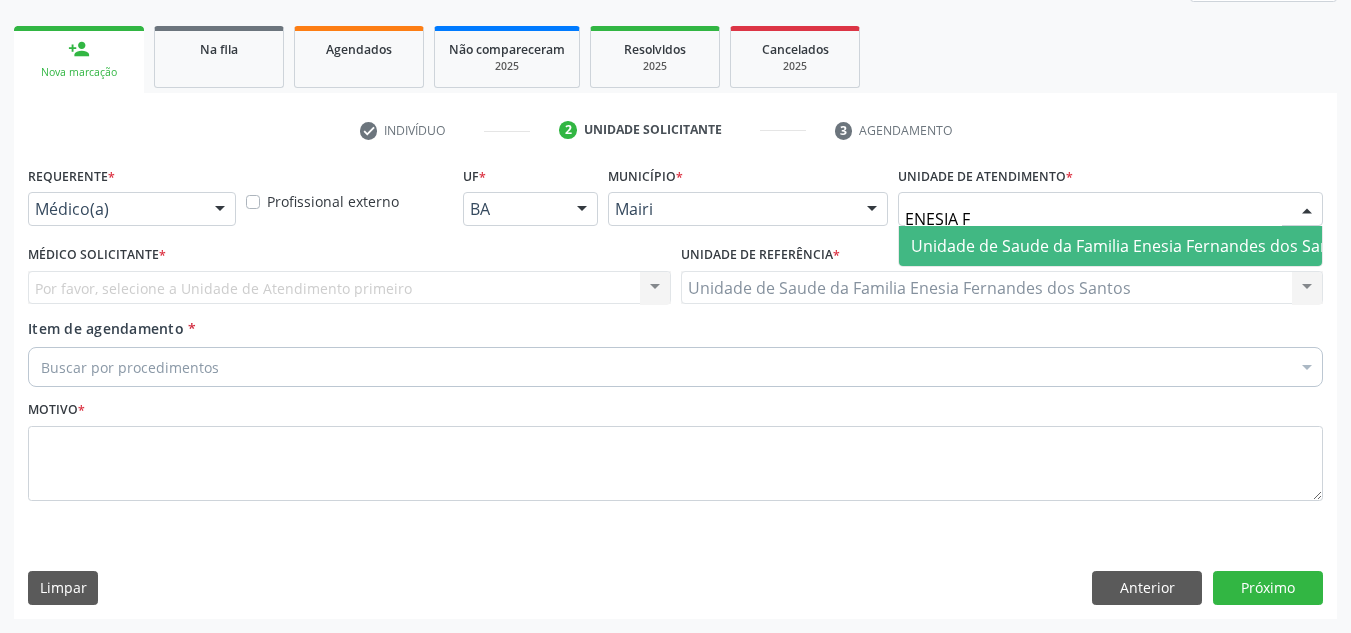 click on "Unidade de Saude da Familia Enesia Fernandes dos Santos" at bounding box center [1132, 246] 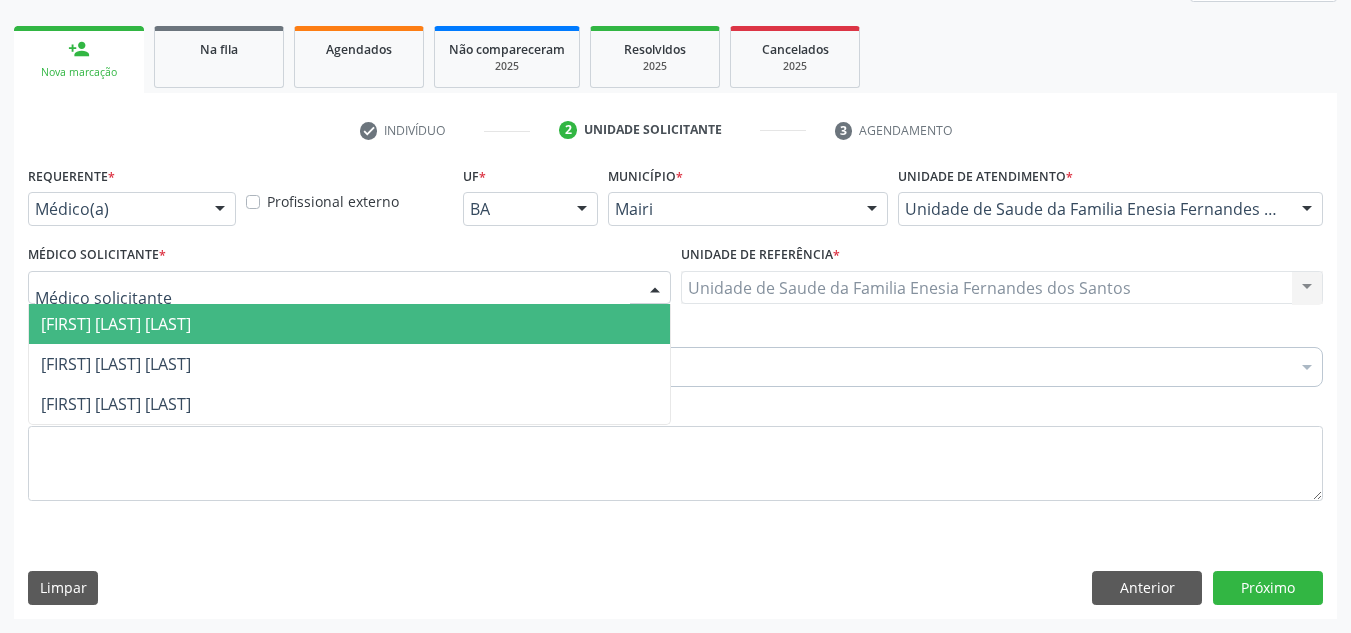 click on "[FIRST] [LAST] [LAST]" at bounding box center (116, 324) 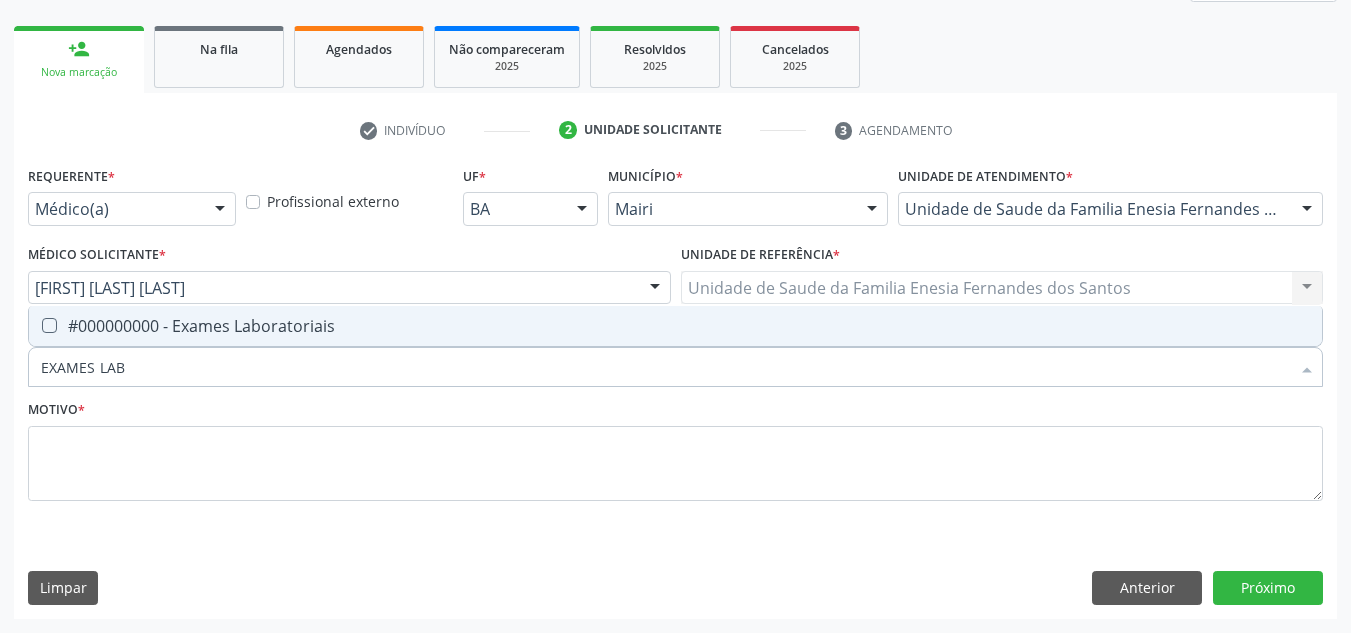 type on "EXAMES LAB" 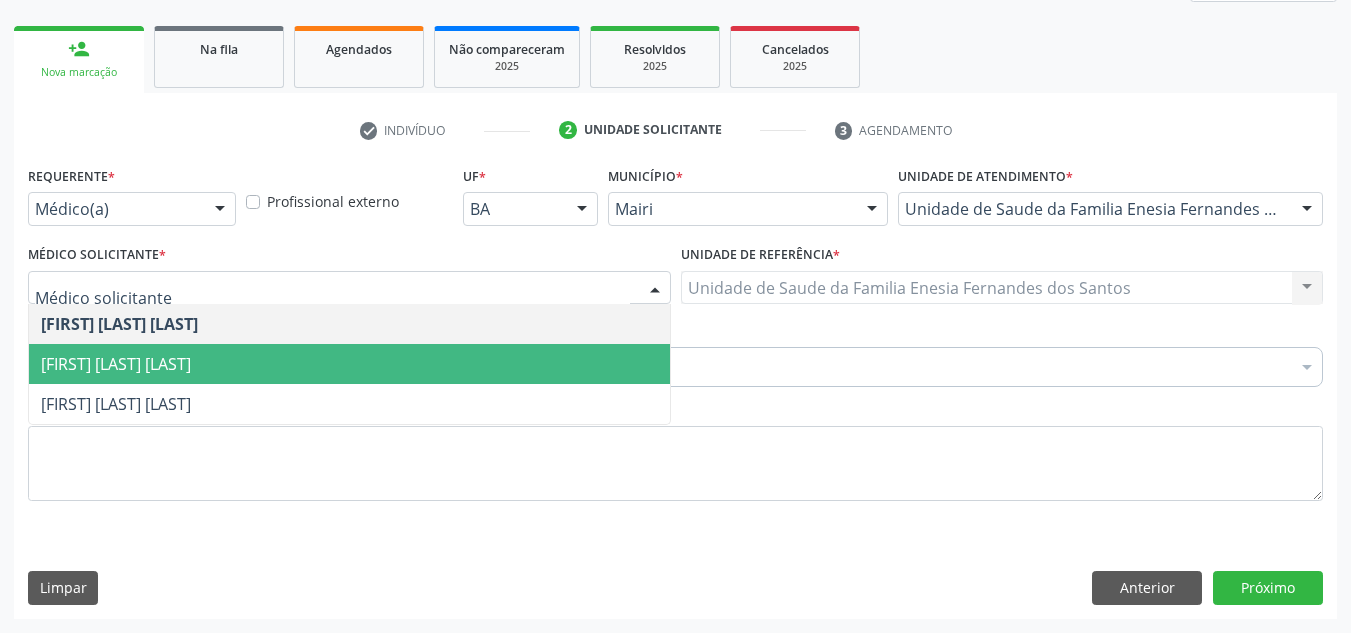click on "Requerente
*
Médico(a)         Médico(a)   Enfermeiro(a)   Paciente
Nenhum resultado encontrado para: "   "
Não há nenhuma opção para ser exibida.
Profissional externo
UF
*
BA         BA
Nenhum resultado encontrado para: "   "
Não há nenhuma opção para ser exibida.
Município
*
Mairi         Capim Grosso   Feira de Santana   Jacobina   Mairi   Salvador
Nenhum resultado encontrado para: "   "
Não há nenhuma opção para ser exibida.
Unidade de atendimento
*
Unidade de Saude da Familia Enesia Fernandes dos Santos         Academia da Saude de Mairi   Academia de Saude do Angico   Caf Centro de Abasteciemto Farmaceutico   Calon Proteses Dentarias   Caps Dion da Silva   Caroline Santos Figueredo   Ceo Nossa Senhora das Dores   Cer Mairi   Farmabahia   Hospital Deputado Luis Eduardo Magalhaes" at bounding box center (675, 345) 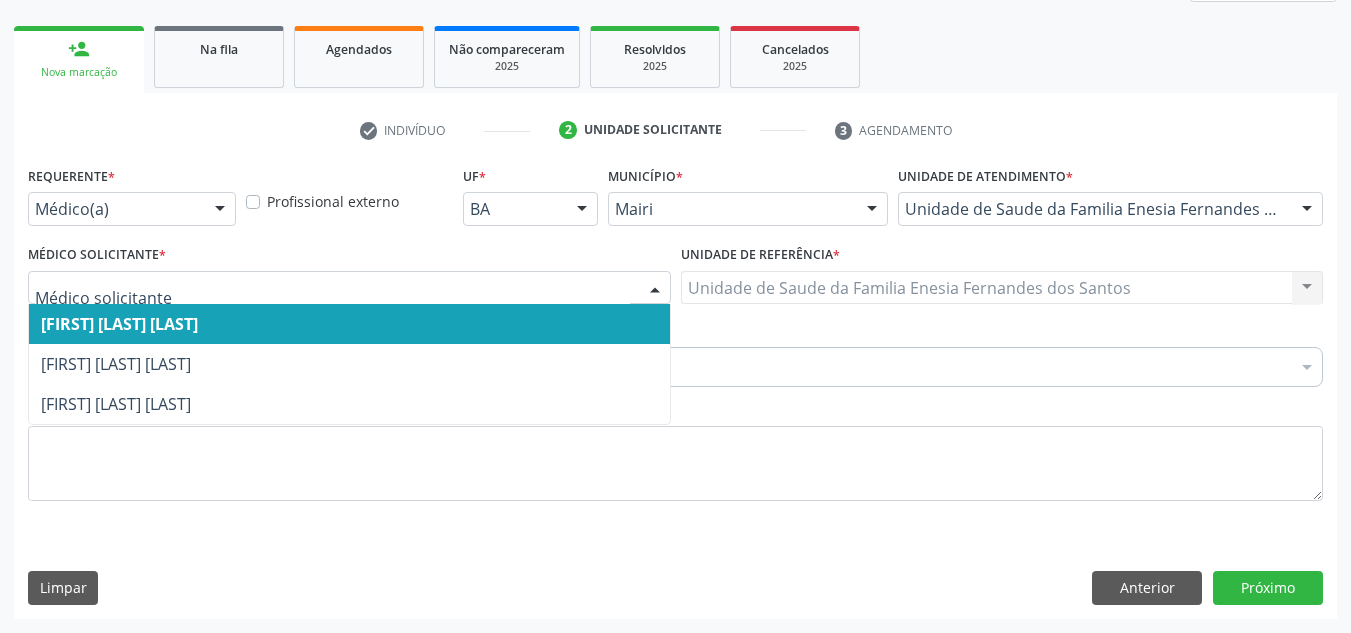 click on "[FIRST] [LAST] [LAST]" at bounding box center [349, 324] 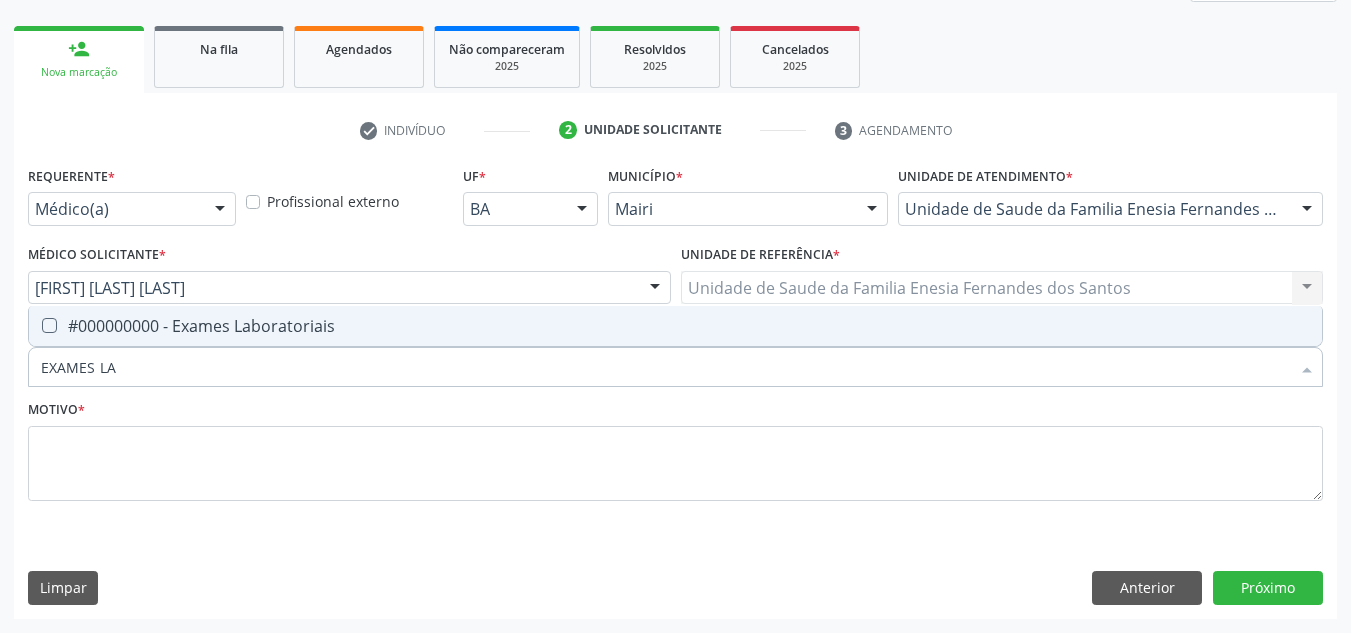 type on "EXAMES LAB" 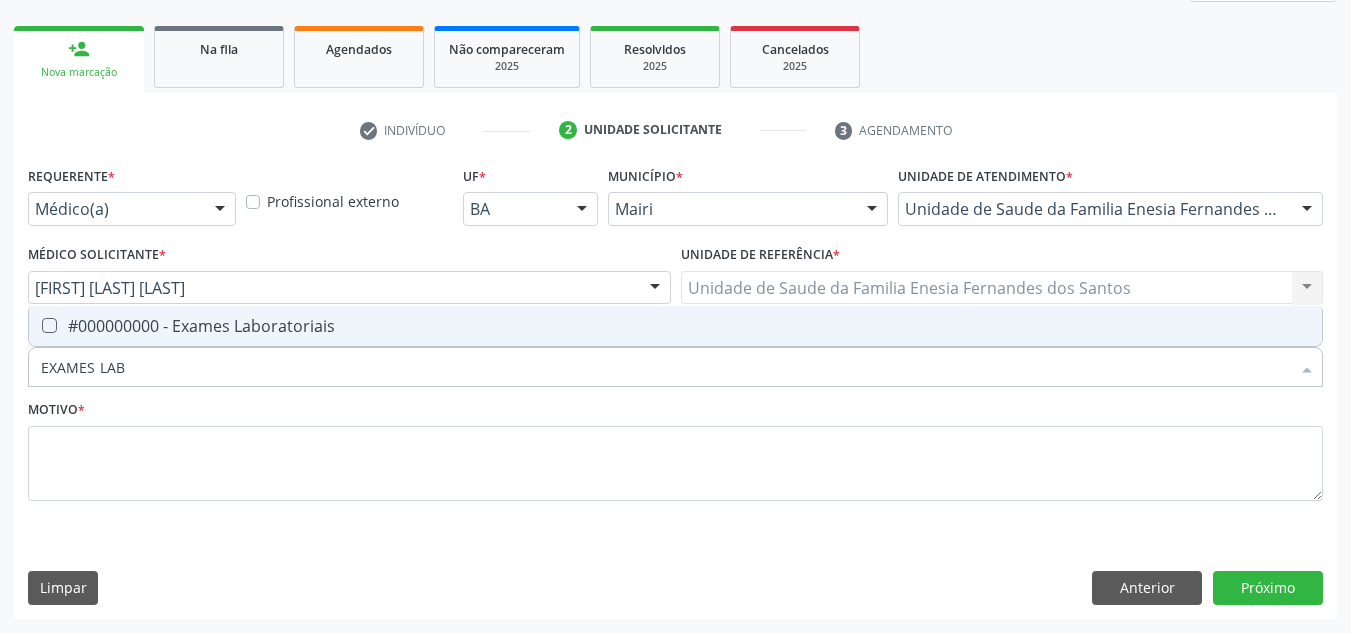 click on "#000000000 - Exames Laboratoriais" at bounding box center [675, 326] 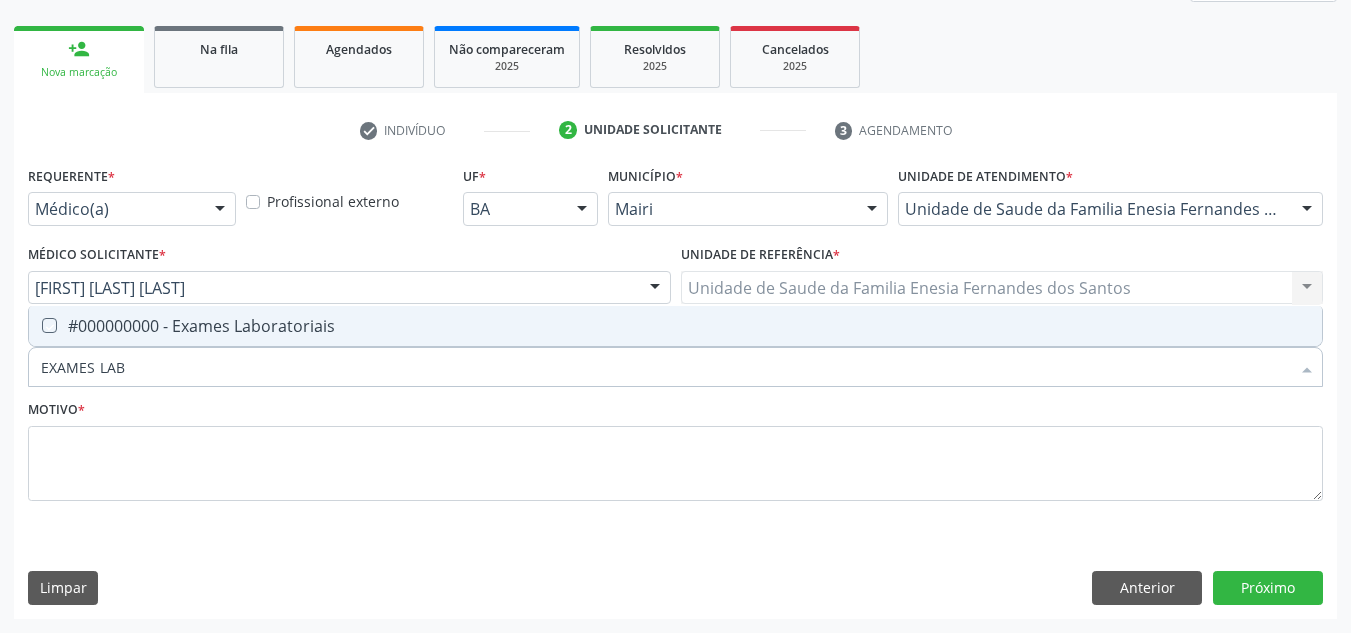 checkbox on "true" 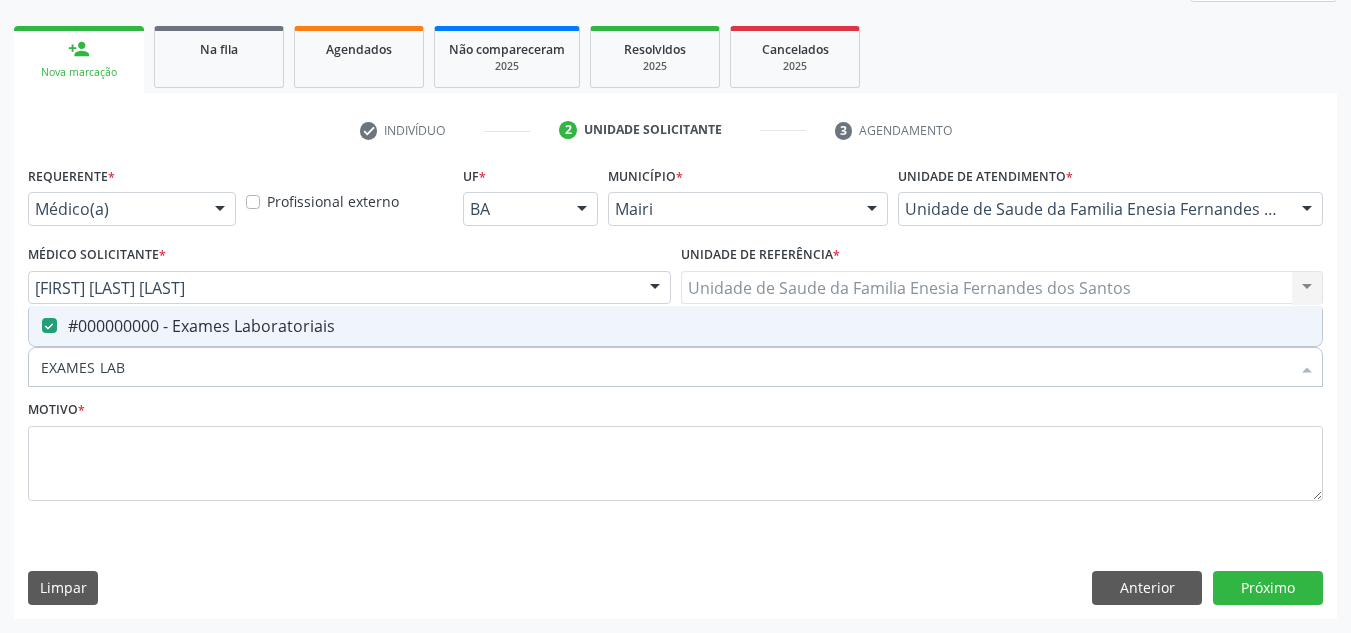 drag, startPoint x: 161, startPoint y: 349, endPoint x: 13, endPoint y: 392, distance: 154.12009 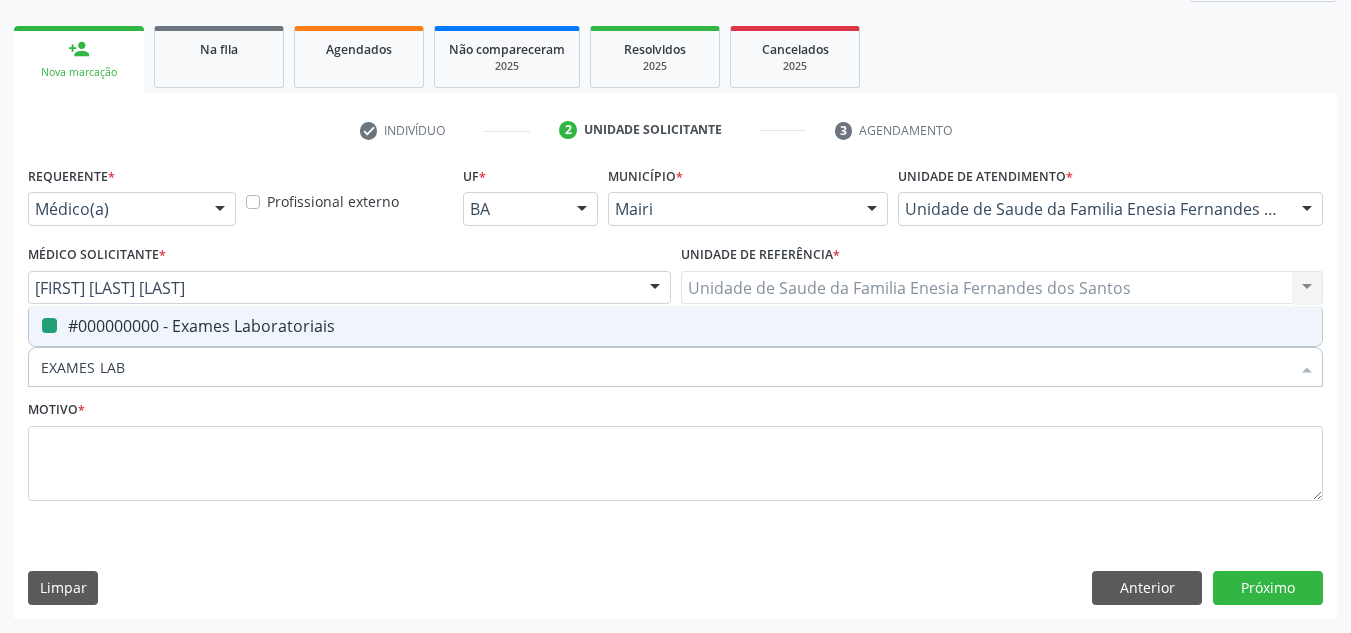 type 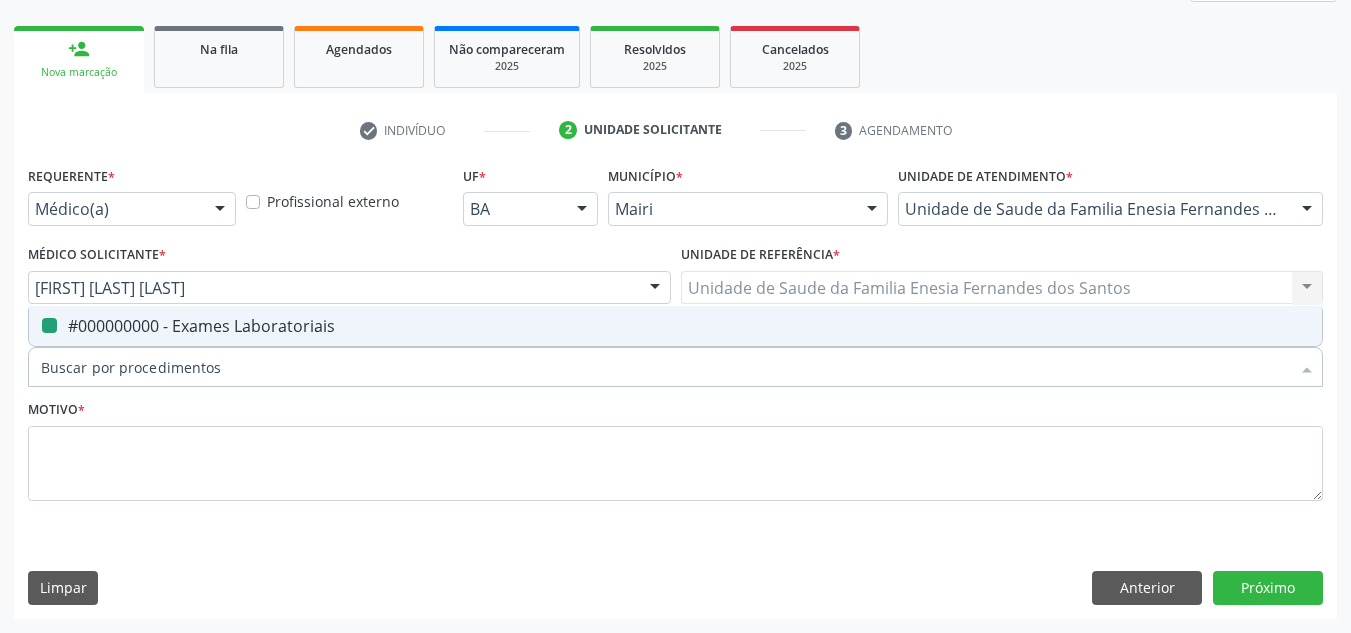 checkbox on "false" 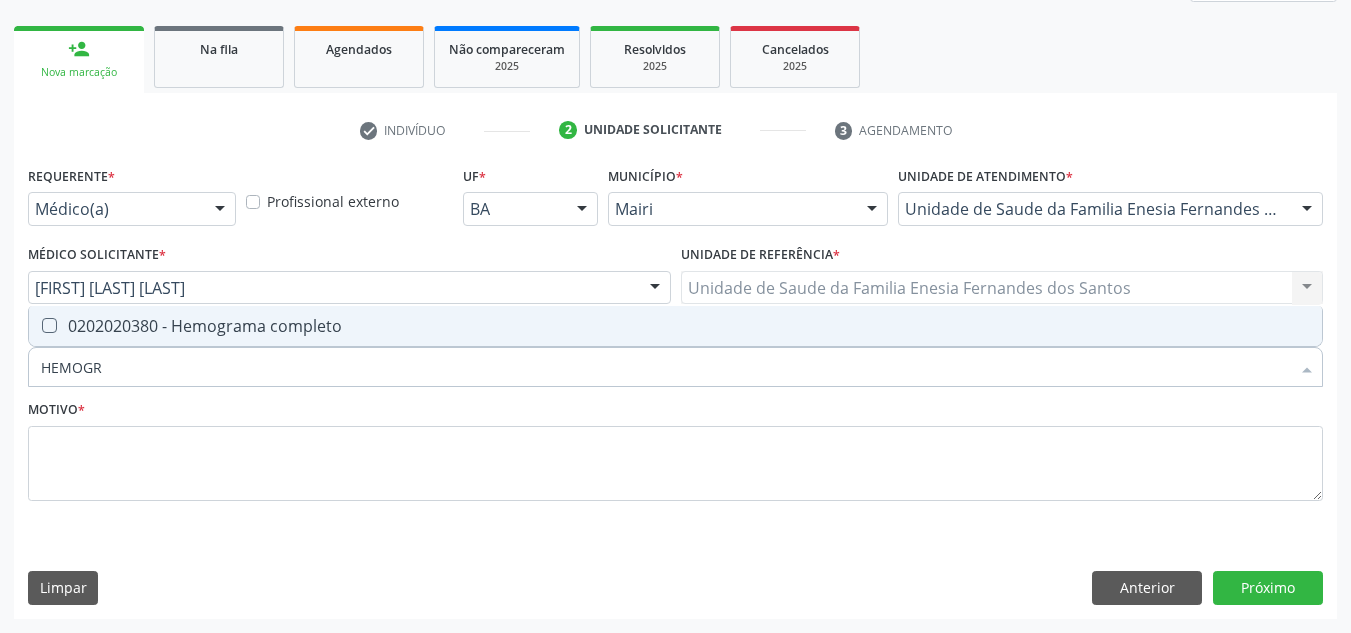type on "HEMOGRA" 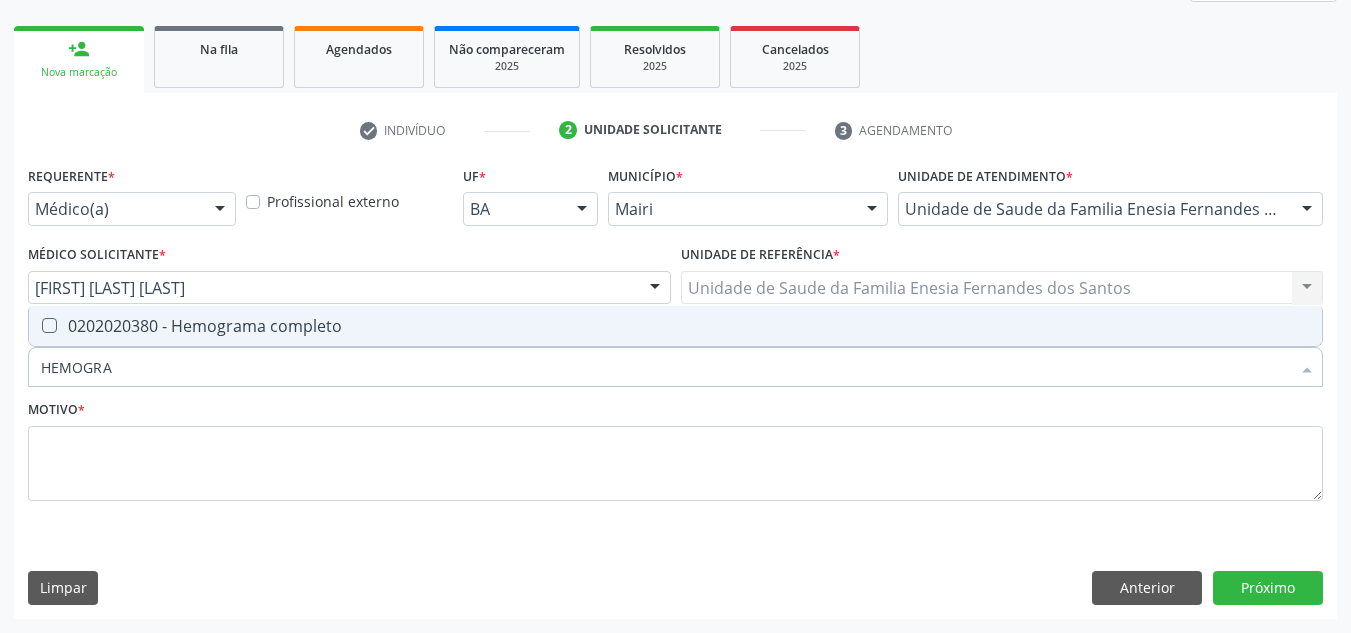 click on "0202020380 - Hemograma completo" at bounding box center (675, 326) 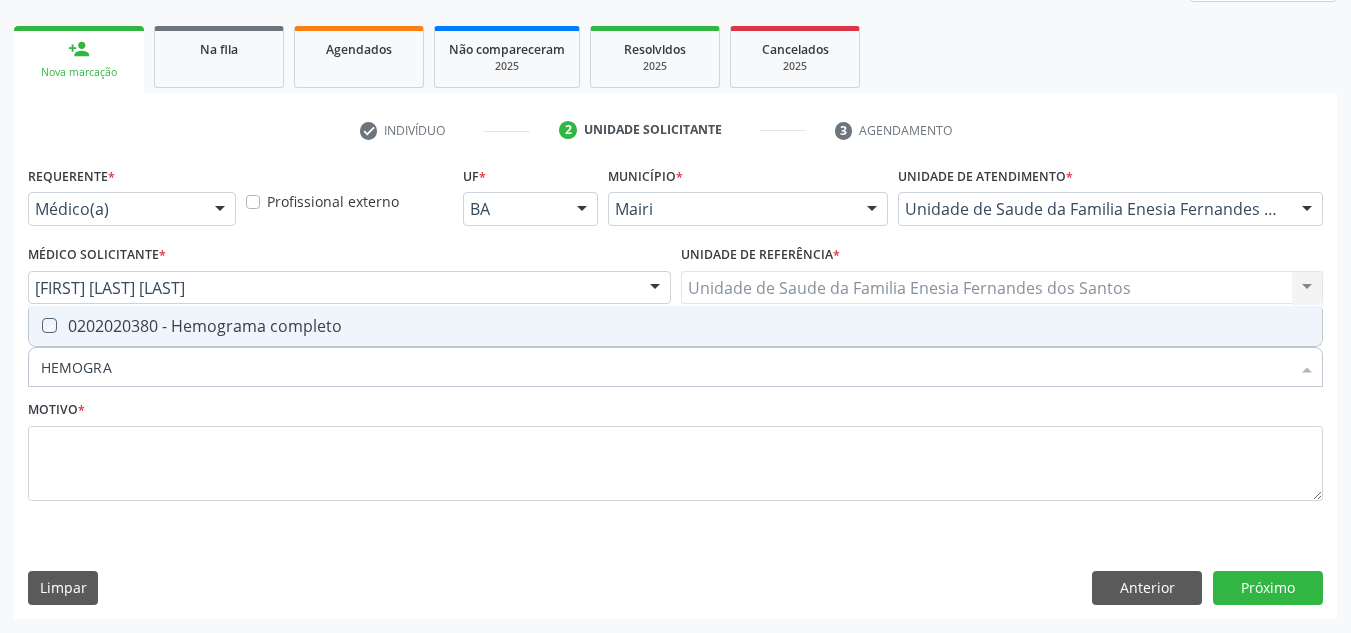 checkbox on "true" 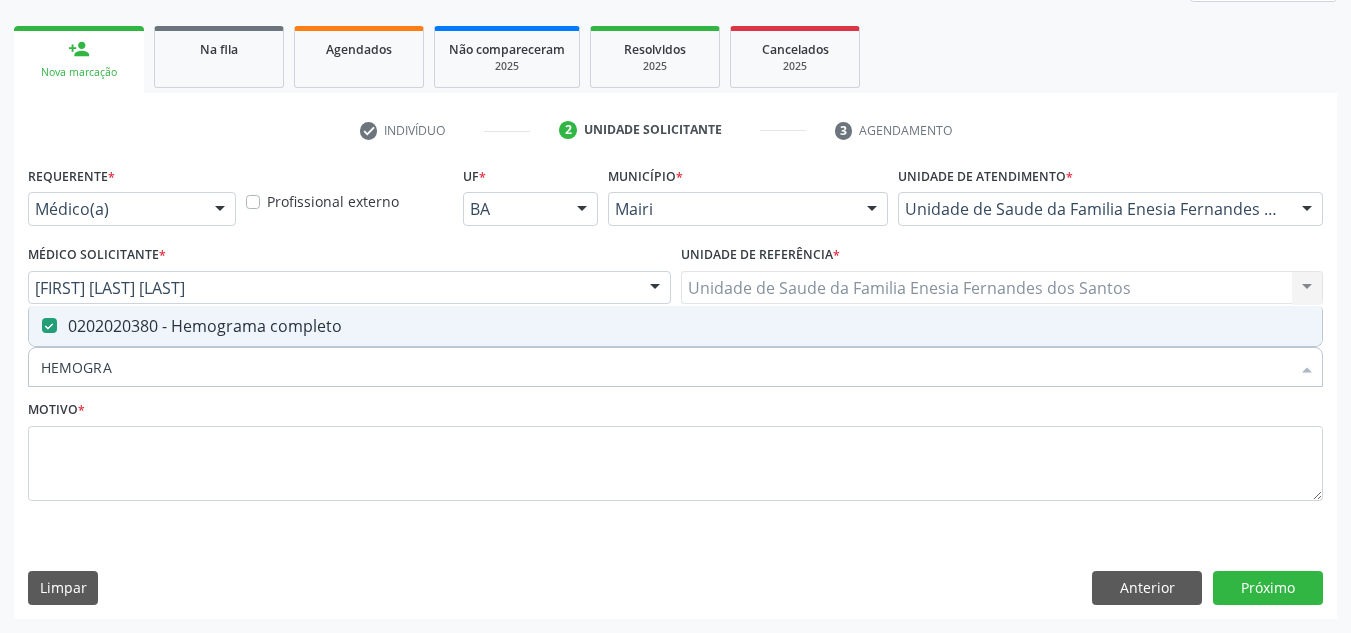 drag, startPoint x: 130, startPoint y: 372, endPoint x: 0, endPoint y: 440, distance: 146.7106 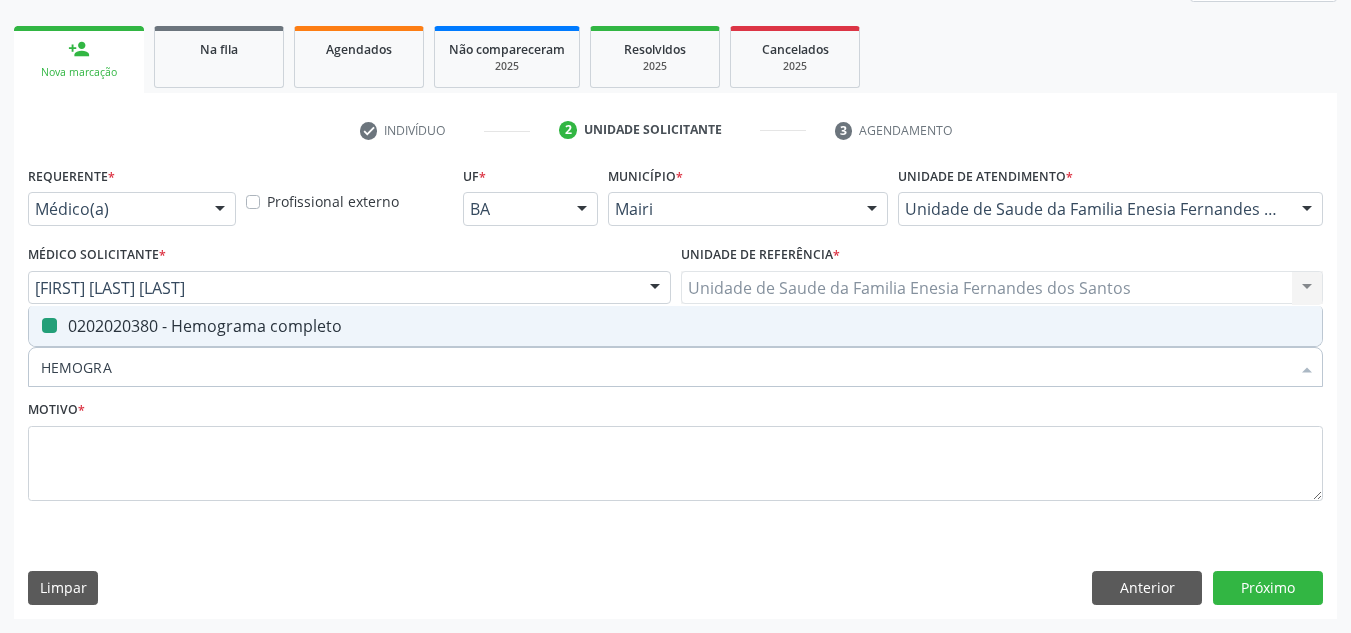 type 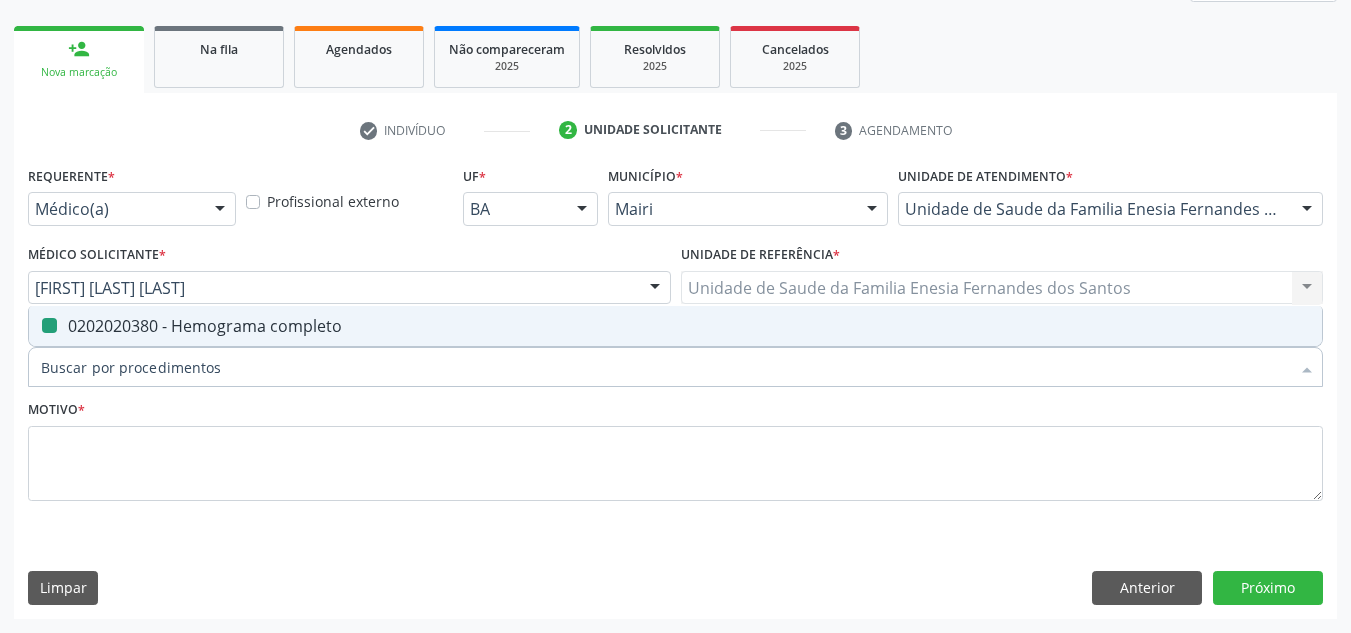 checkbox on "false" 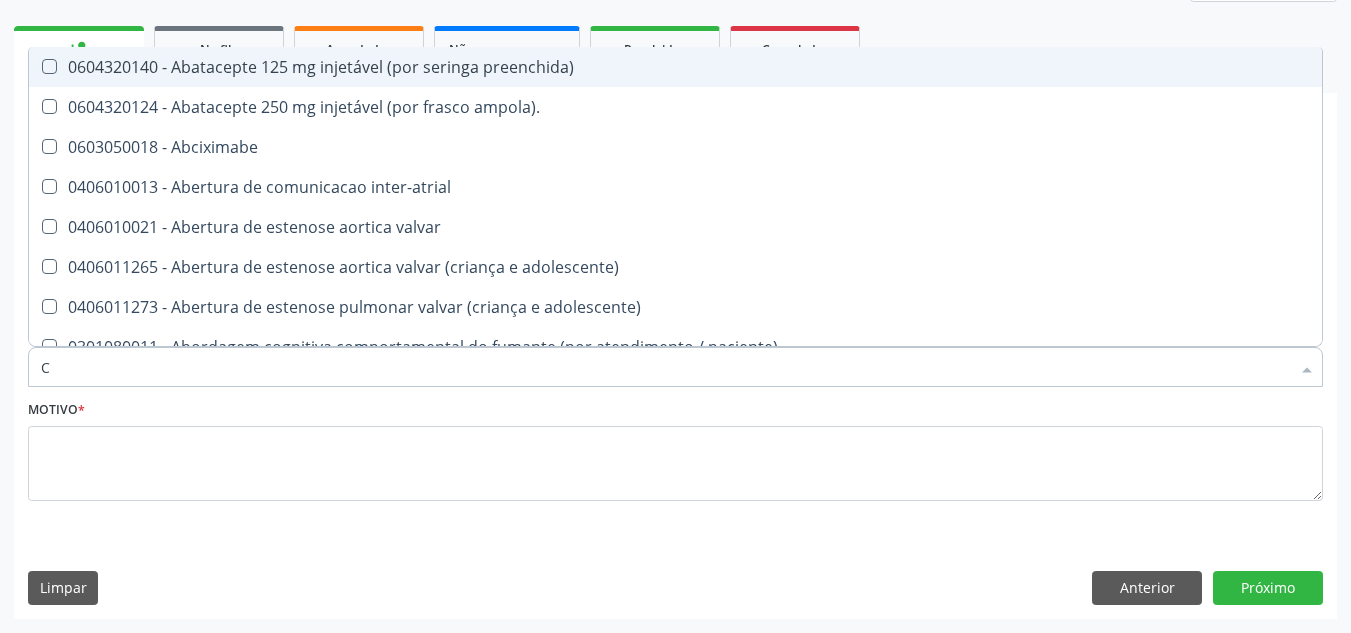 type on "CO" 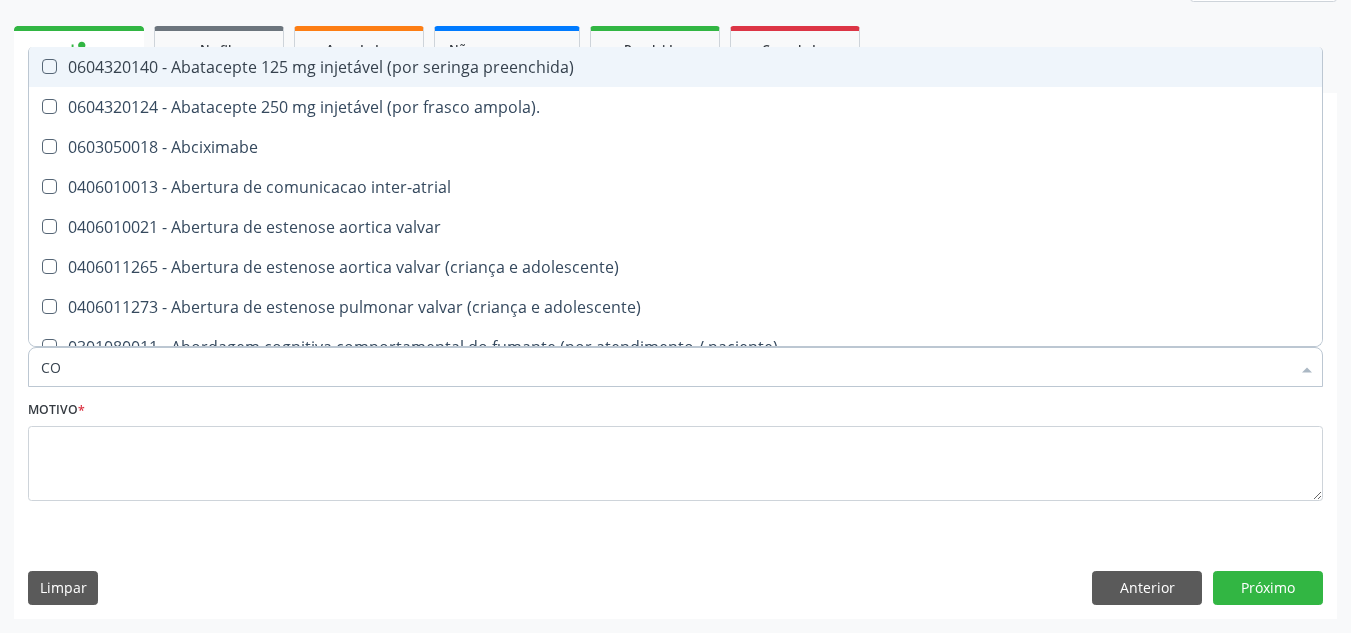 checkbox on "true" 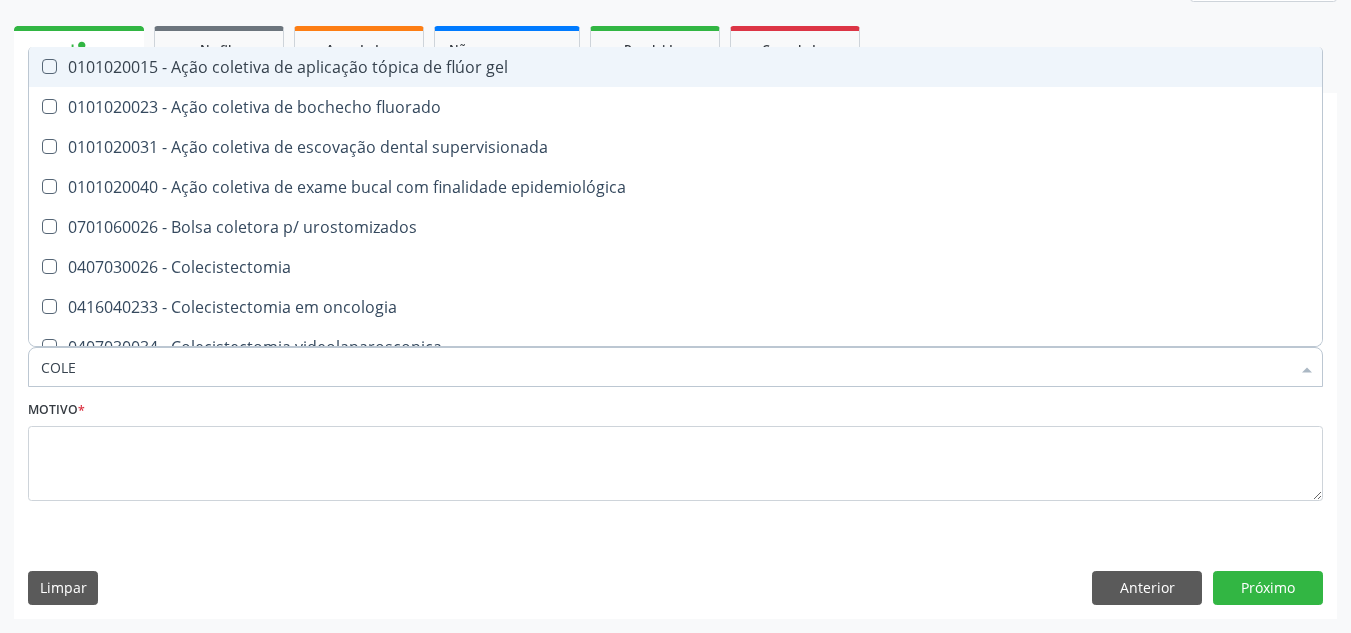 type on "COLES" 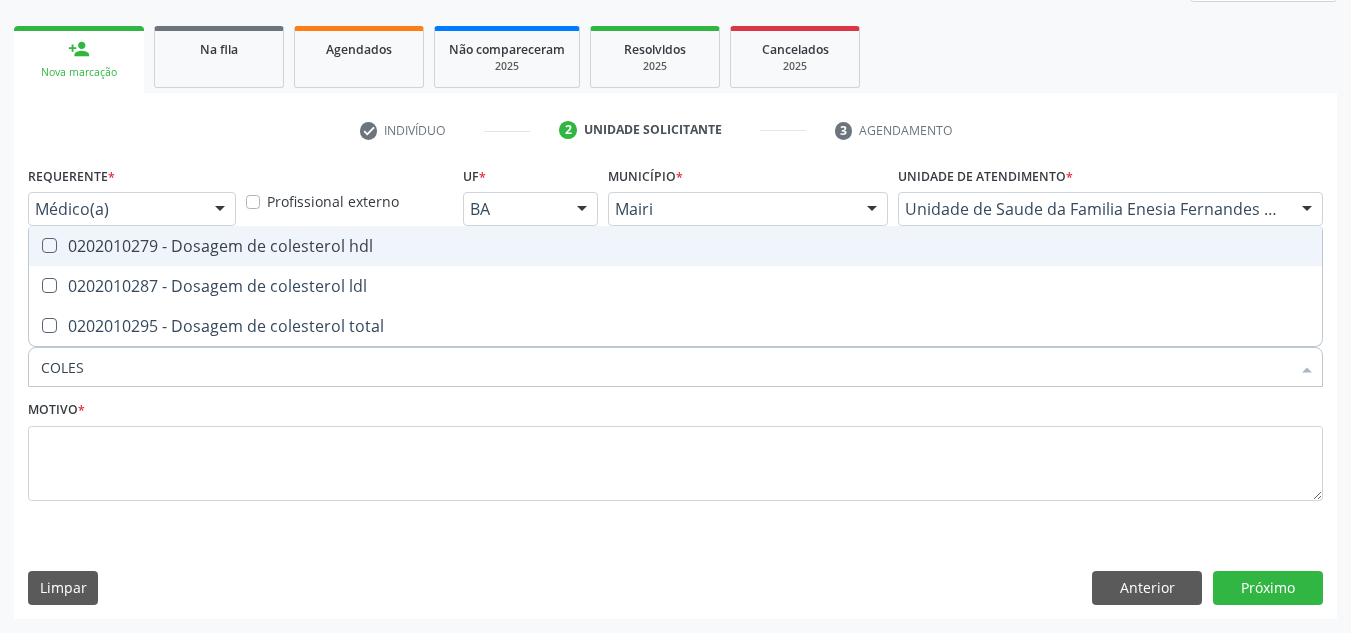 click on "0202010279 - Dosagem de colesterol hdl" at bounding box center (675, 246) 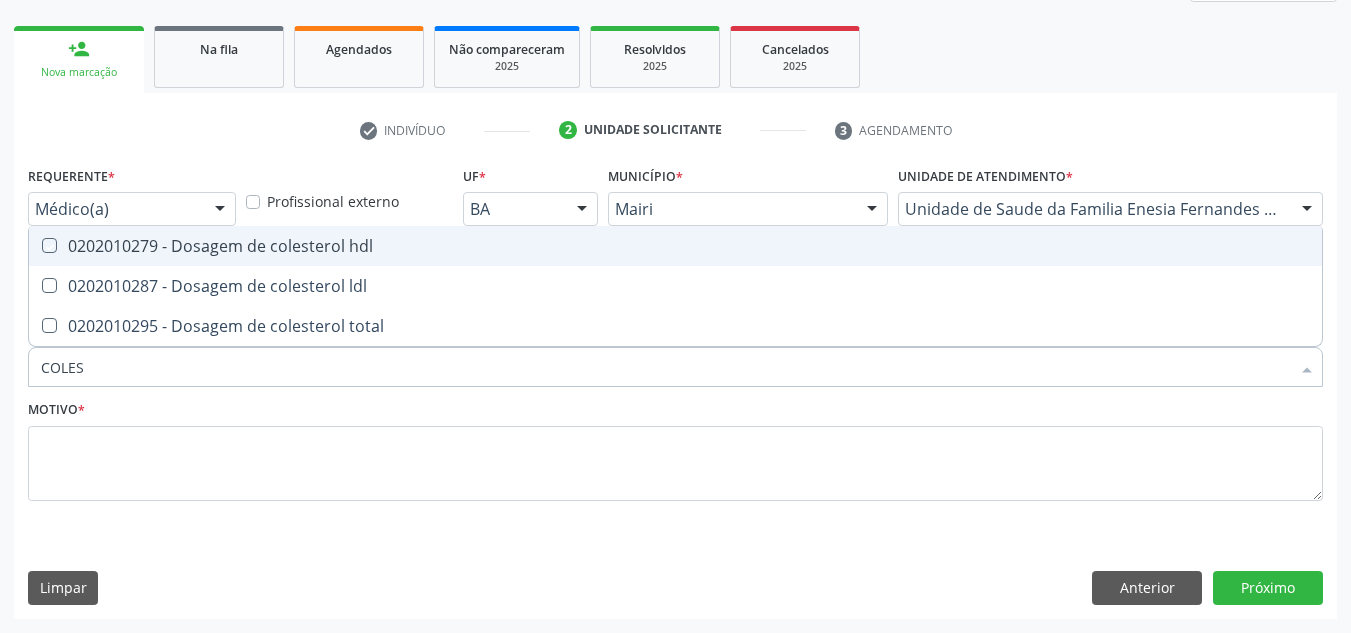 checkbox on "true" 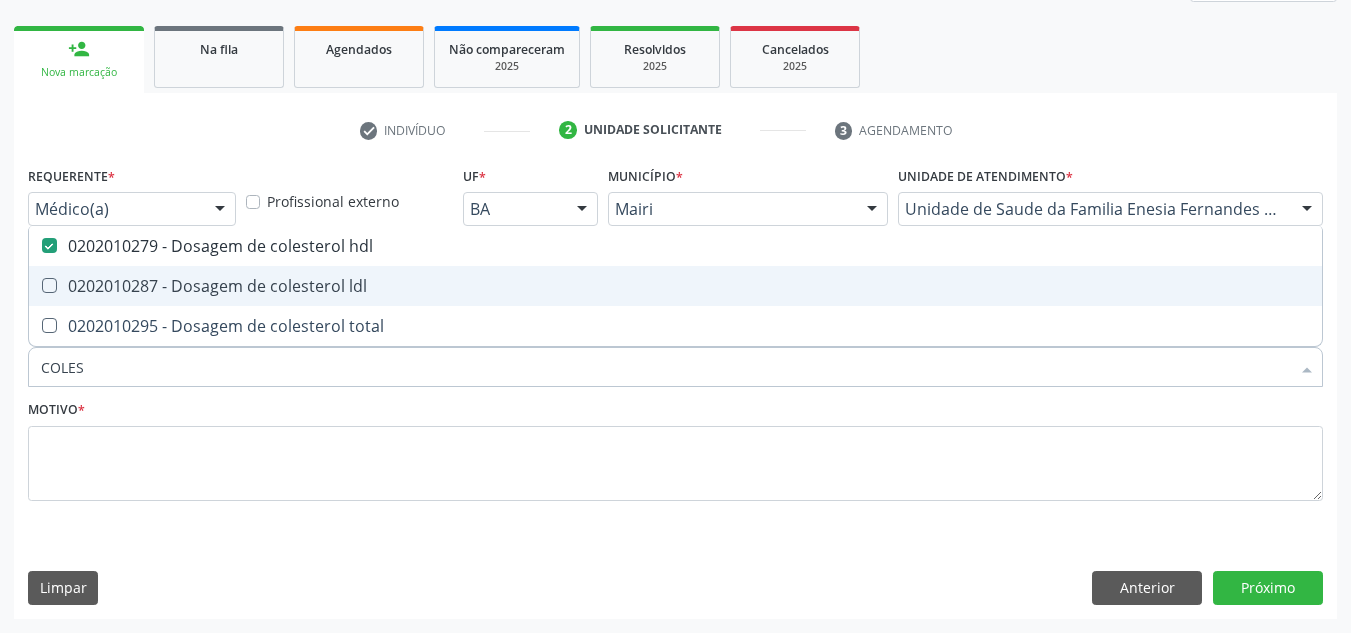 drag, startPoint x: 65, startPoint y: 271, endPoint x: 70, endPoint y: 312, distance: 41.303753 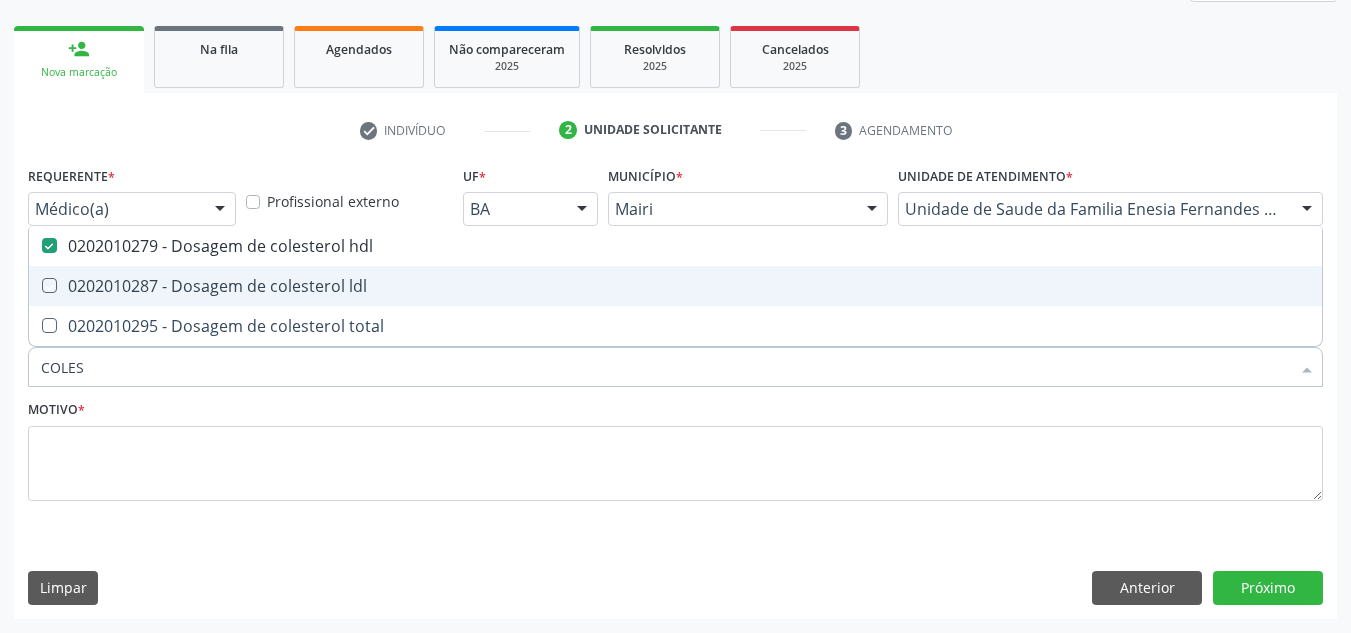 checkbox on "true" 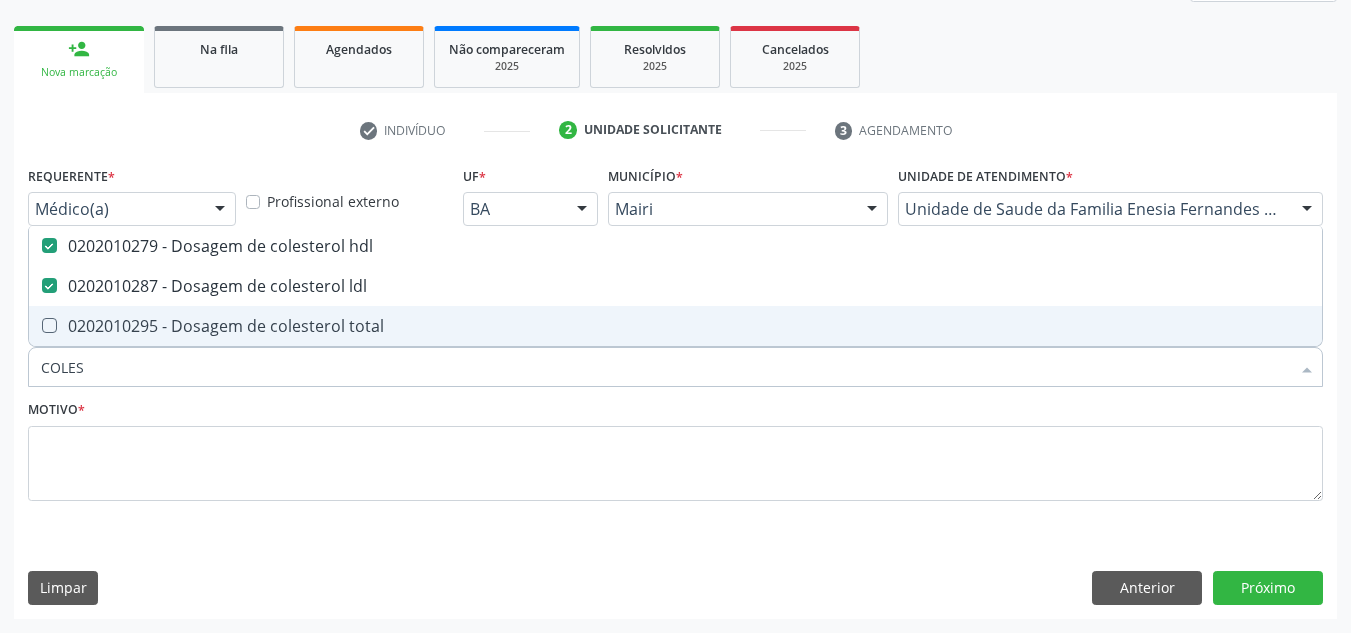 click on "0202010295 - Dosagem de colesterol total" at bounding box center (675, 326) 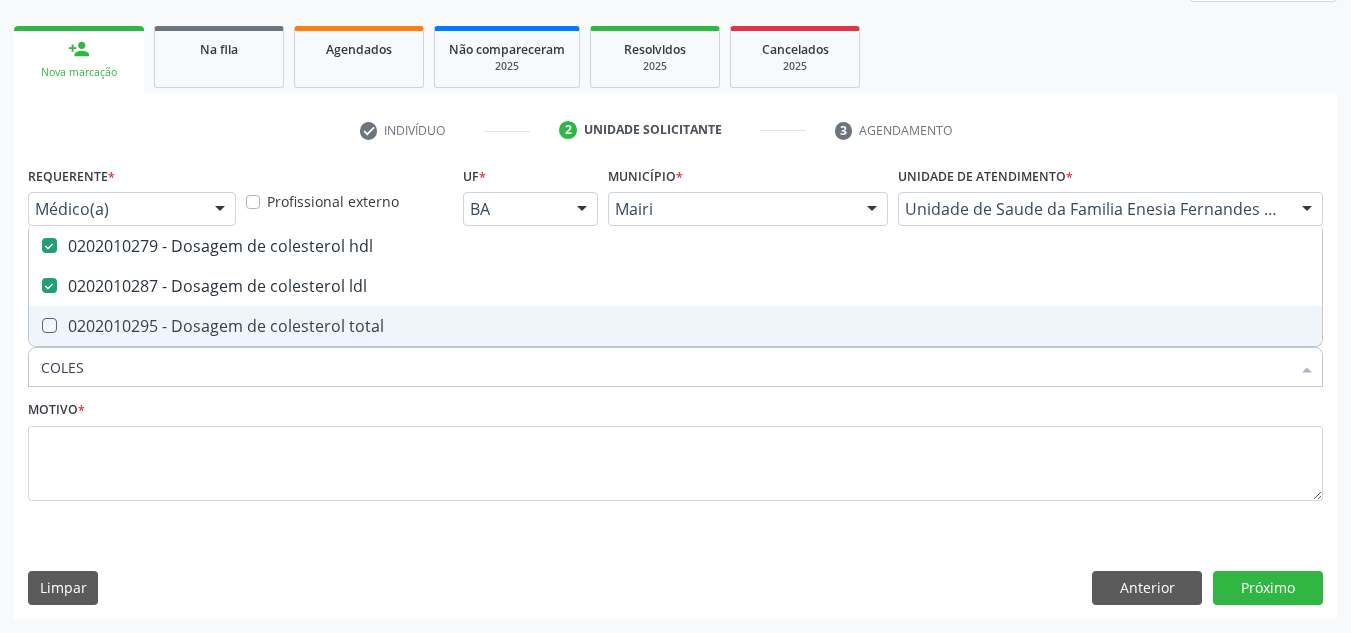 checkbox on "true" 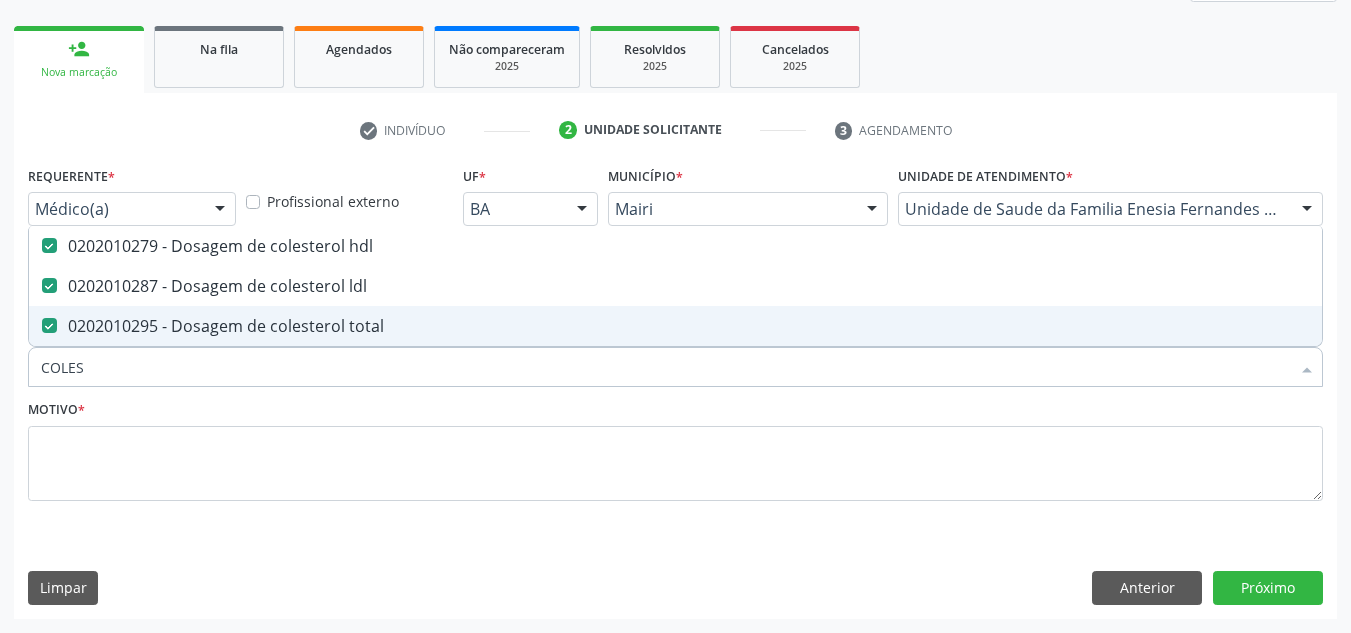 click on "[DATE]
Acompanhe a situação das marcações correntes e finalizadas
Relatórios
Ano de acompanhamento
2025 2024 2023 2022 2021 2020 2019
person_add
Nova marcação
Na fila   Agendados   Não compareceram
2025
Resolvidos
2025
Cancelados
2025
check
Indivíduo
[NUMBER]
Unidade solicitante
[NUMBER]
Agendamento
CNS
*
[CREDIT CARD]       done
Nome
*
[FIRST] [LAST] [LAST]
[FIRST] [LAST] [LAST]
CNS:
[CREDIT CARD]
CPF:    --   Nascimento:
[DATE]
Nenhum resultado encontrado para: "   "
Digite o nome
Sexo
*
Feminino         Masculino   Feminino
Nenhum resultado encontrado para: "   "
Está gestante" at bounding box center [675, 235] 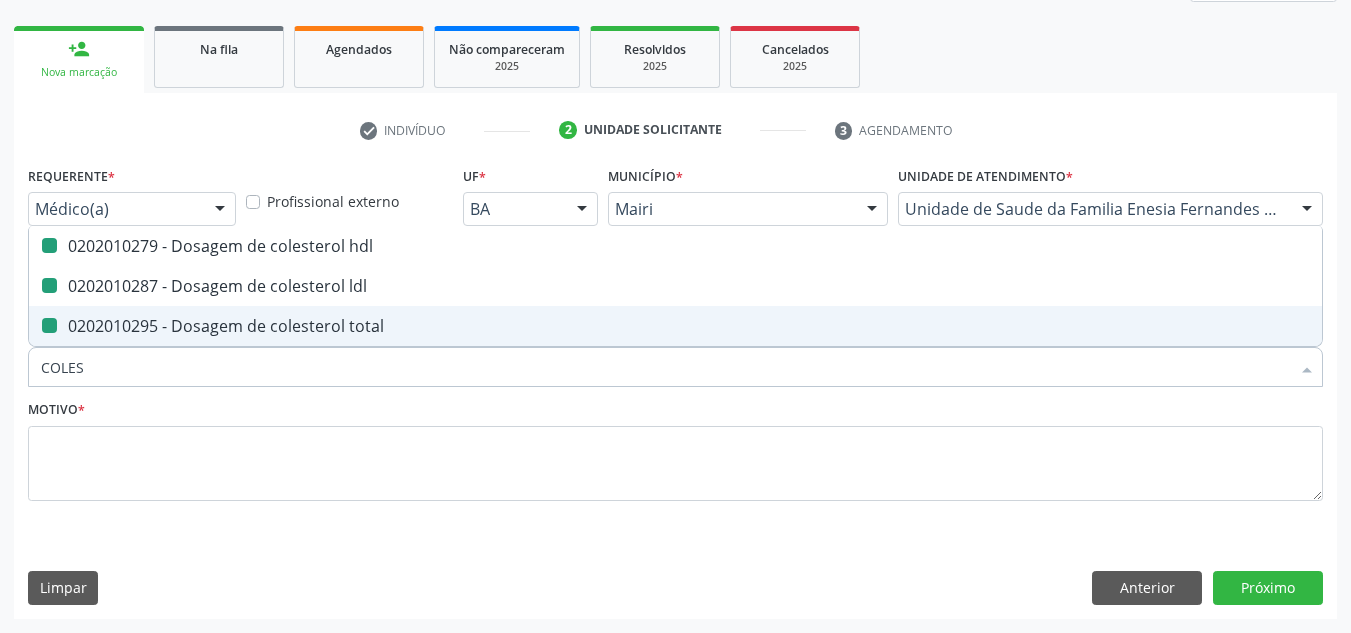 type 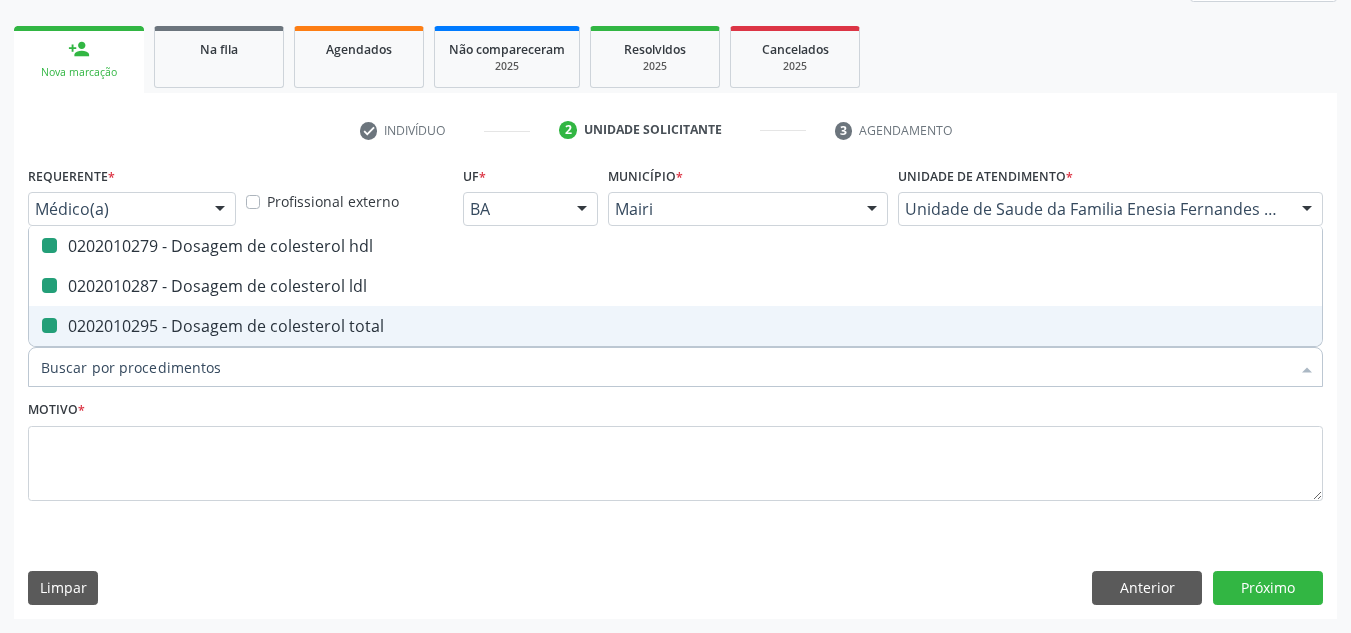 checkbox on "false" 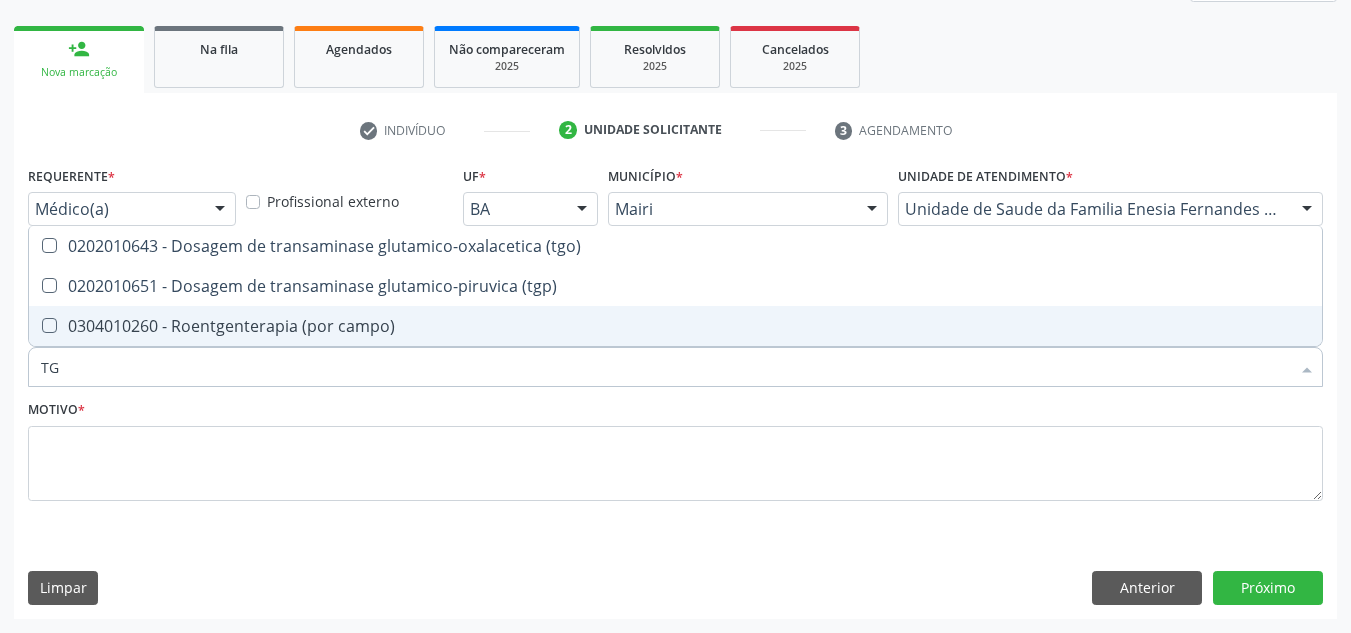 type on "TGO" 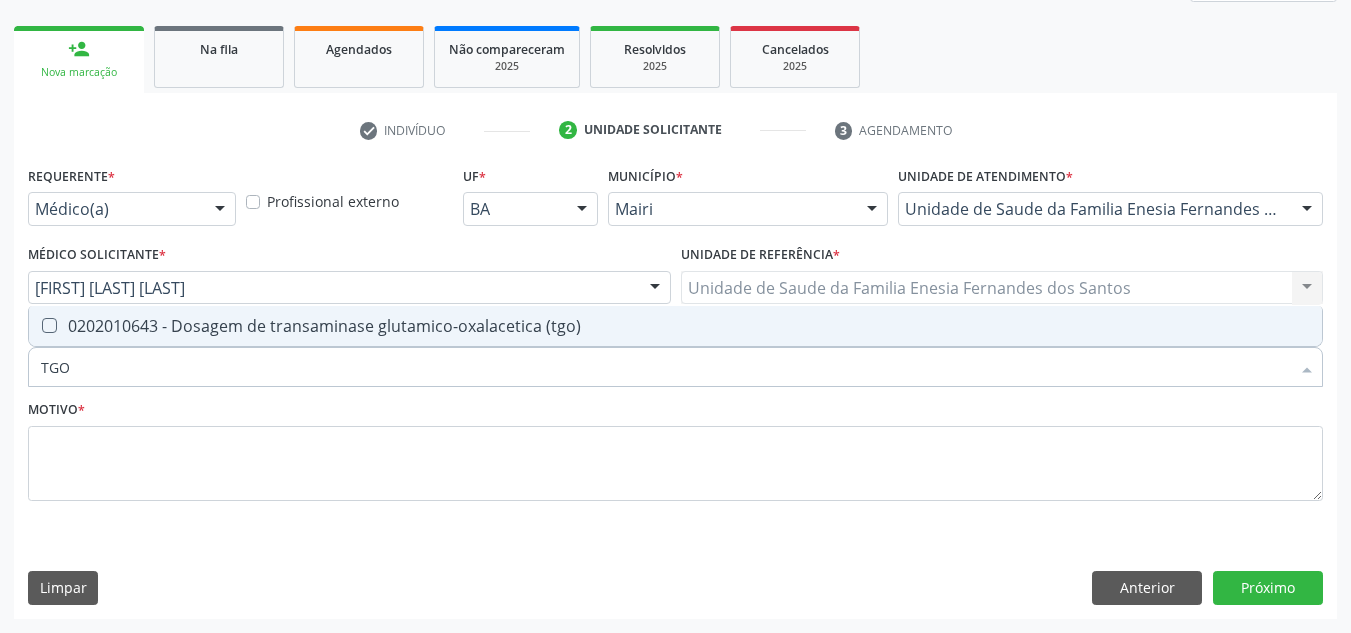 click on "0202010643 - Dosagem de transaminase glutamico-oxalacetica (tgo)" at bounding box center [675, 326] 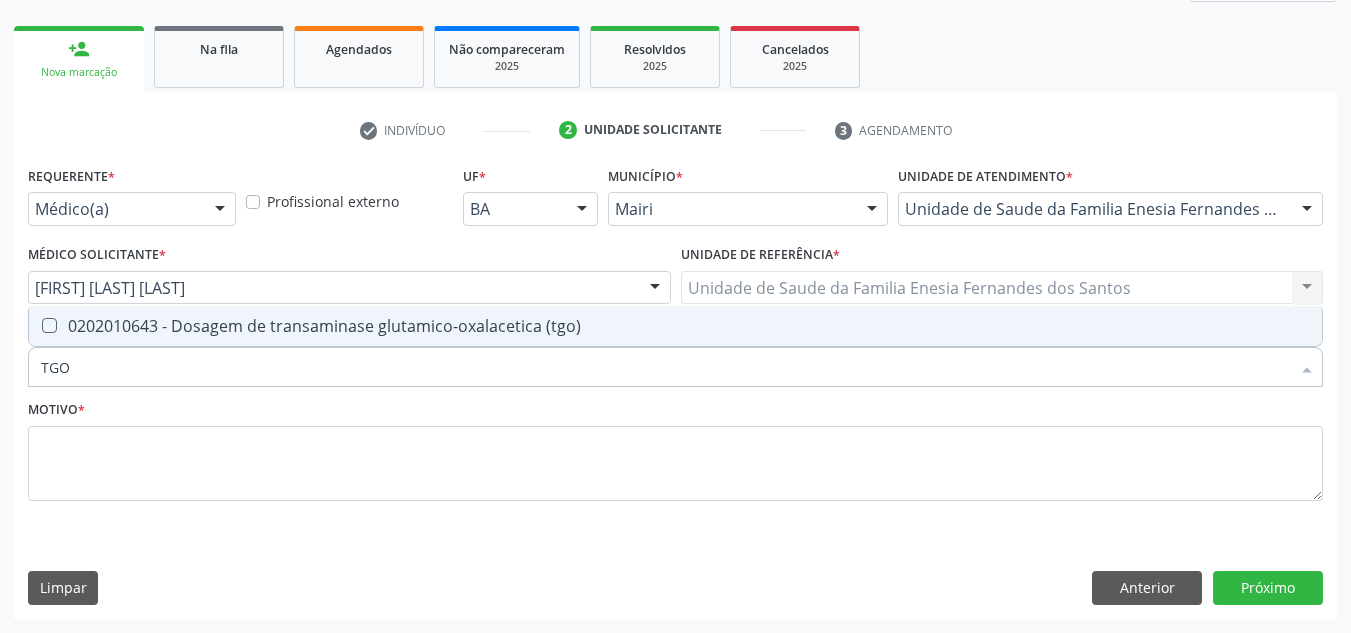 checkbox on "true" 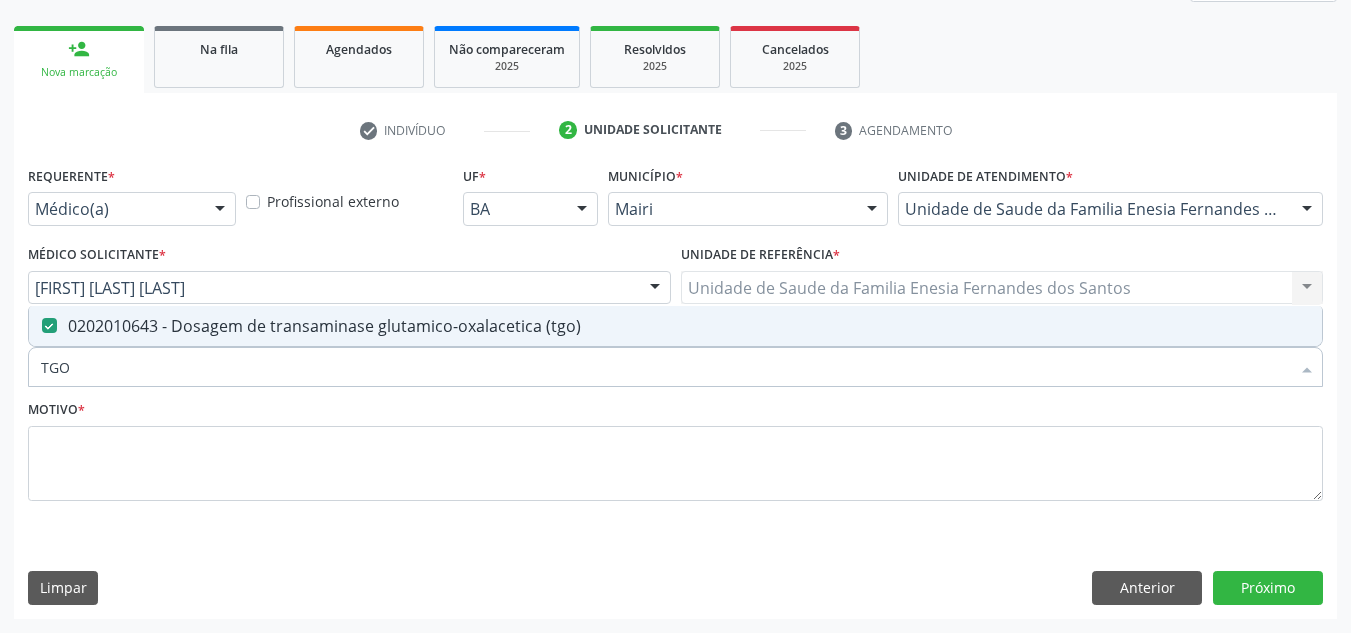 drag, startPoint x: 84, startPoint y: 346, endPoint x: 0, endPoint y: 388, distance: 93.914856 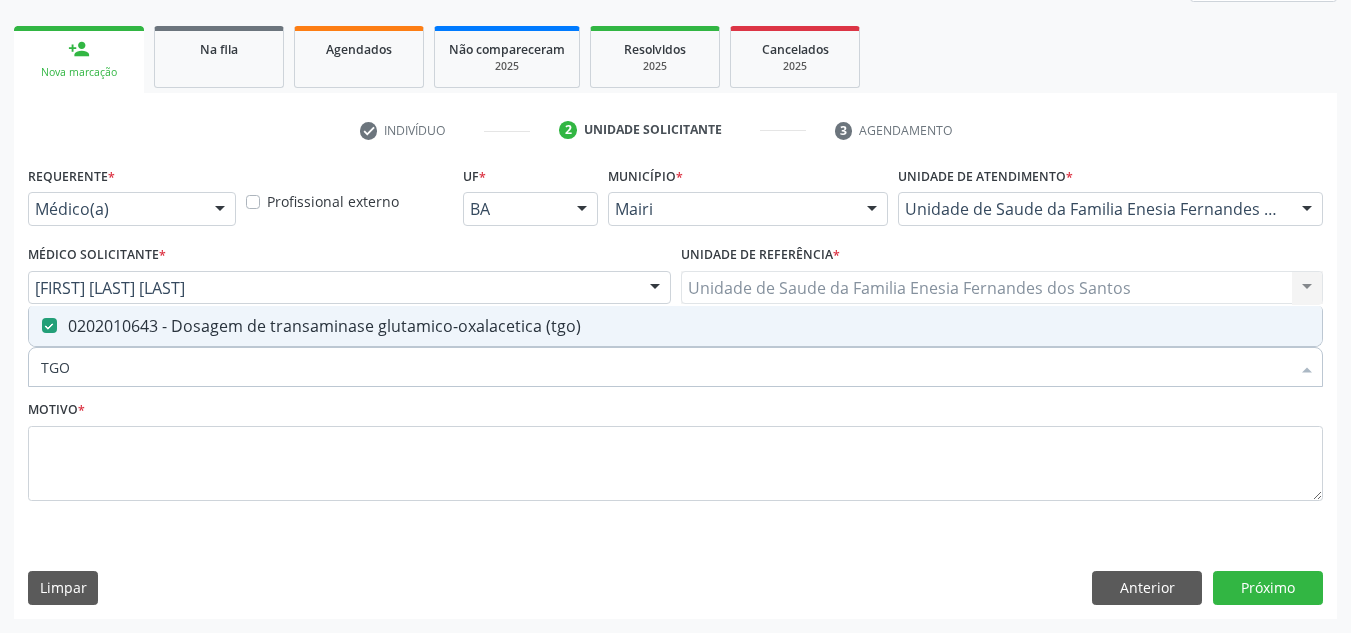 drag, startPoint x: 78, startPoint y: 381, endPoint x: 4, endPoint y: 402, distance: 76.922035 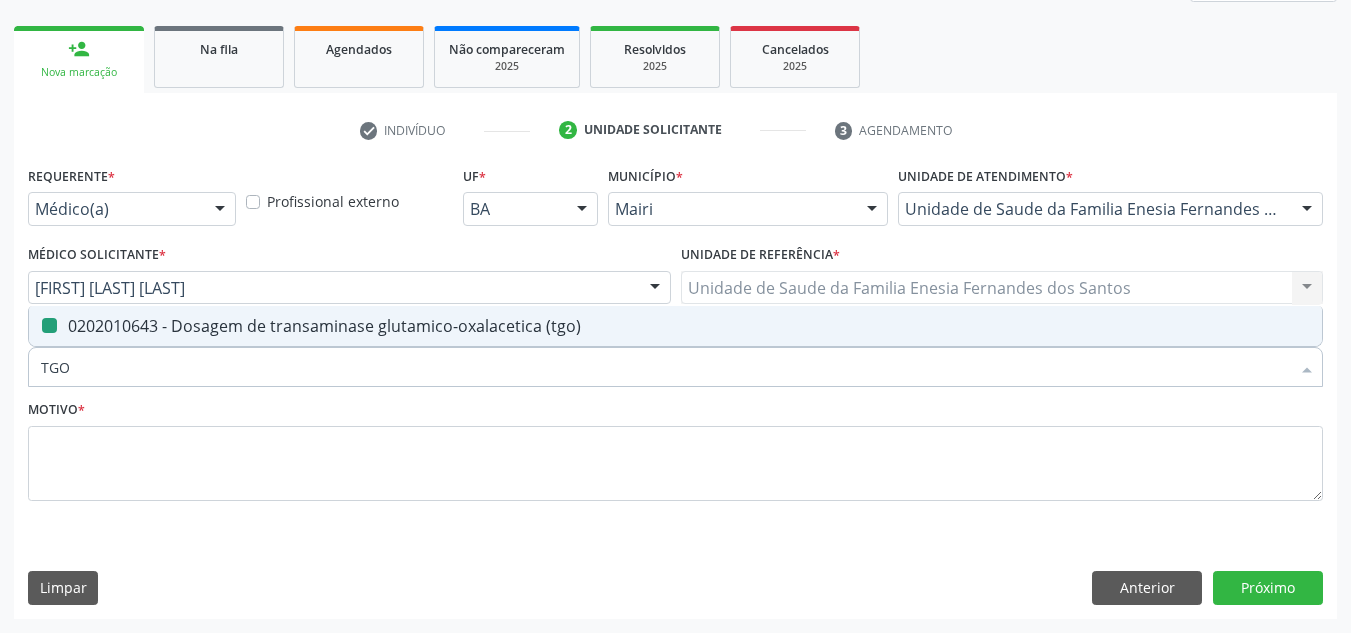 type 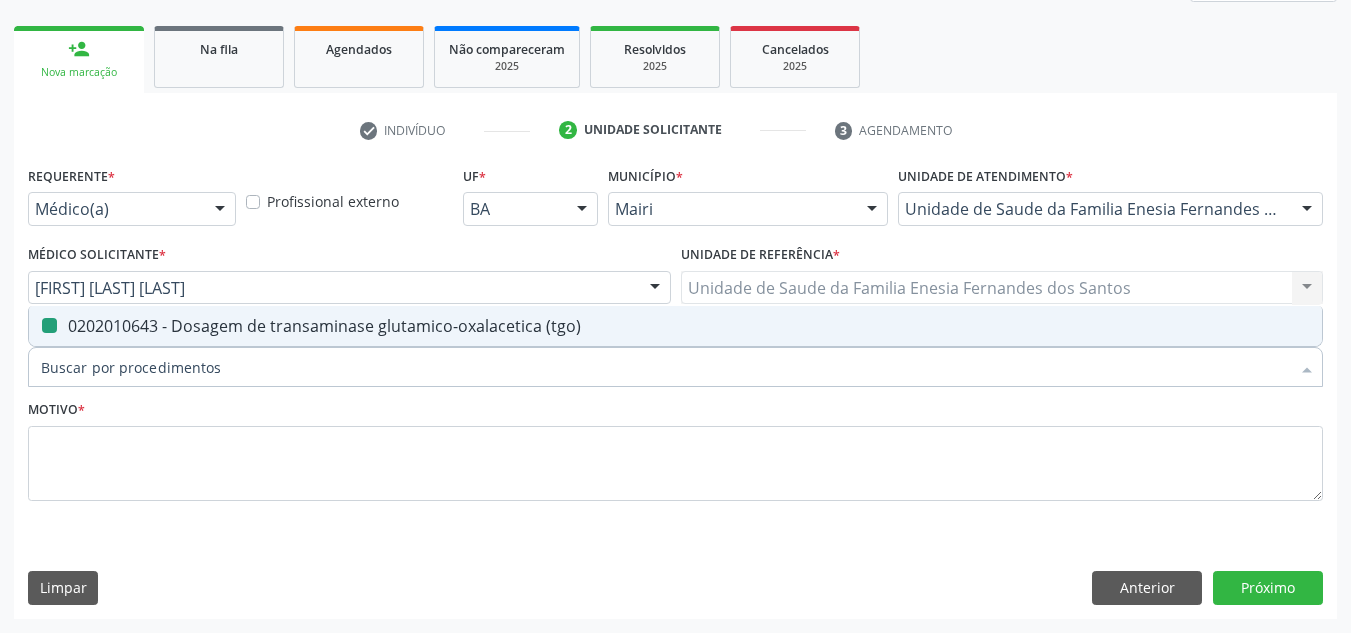 checkbox on "false" 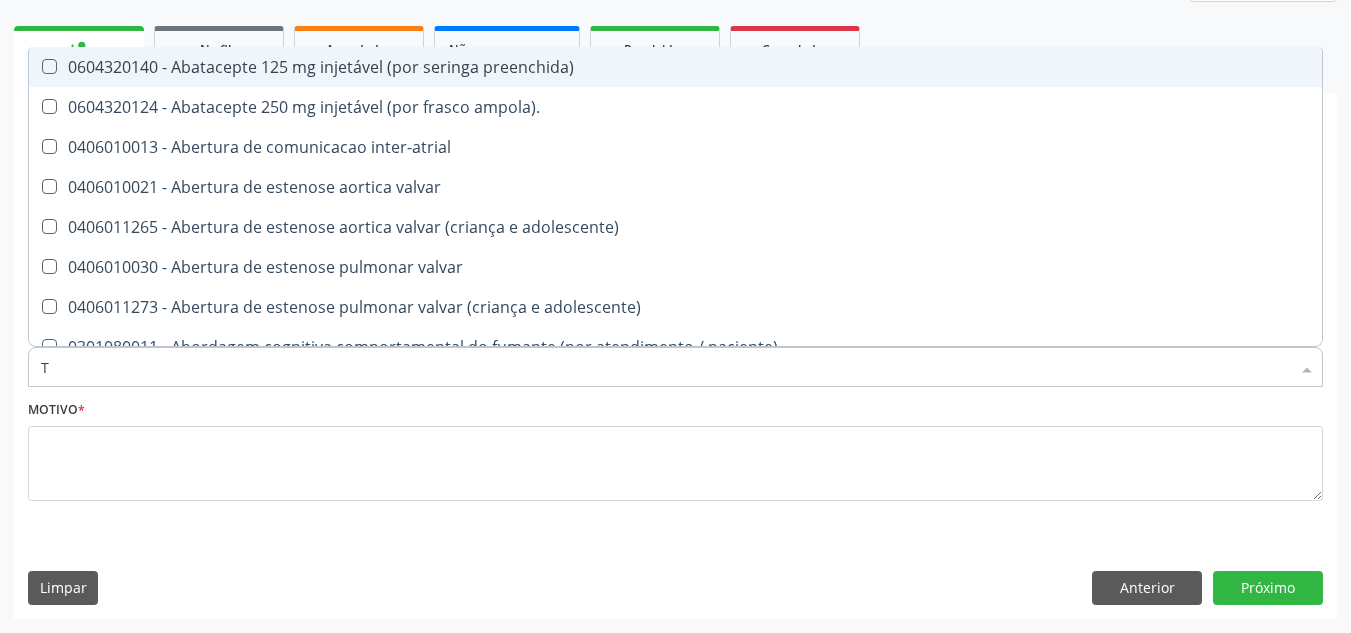 type on "TG" 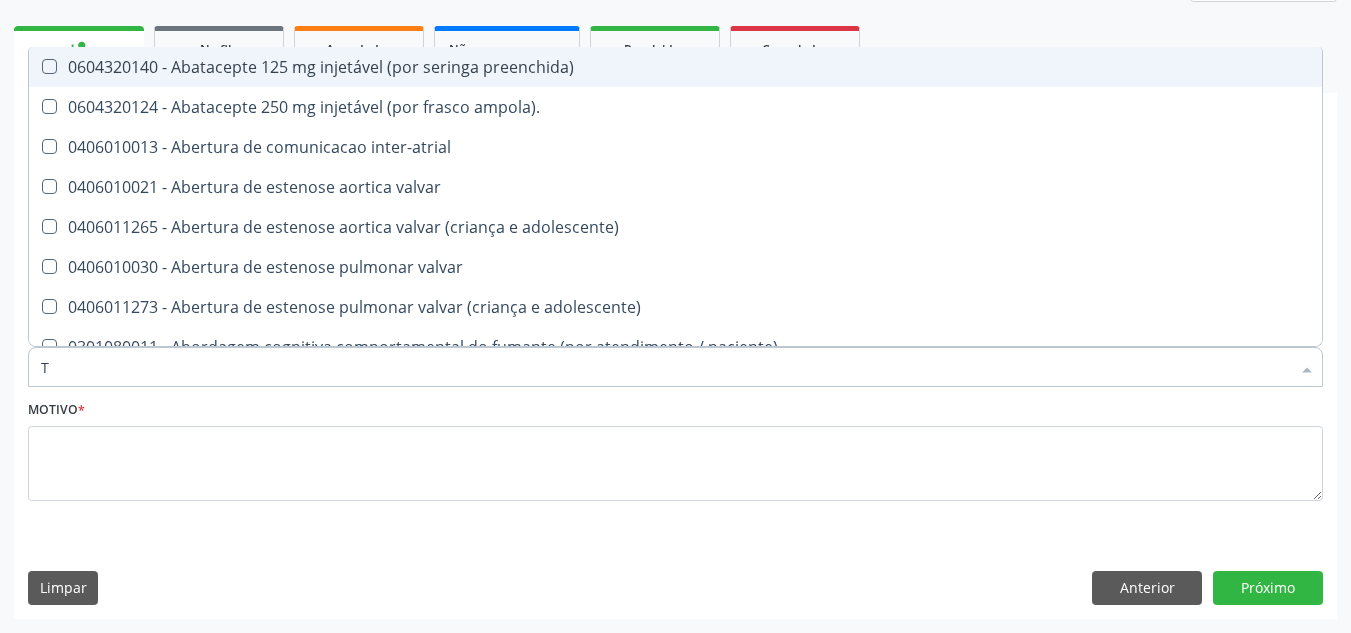 checkbox on "true" 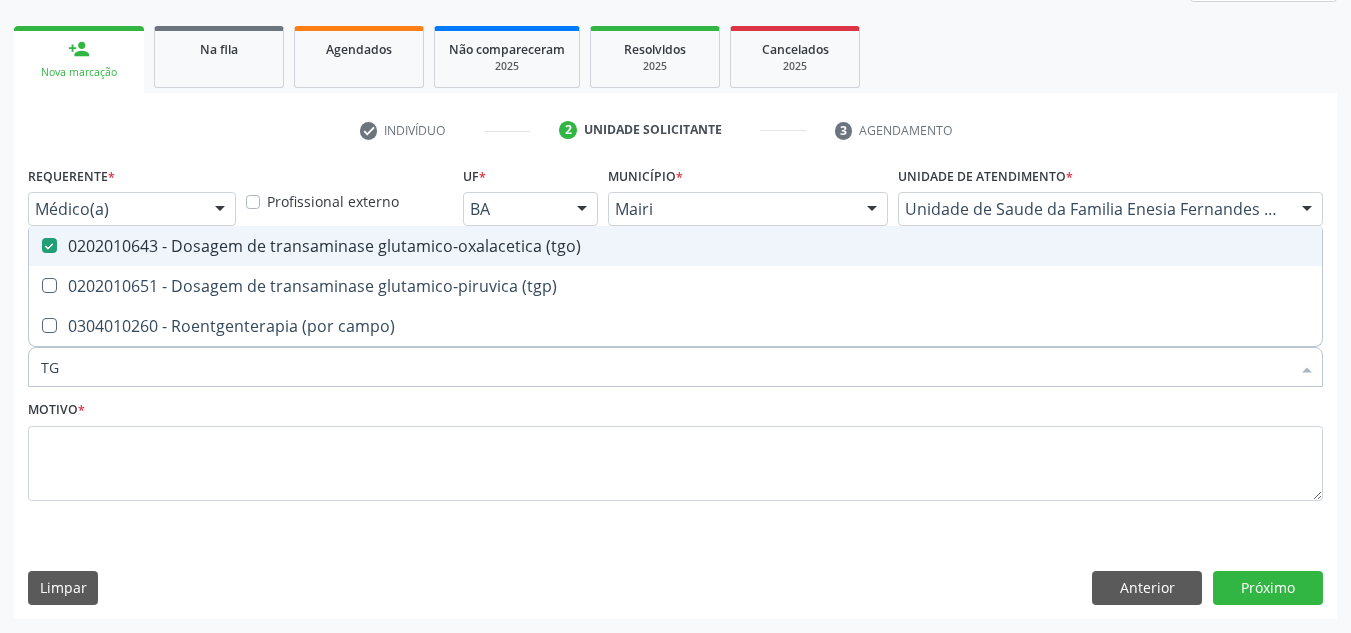 type on "TGO" 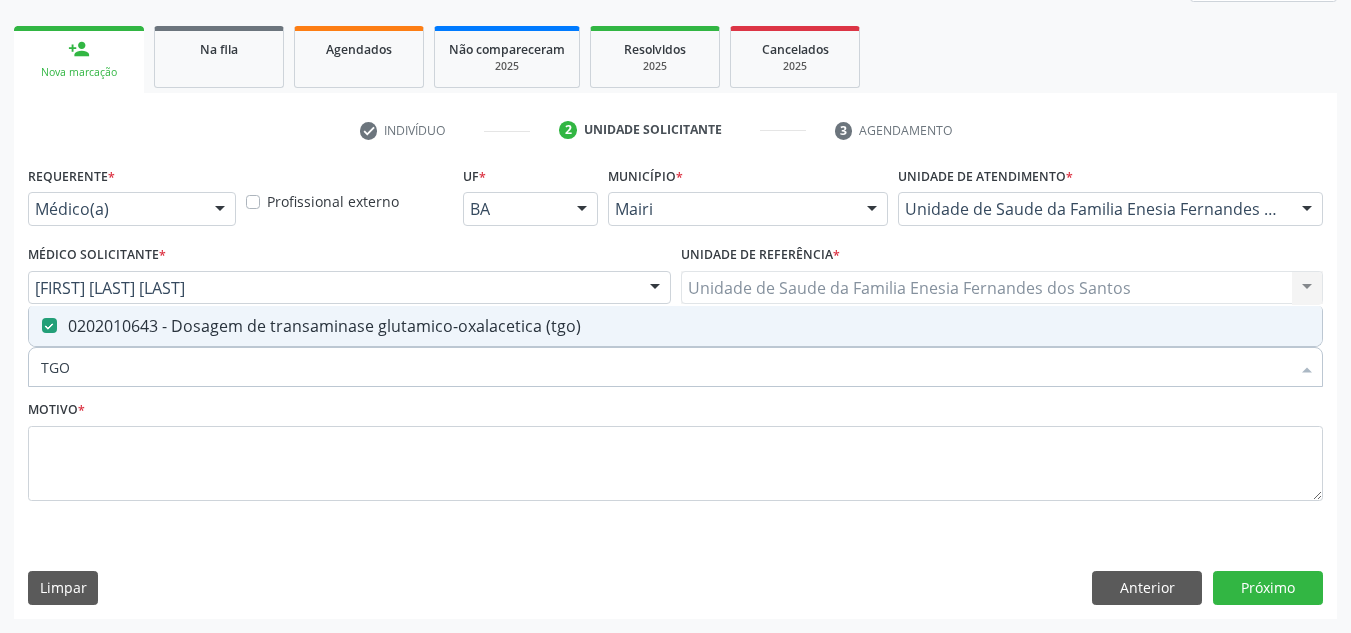 drag, startPoint x: 112, startPoint y: 369, endPoint x: 0, endPoint y: 394, distance: 114.75626 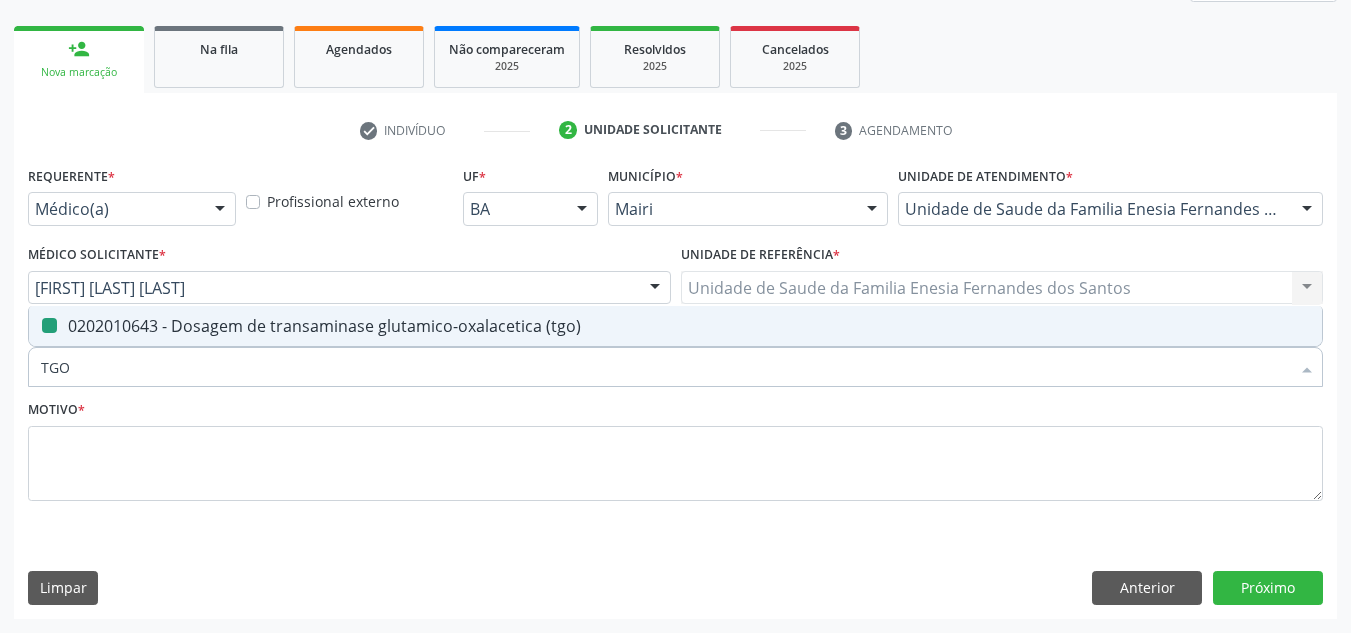 type 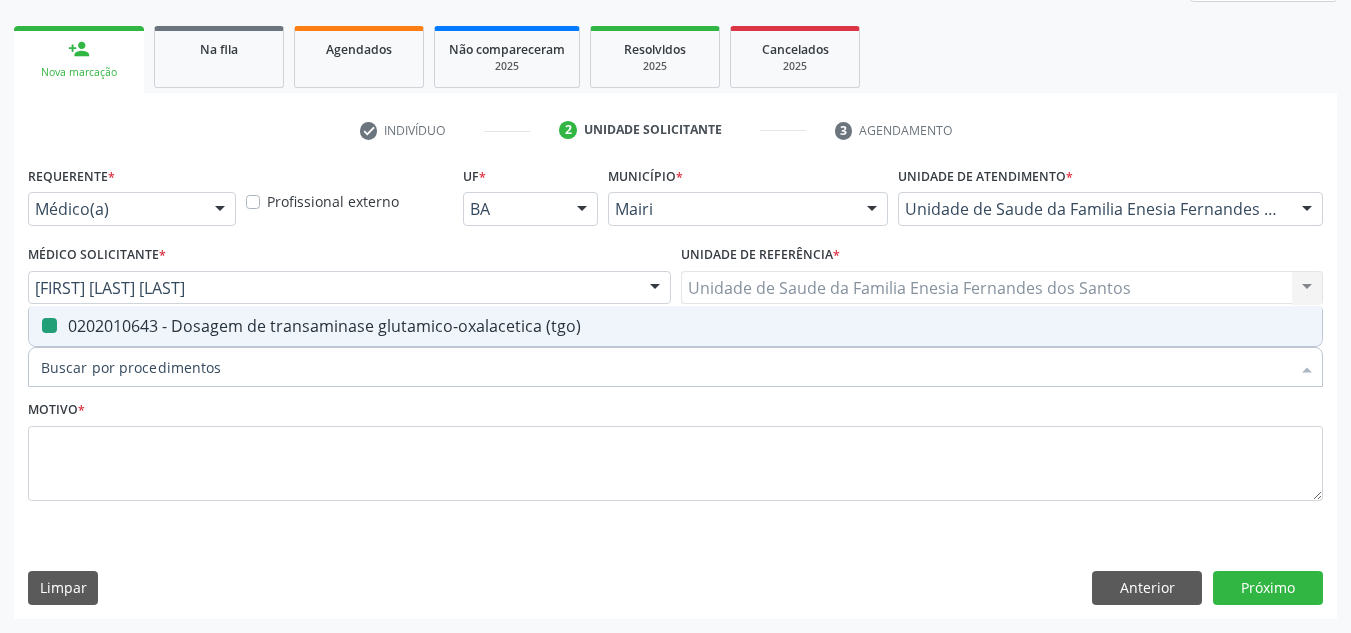 checkbox on "false" 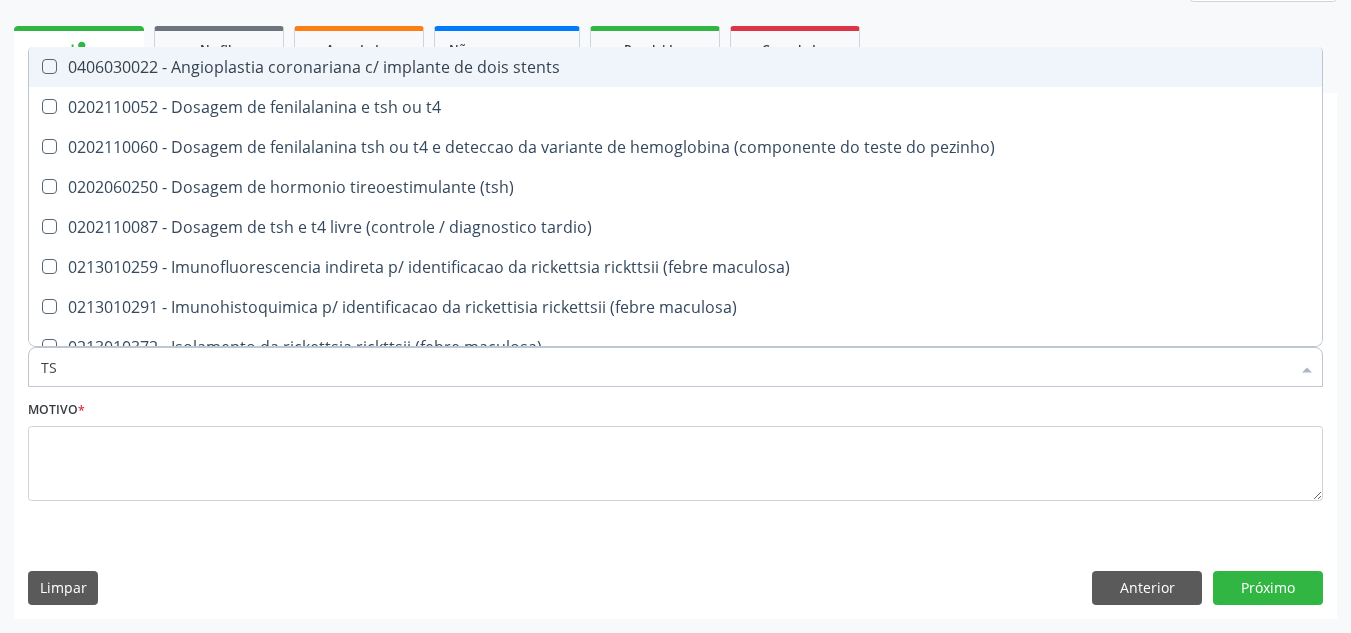 type on "TSH" 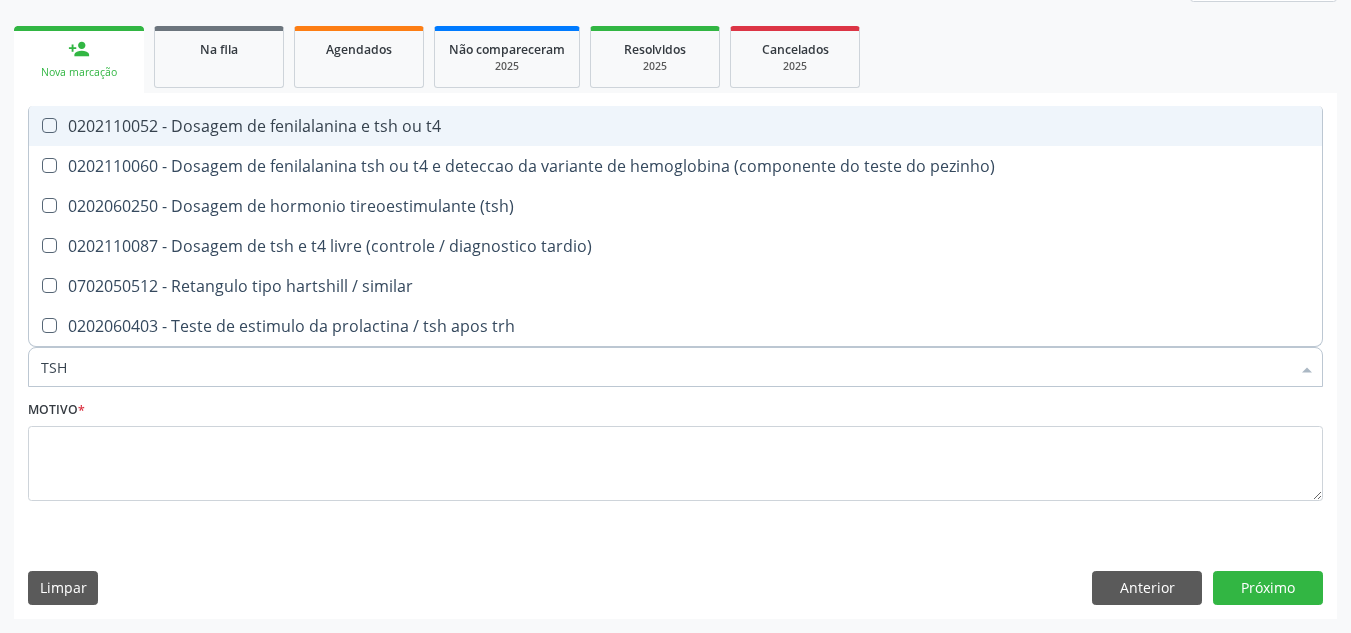 drag, startPoint x: 261, startPoint y: 125, endPoint x: 257, endPoint y: 144, distance: 19.416489 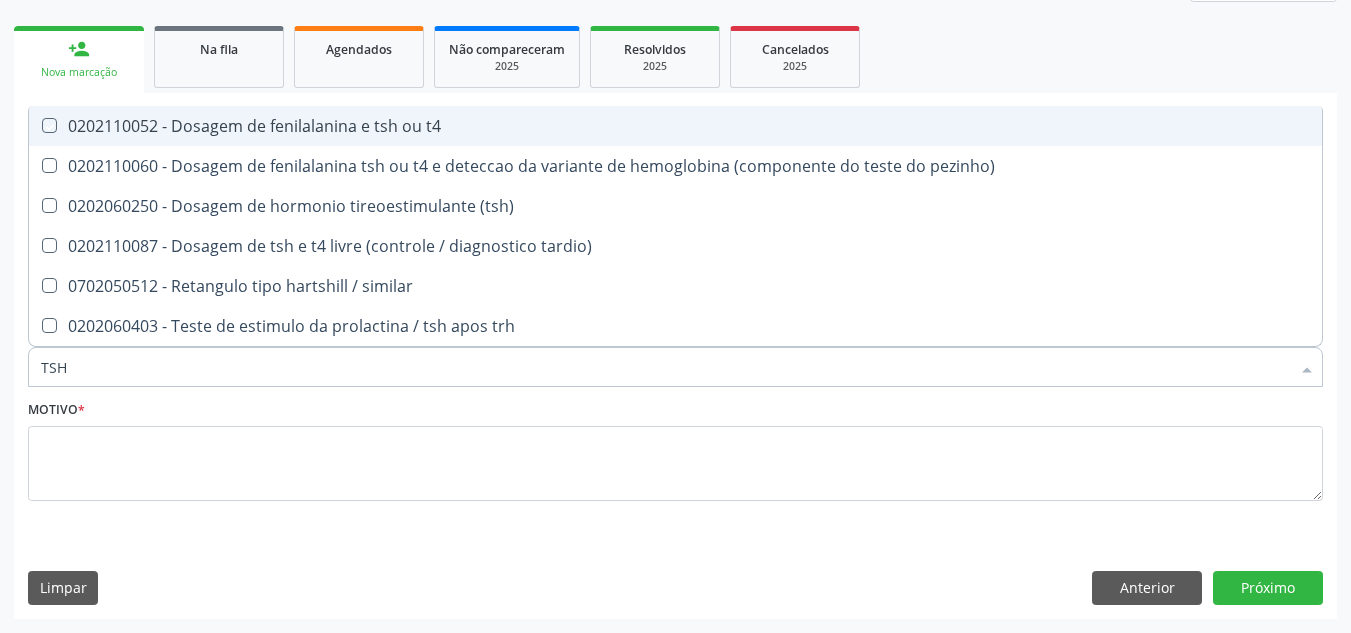 checkbox on "true" 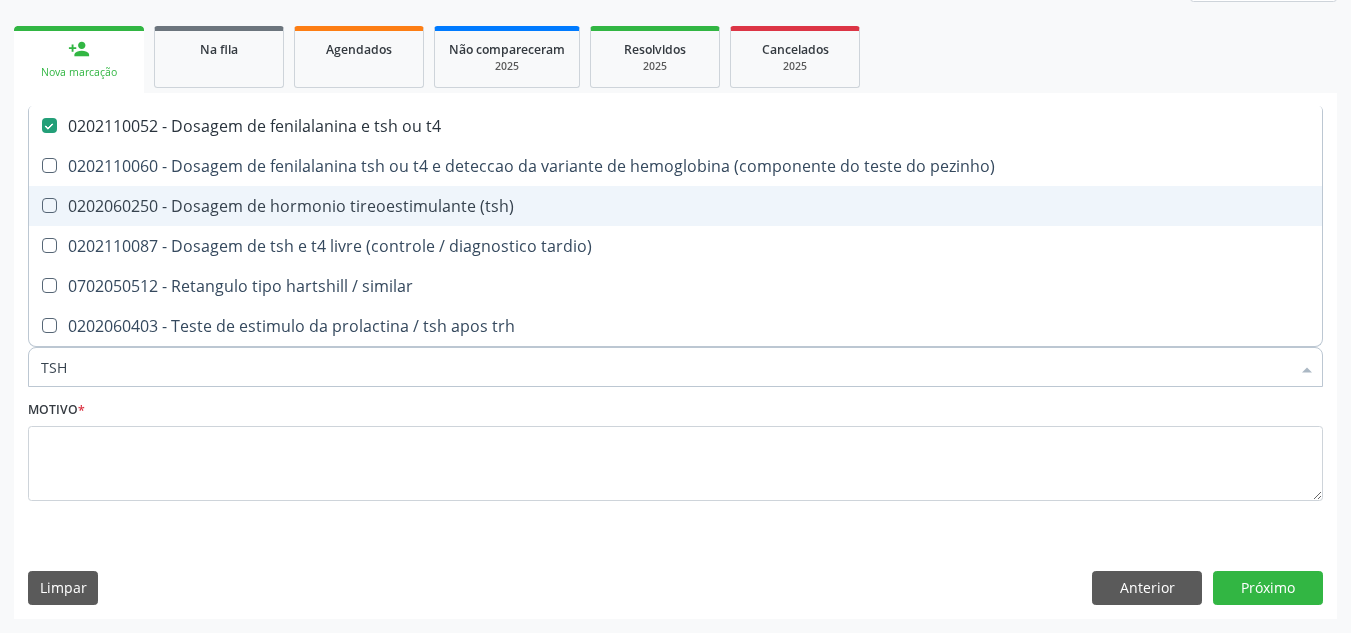 click on "0202060250 - Dosagem de hormonio tireoestimulante (tsh)" at bounding box center (675, 206) 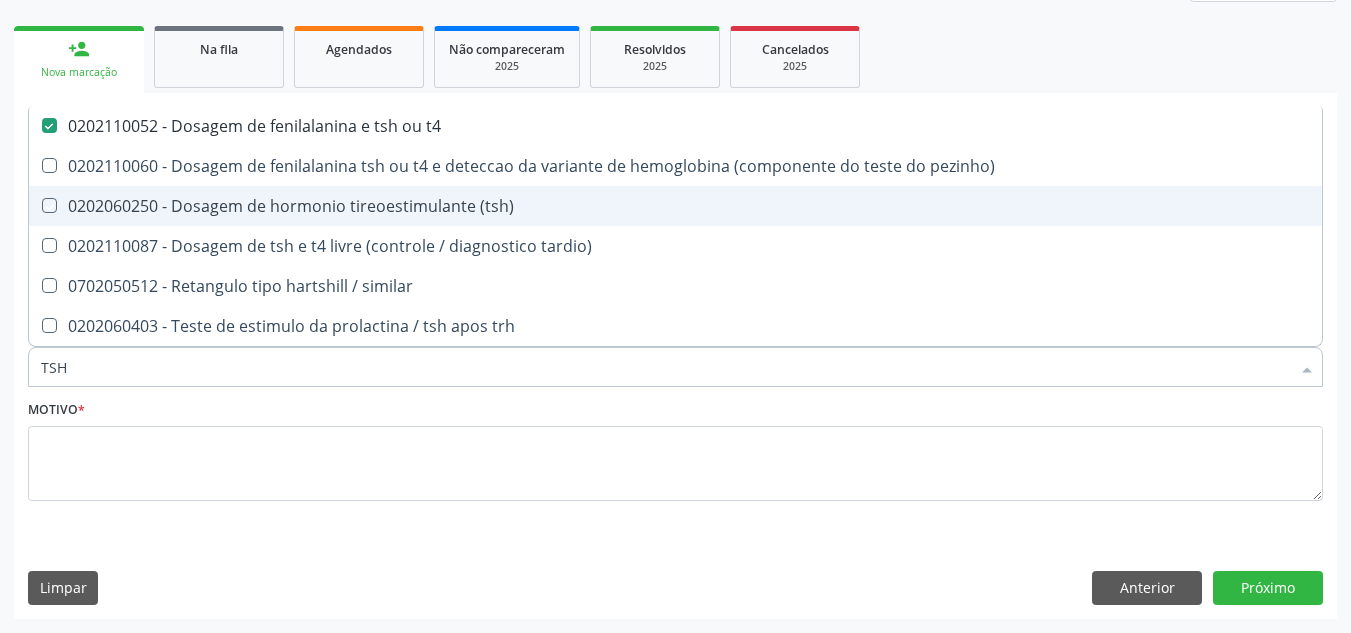 checkbox on "true" 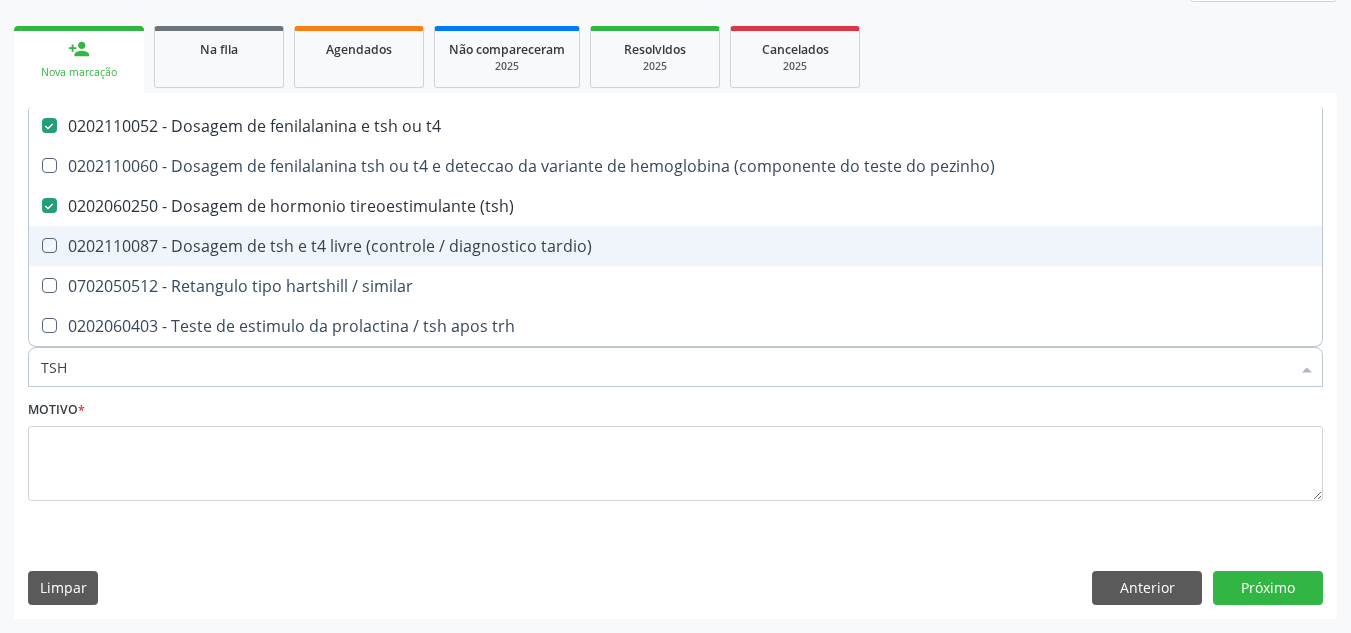 type on "TS" 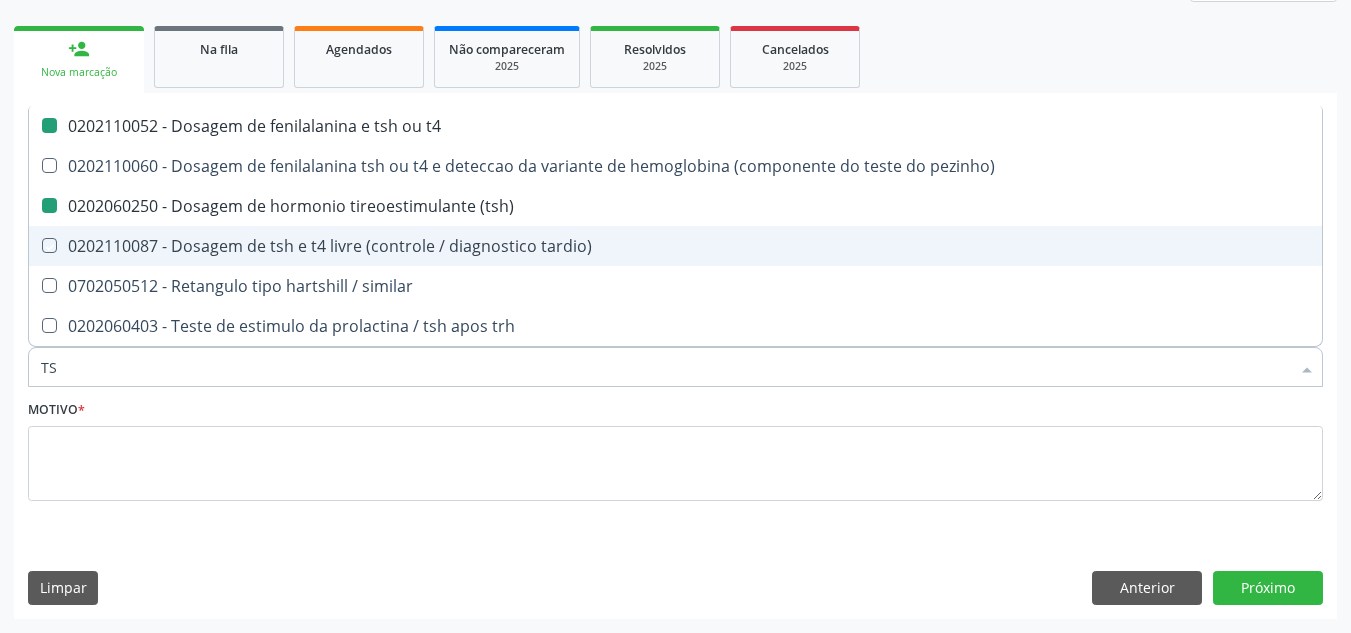 type on "T" 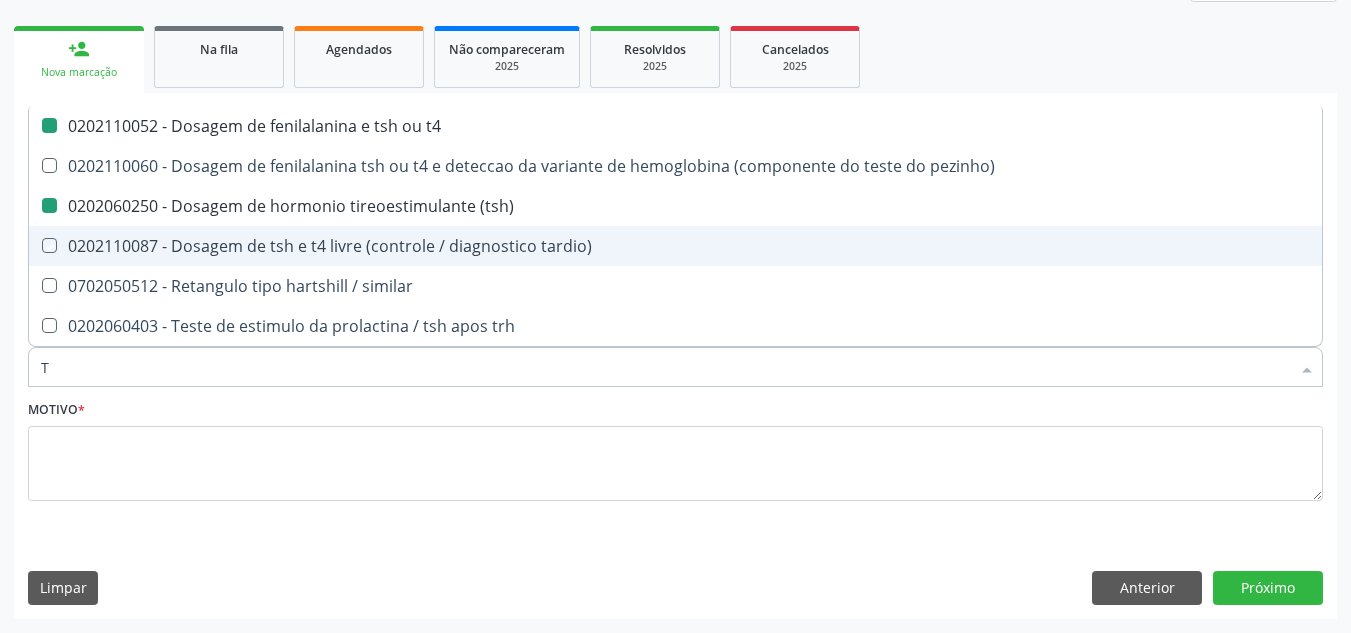 type 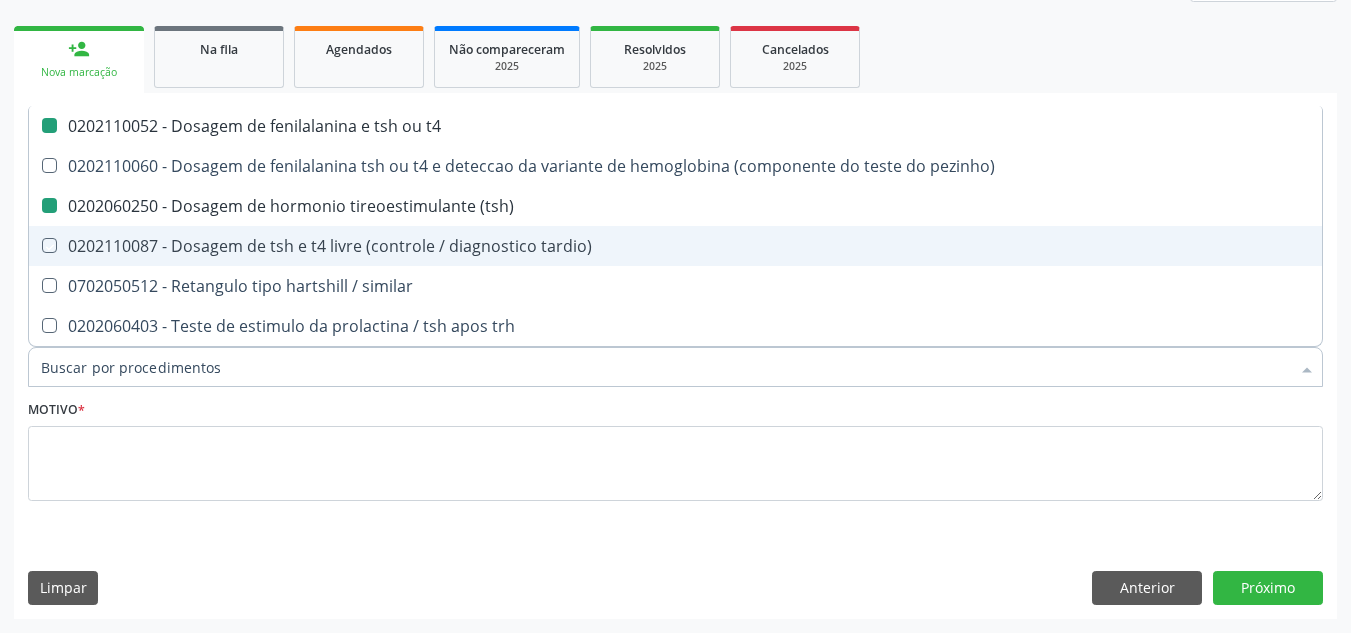 checkbox on "false" 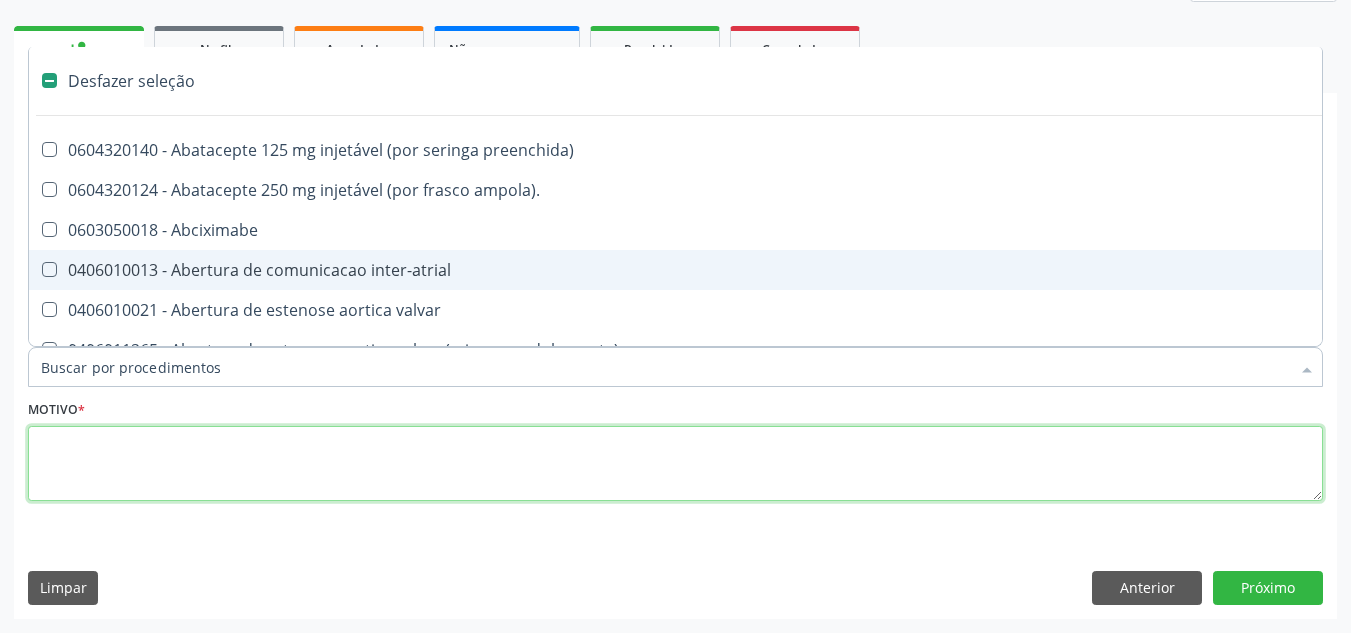 click at bounding box center [675, 464] 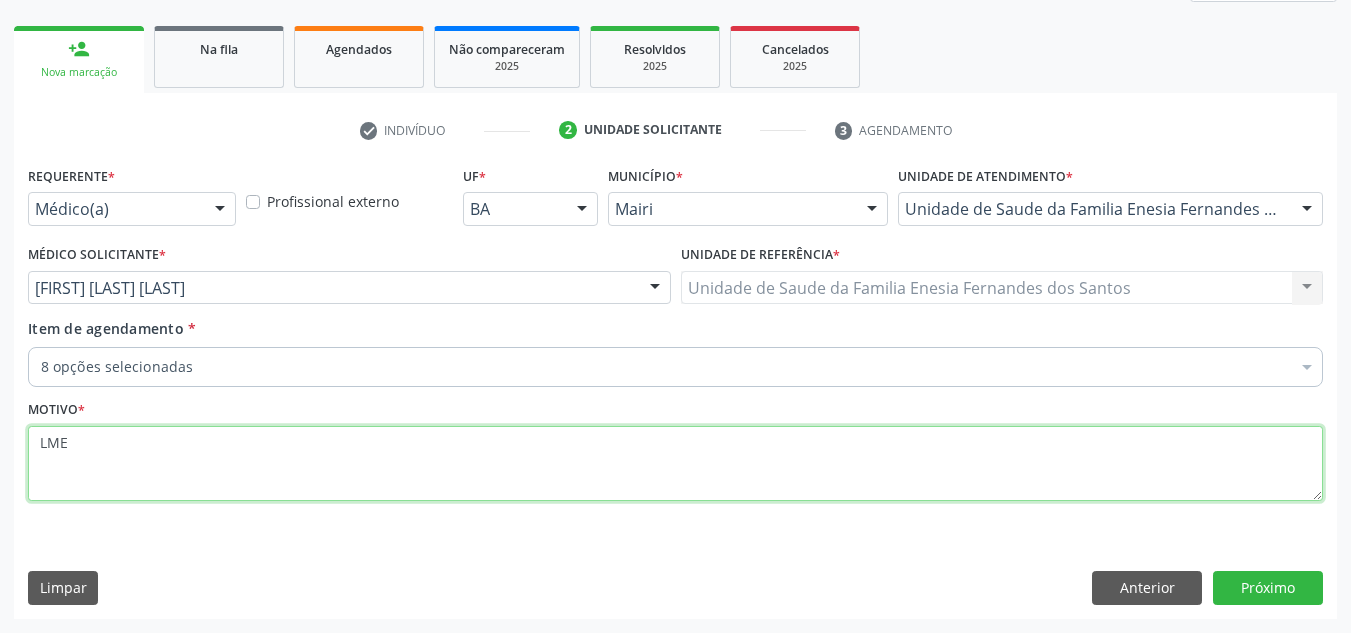 type on "LME" 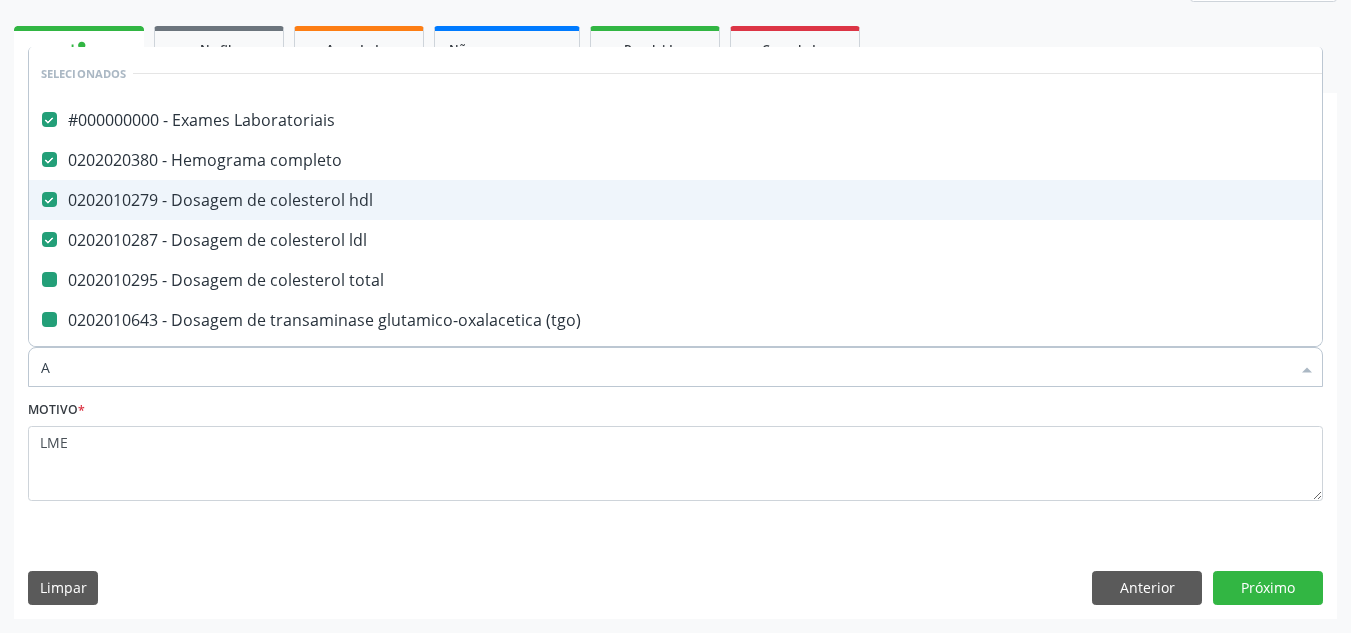type on "AN" 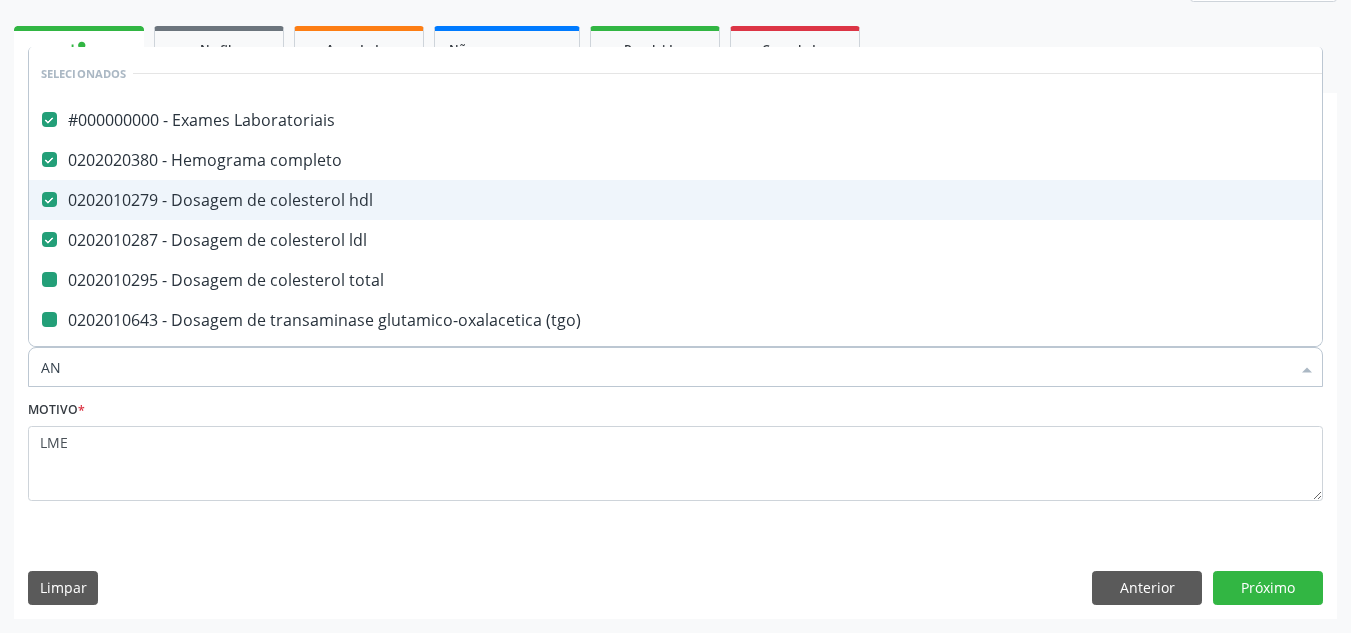 checkbox on "false" 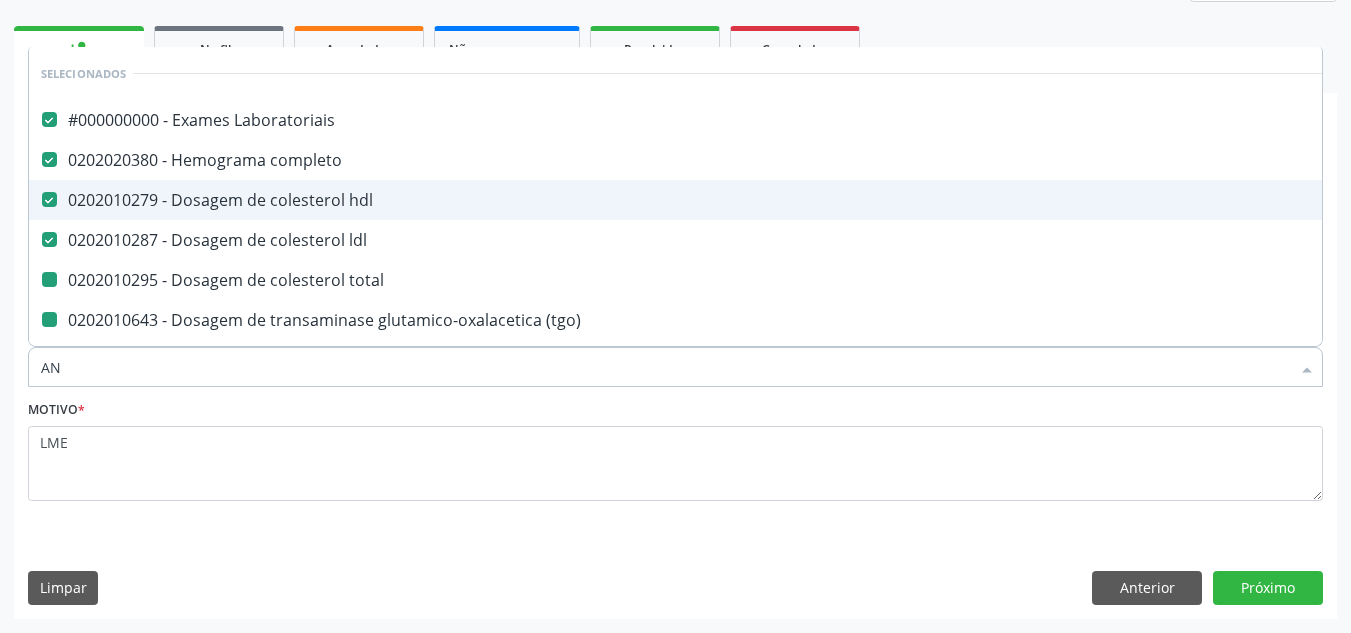 checkbox on "false" 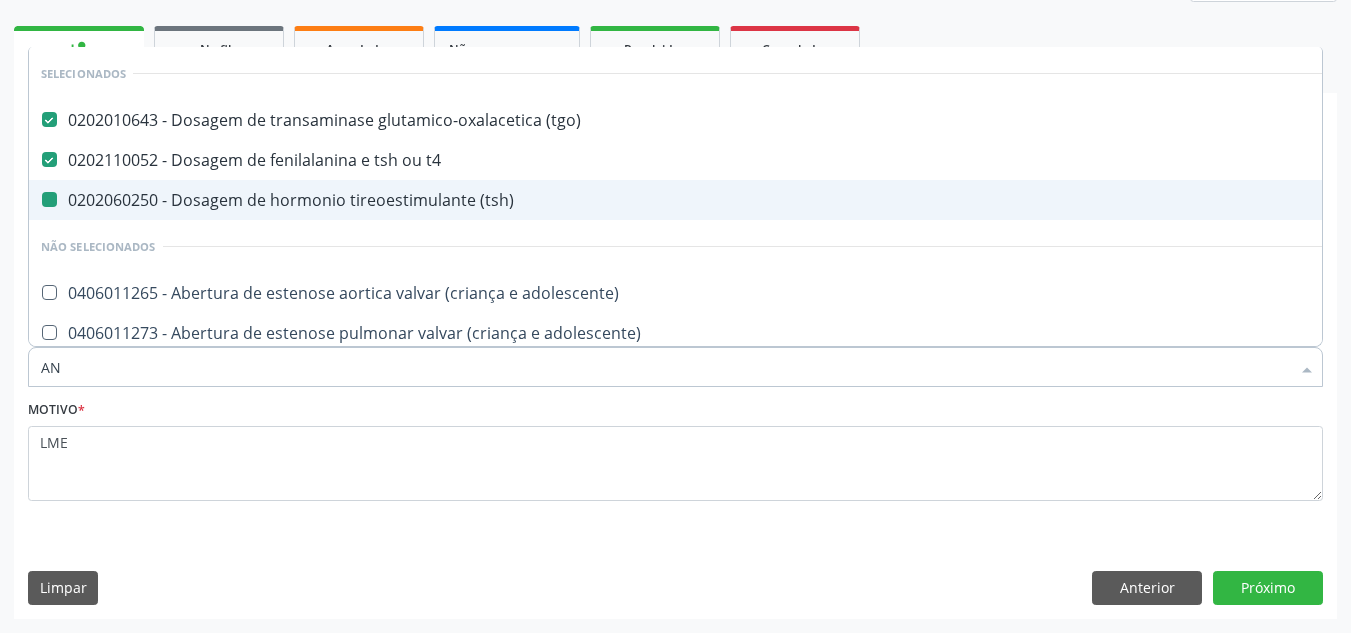 type on "ANT" 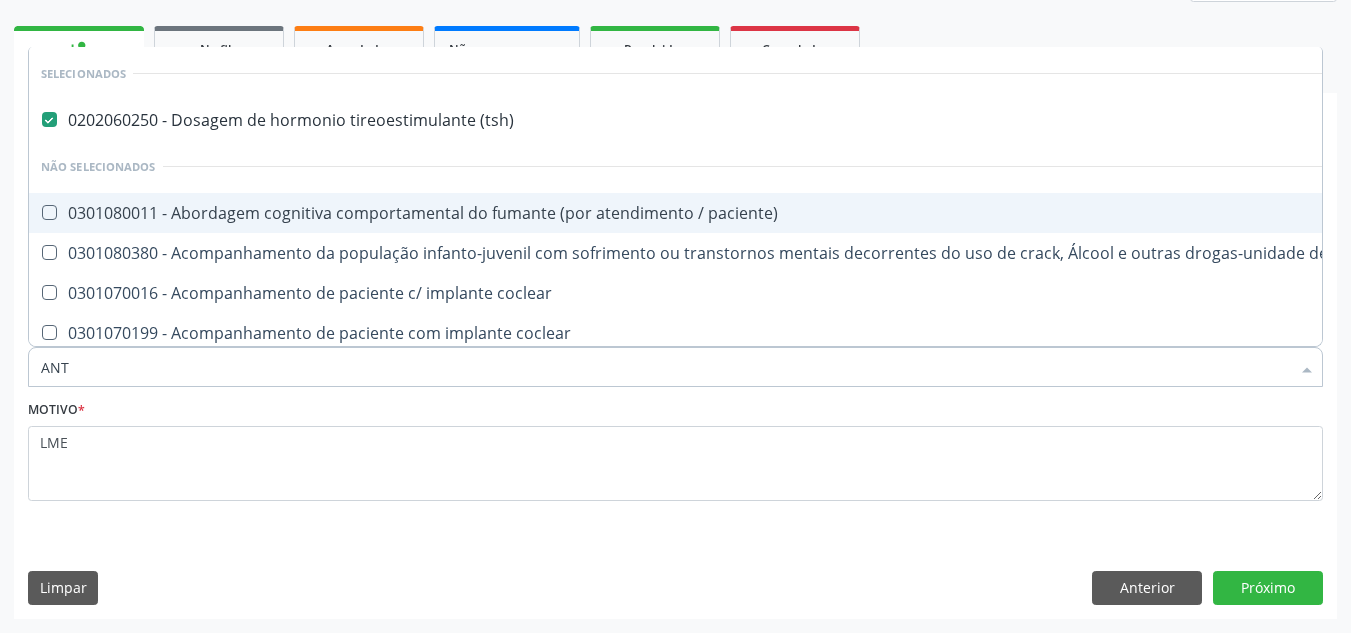 type on "AN" 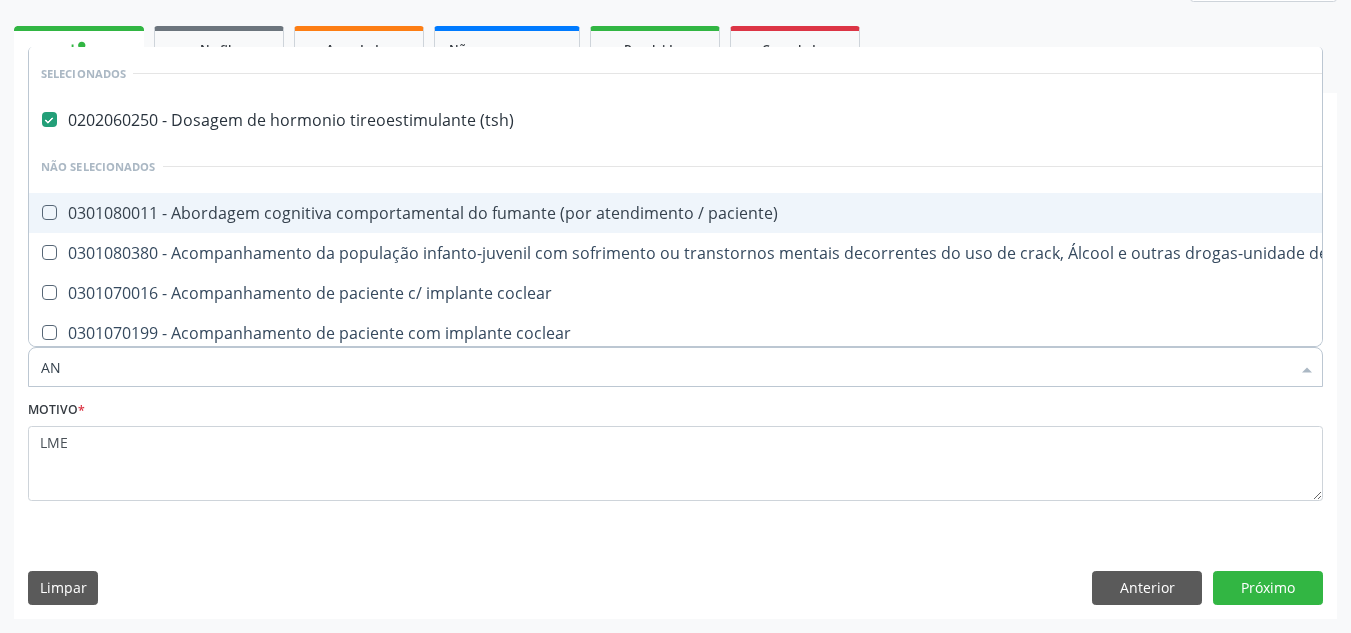 checkbox on "true" 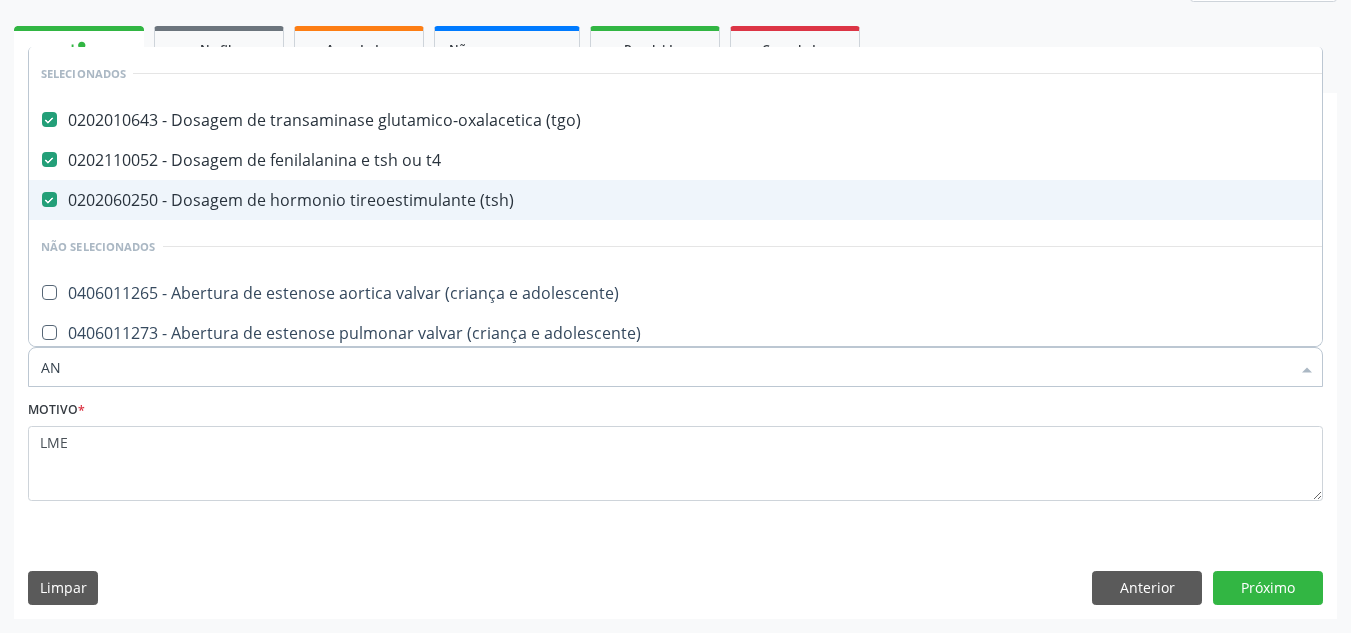 type on "A" 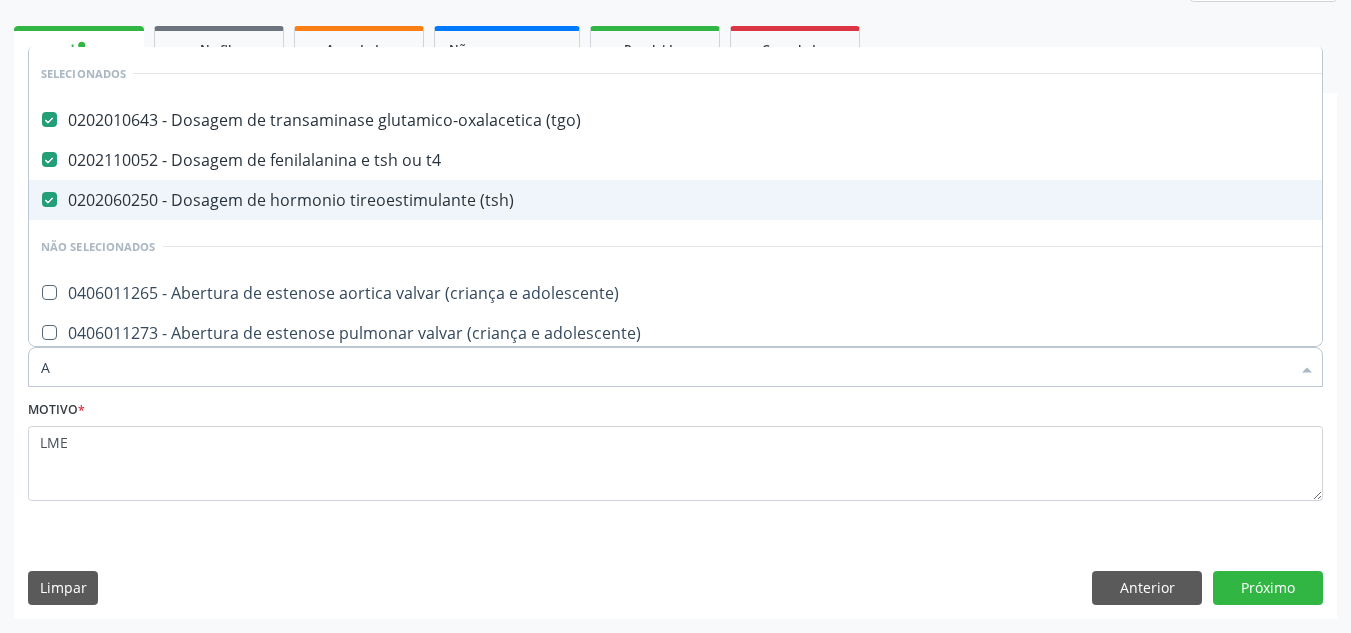 checkbox on "true" 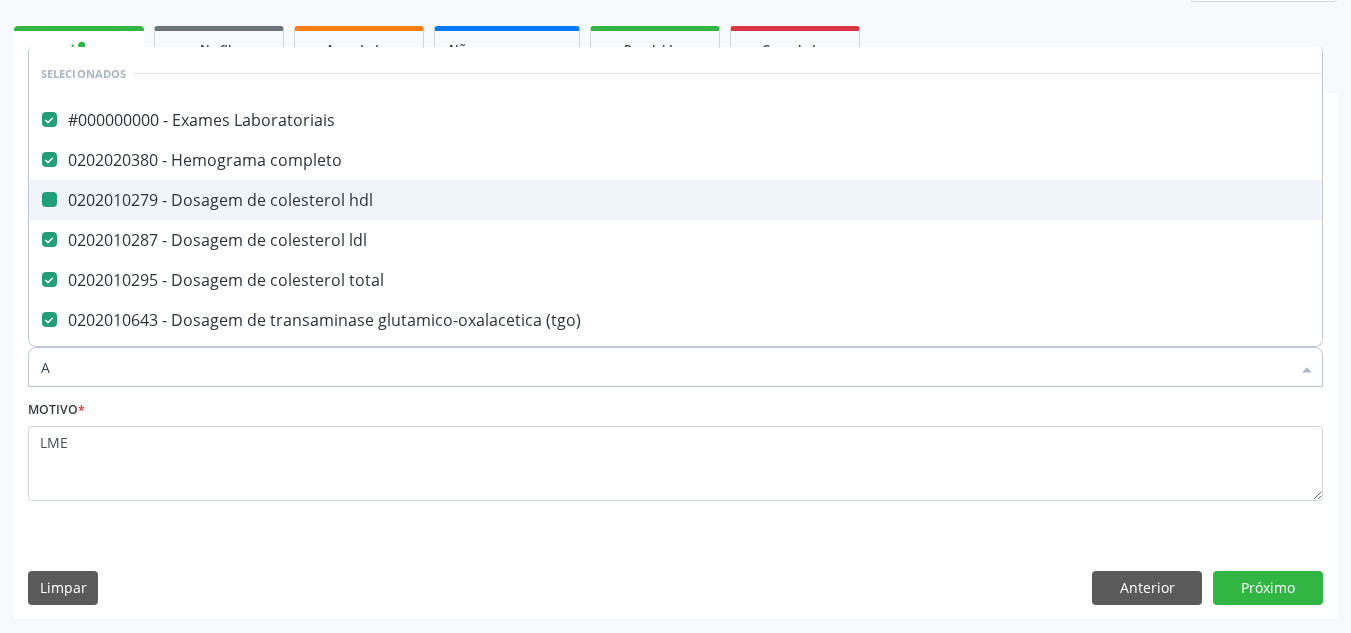 type on "AT" 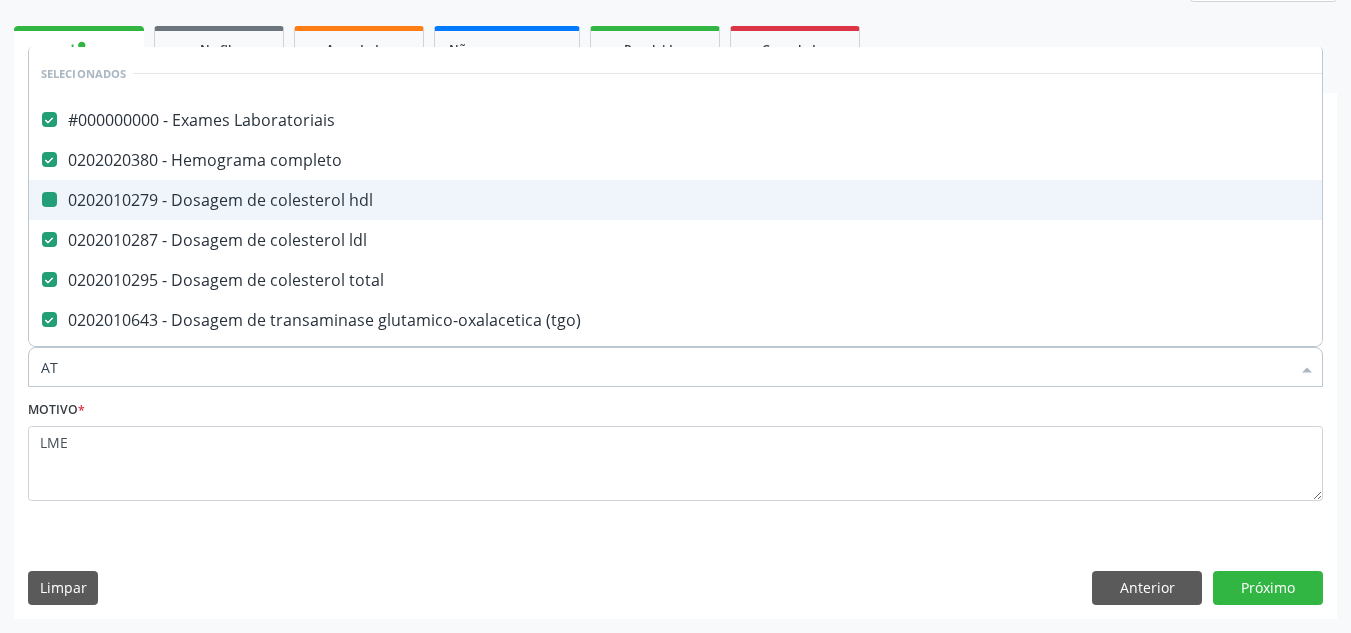 checkbox on "false" 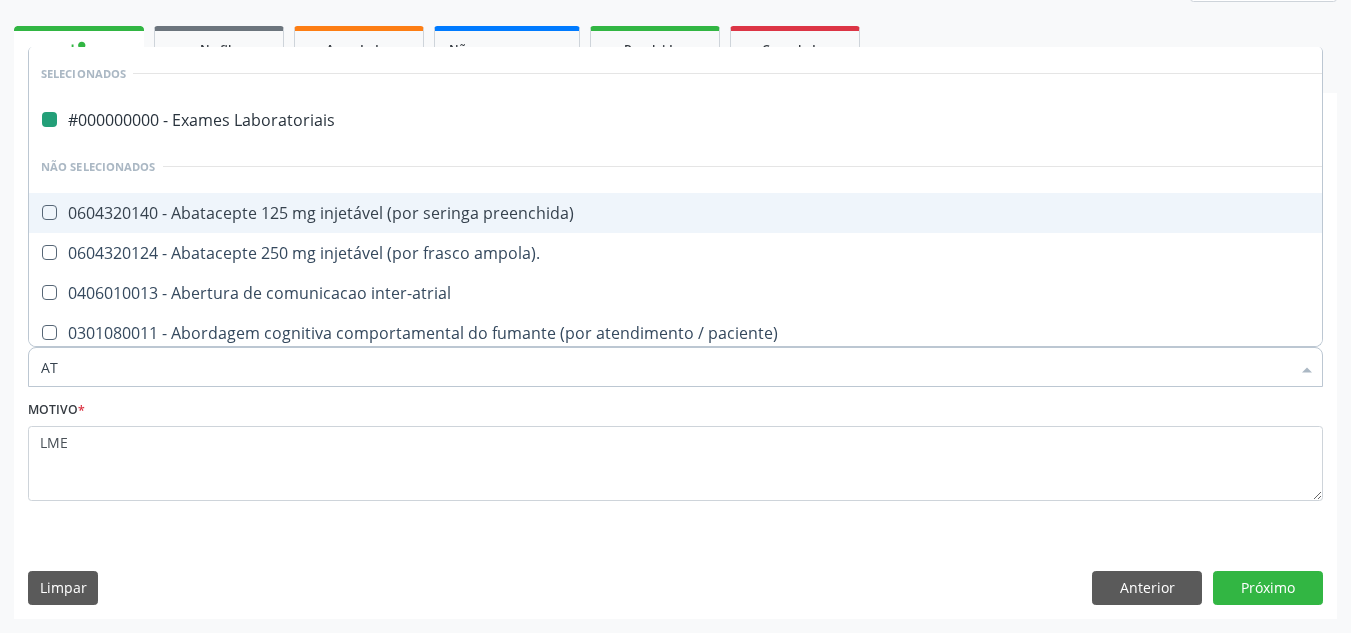 type on "ATE" 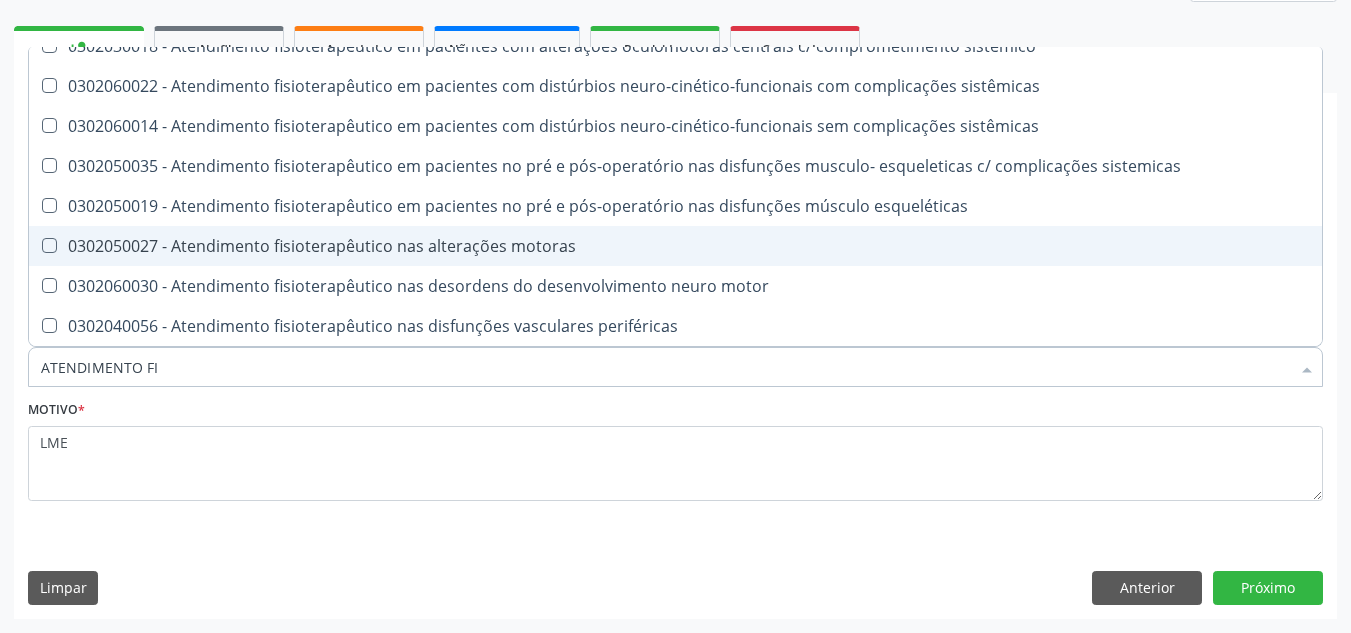 scroll, scrollTop: 714, scrollLeft: 0, axis: vertical 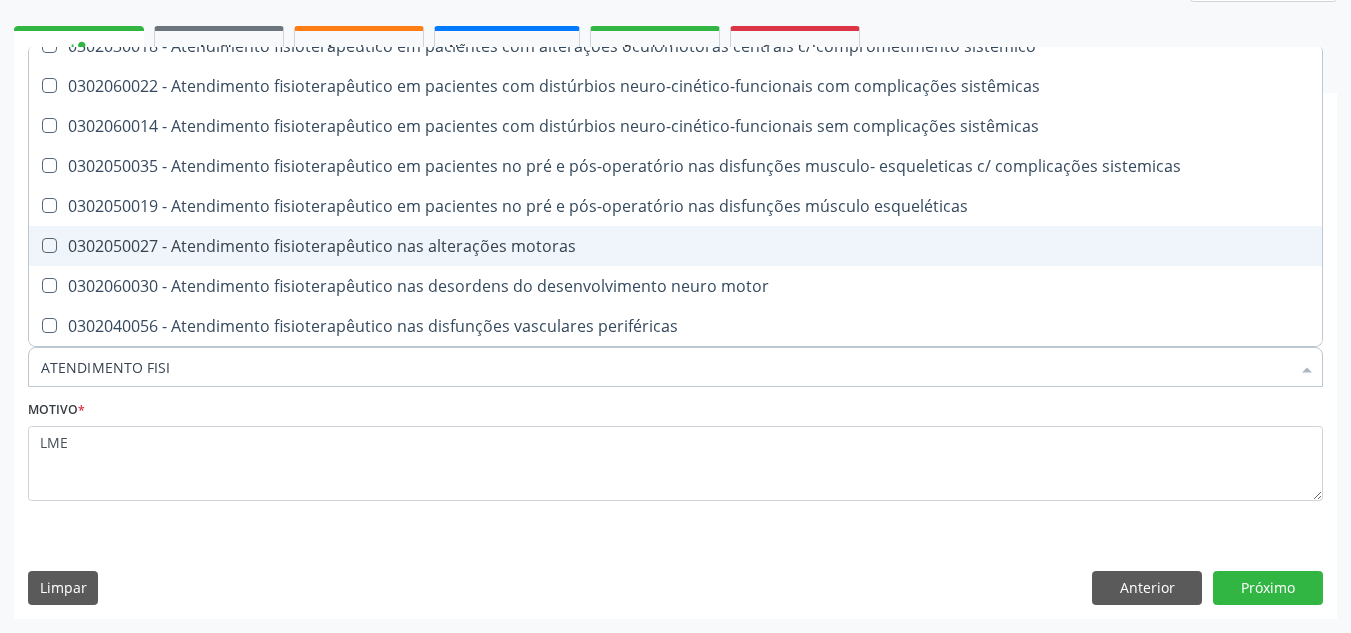 type on "ATENDIMENTO FISIO" 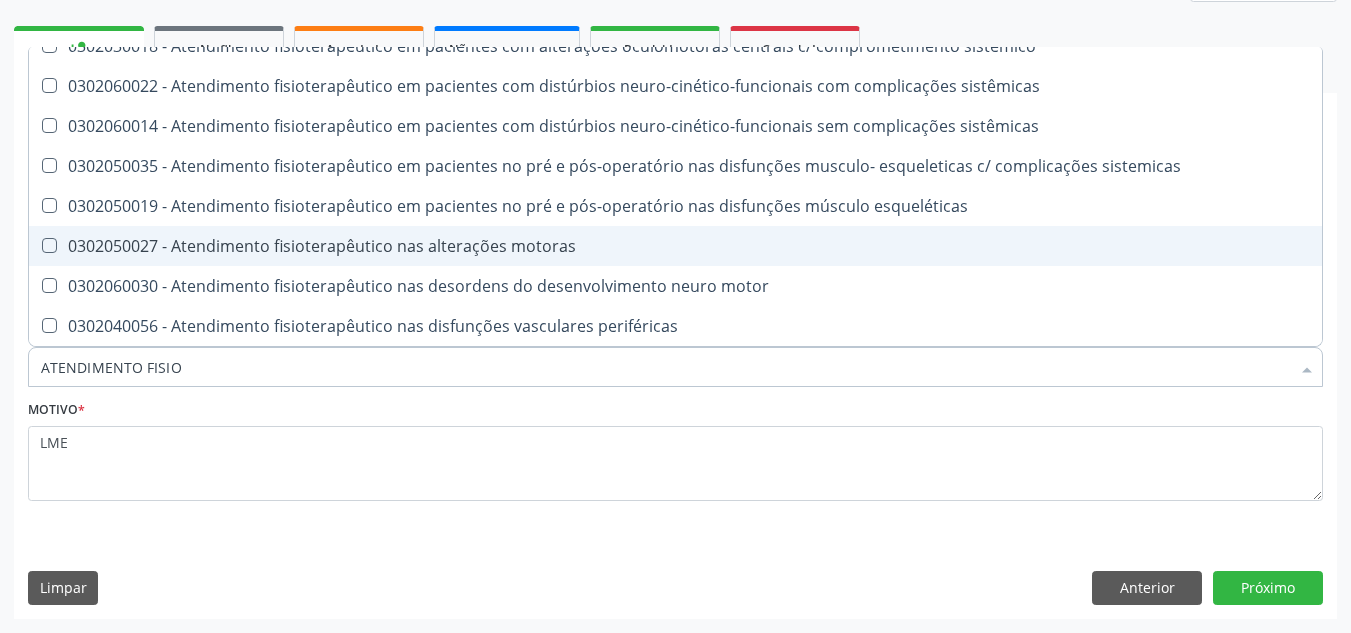 click on "0302050027 - Atendimento fisioterapêutico nas alterações motoras" at bounding box center [675, 246] 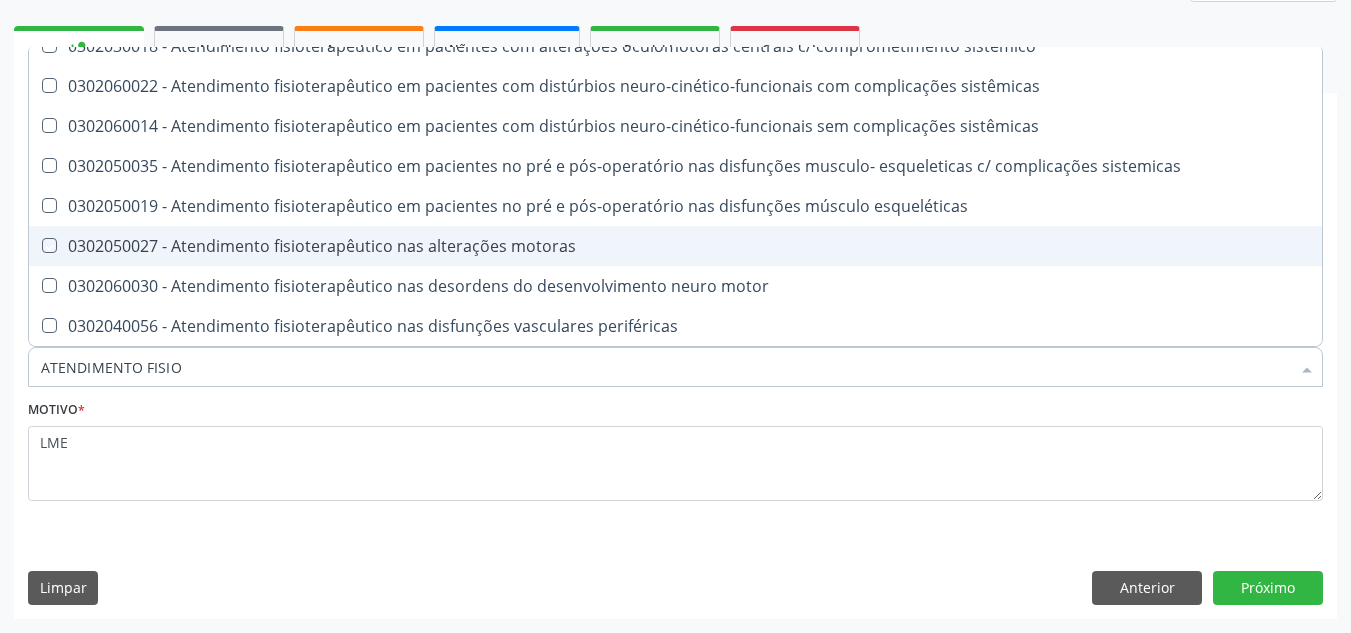 checkbox on "true" 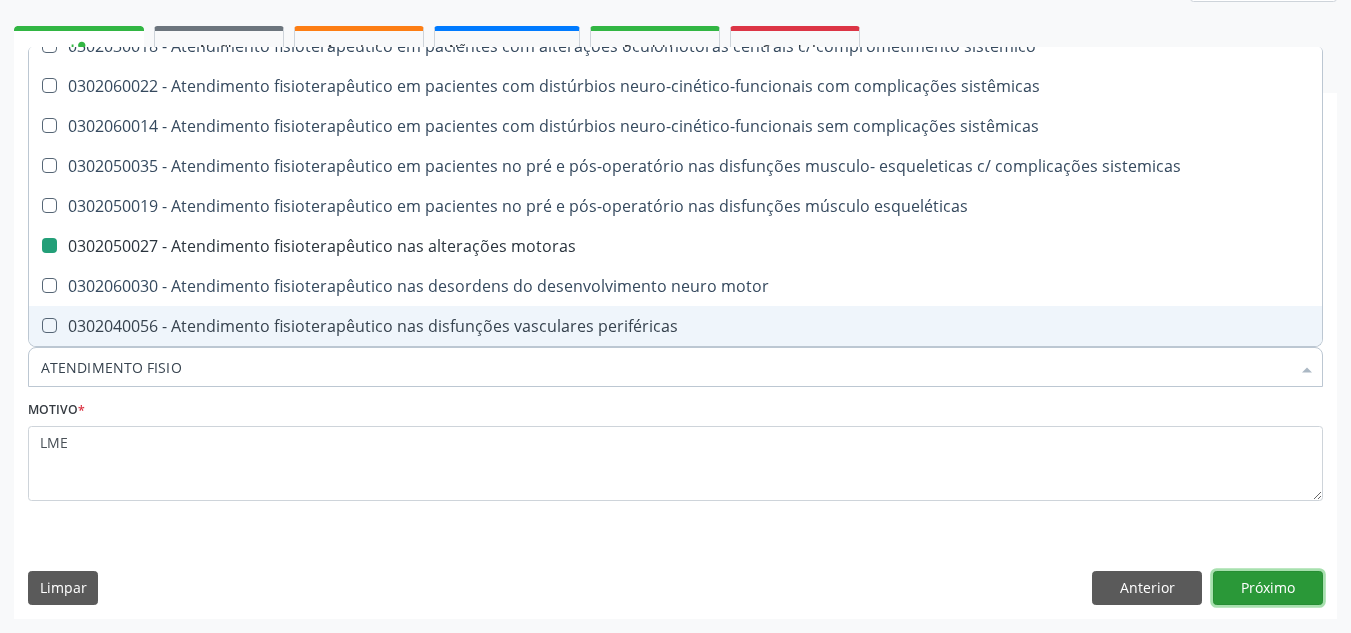 click on "Próximo" at bounding box center (1268, 588) 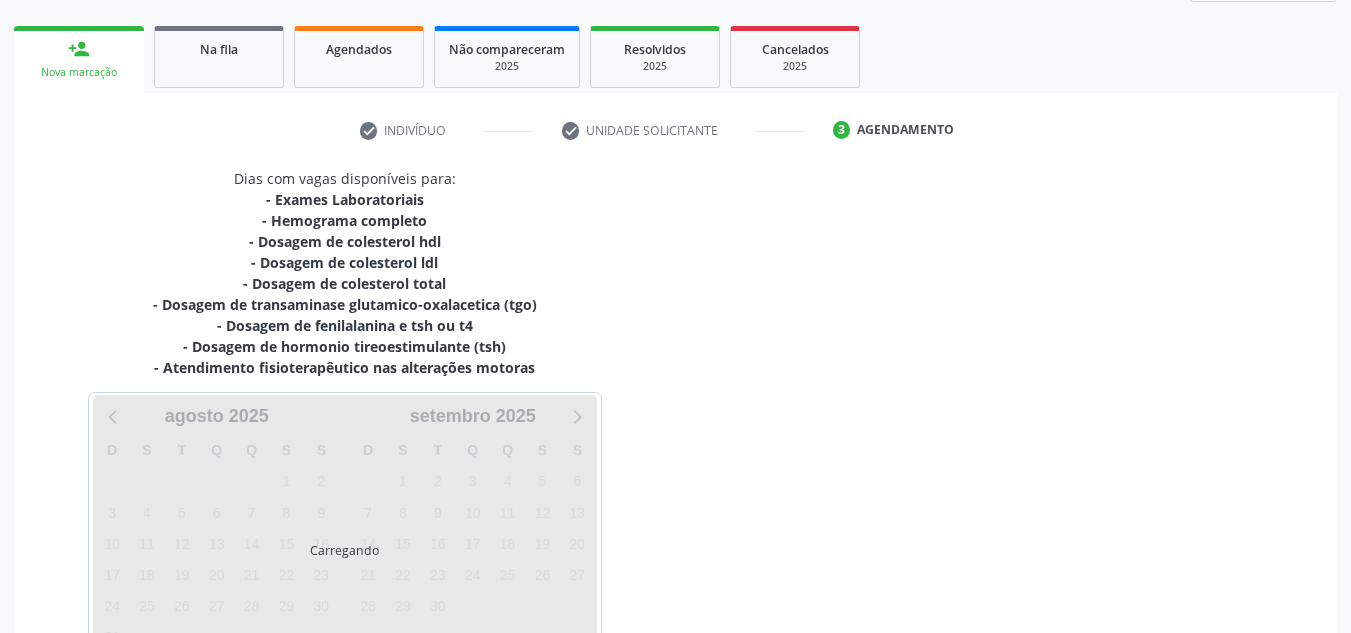 scroll, scrollTop: 0, scrollLeft: 0, axis: both 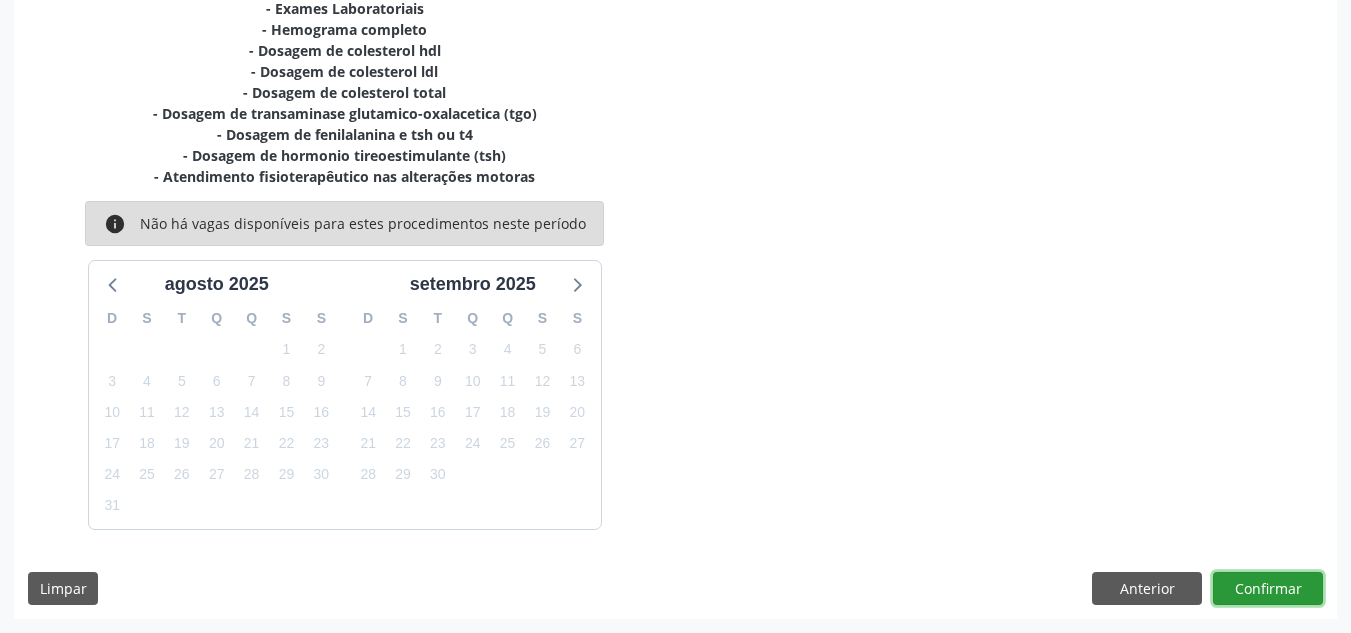 click on "Confirmar" at bounding box center (1268, 589) 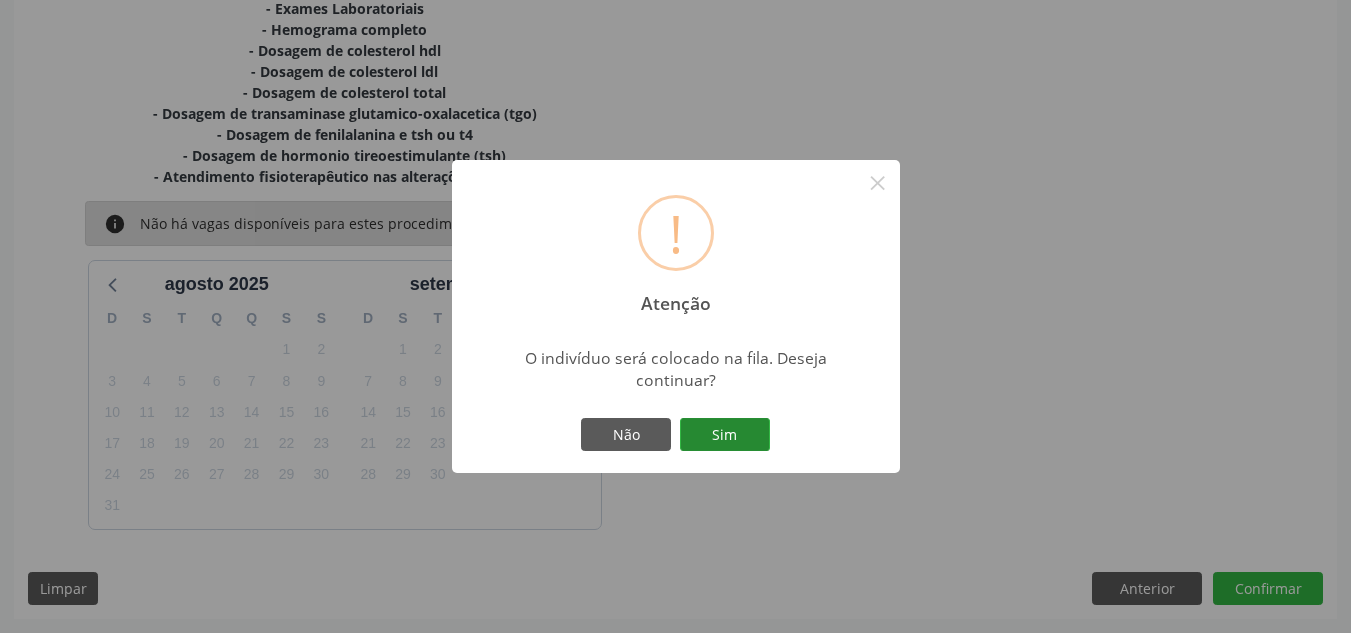 click on "Sim" at bounding box center [725, 435] 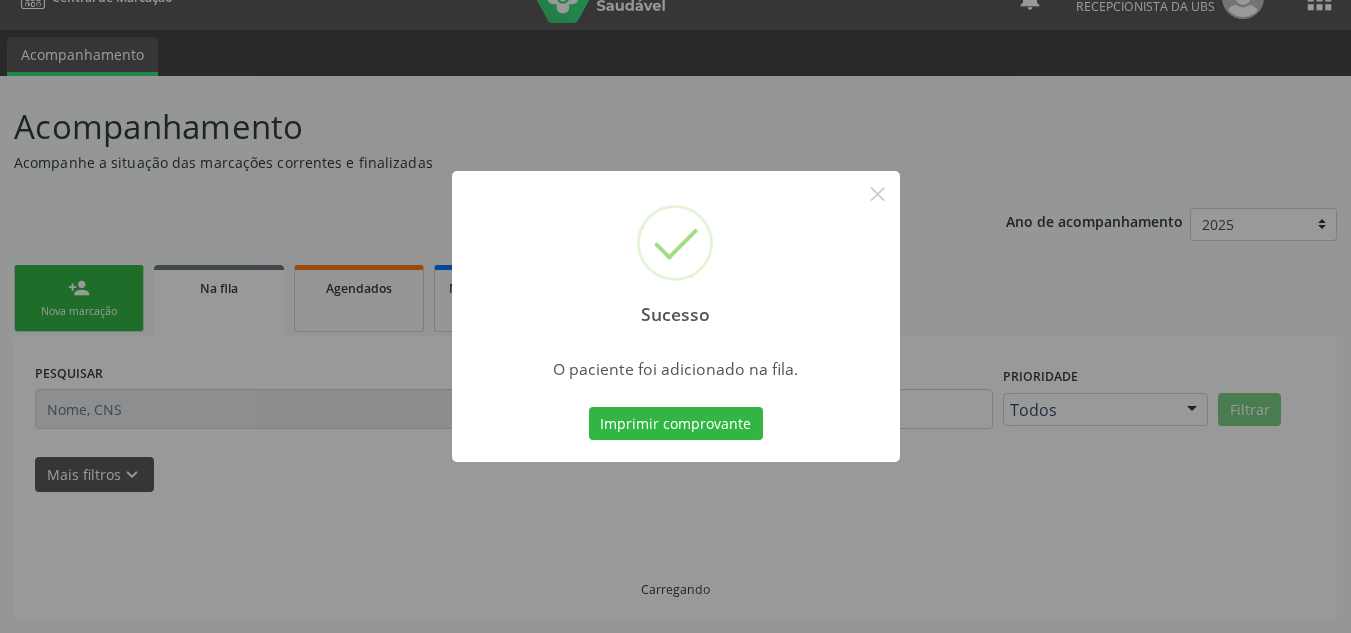 scroll, scrollTop: 34, scrollLeft: 0, axis: vertical 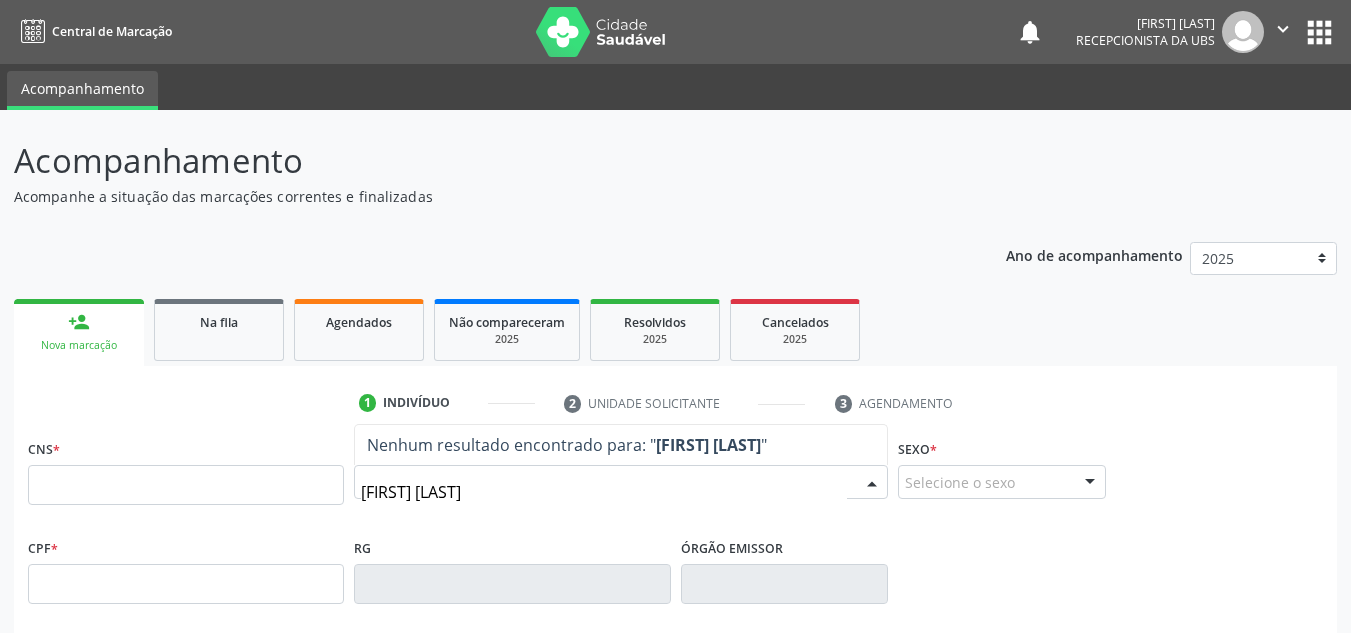 type on "EDENI SILVA" 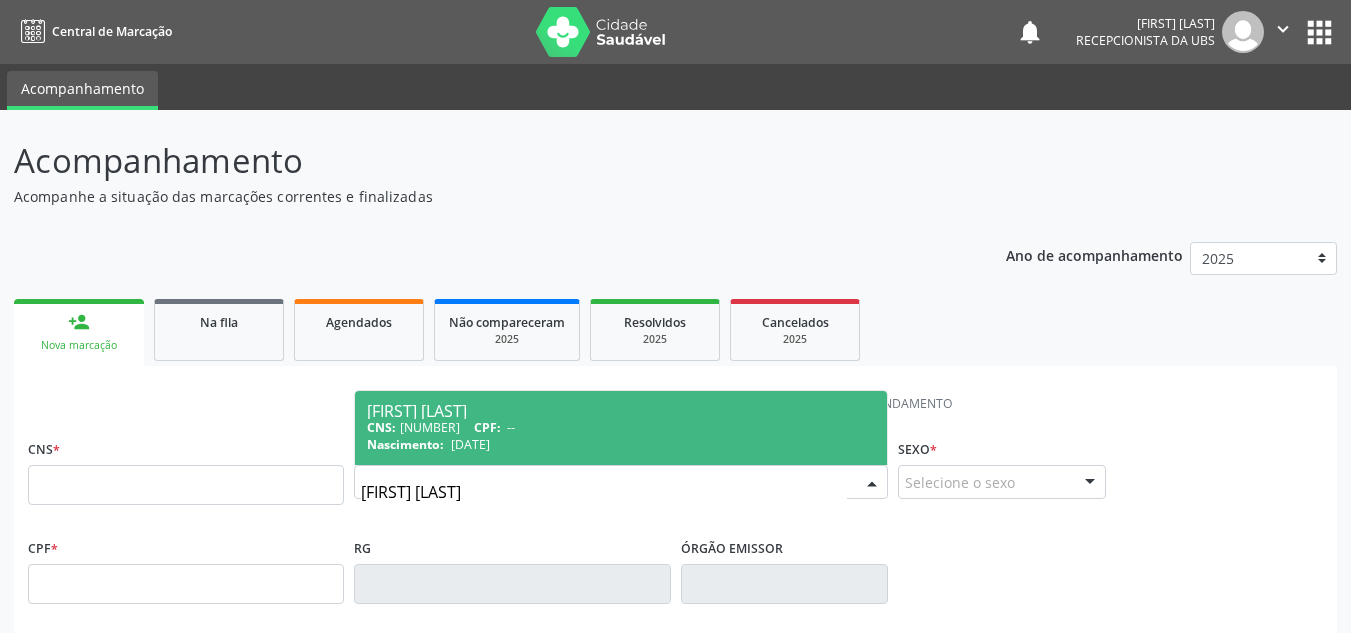 click on "CNS:
705 0042 0455 0350
CPF:    --" at bounding box center [621, 427] 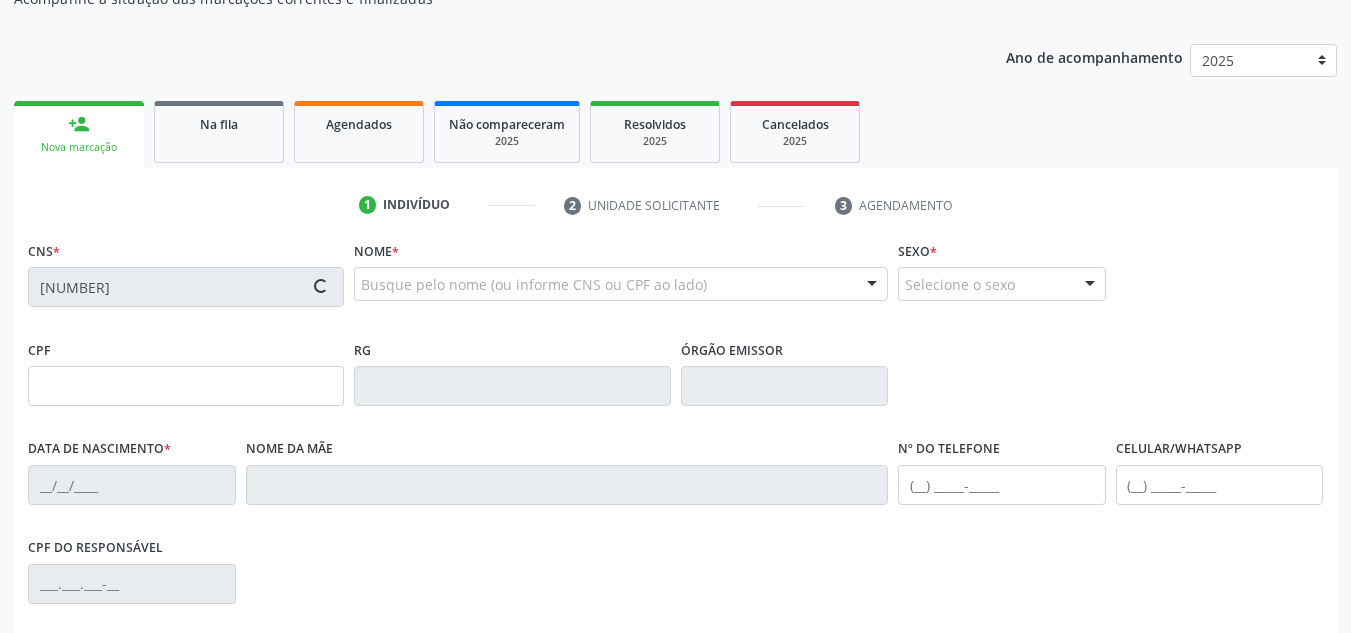 scroll, scrollTop: 200, scrollLeft: 0, axis: vertical 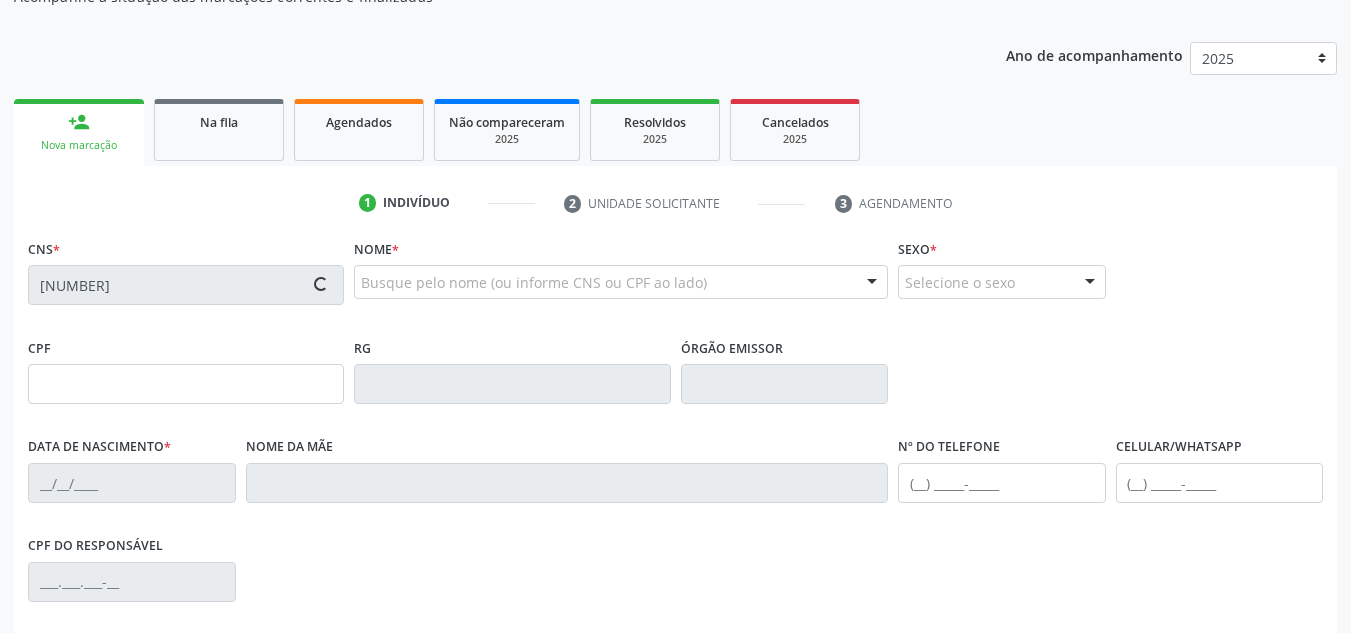 type on "10/11/1967" 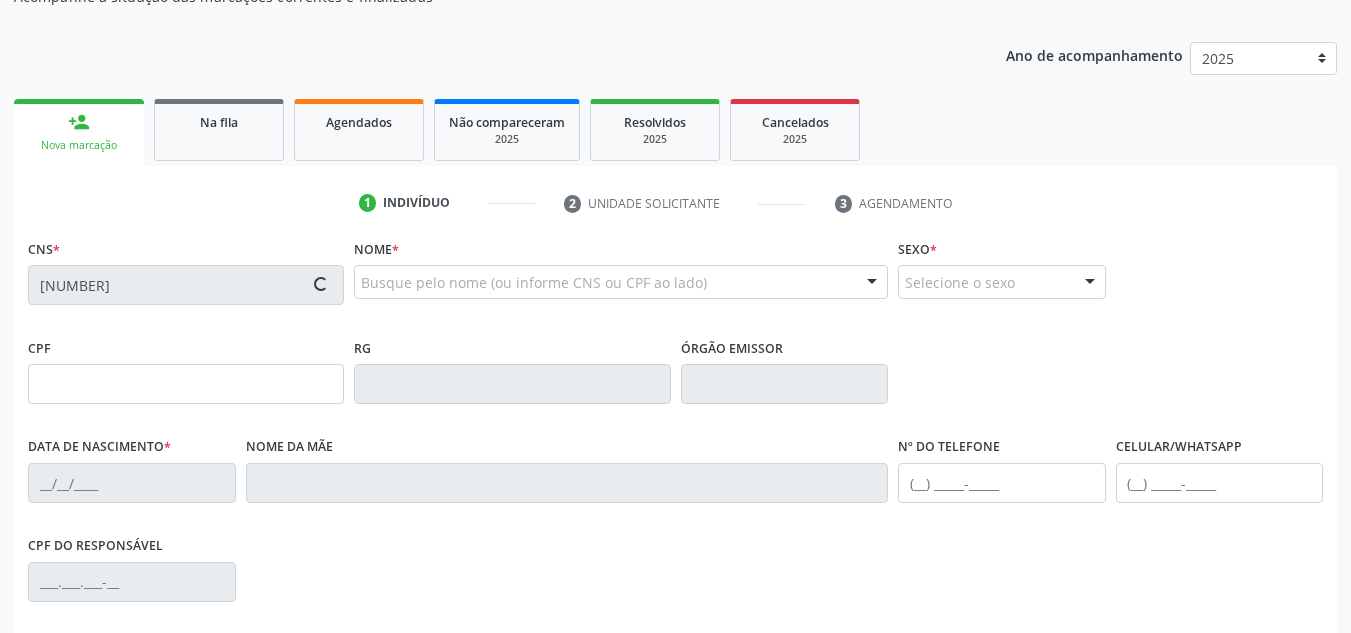 type on "Eunildes Ferreira da Silva" 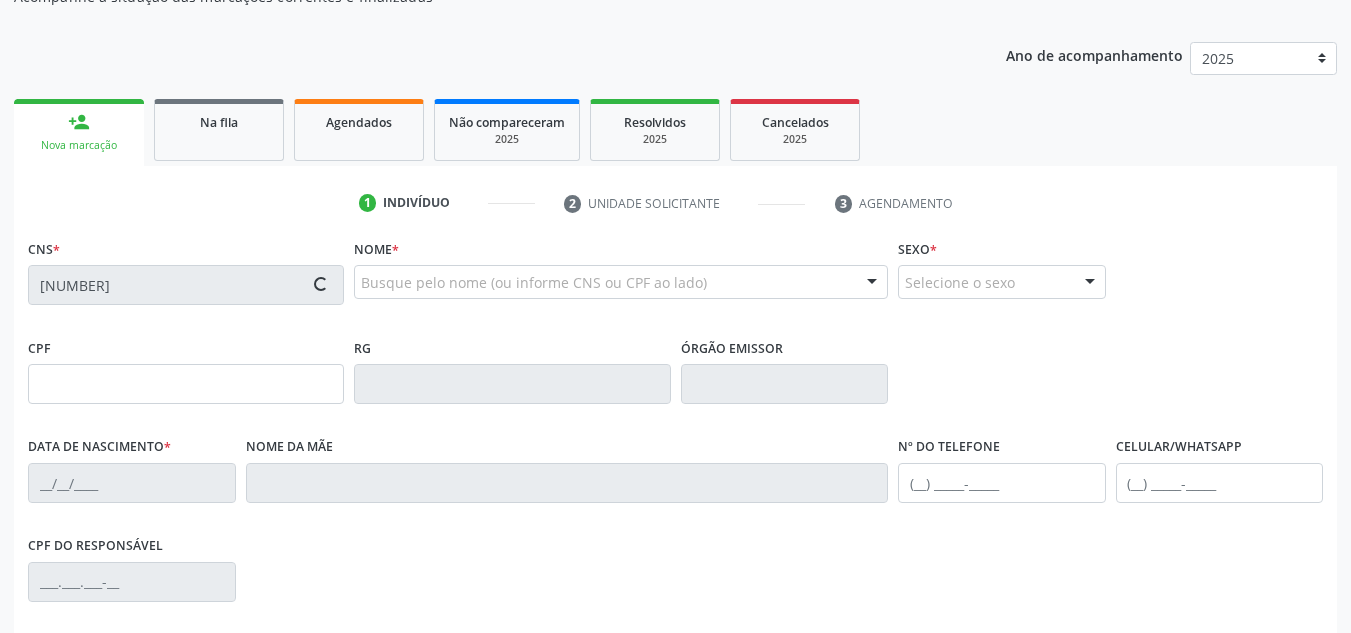 type on "(74) 99994-4545" 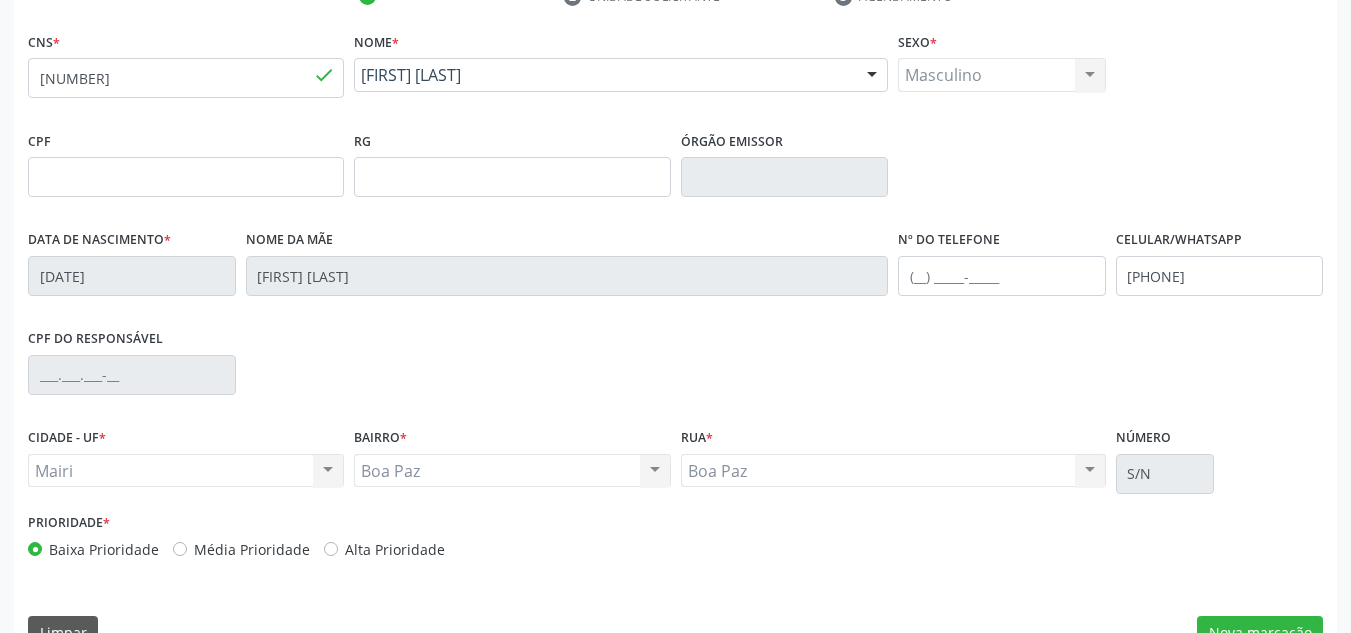 scroll, scrollTop: 451, scrollLeft: 0, axis: vertical 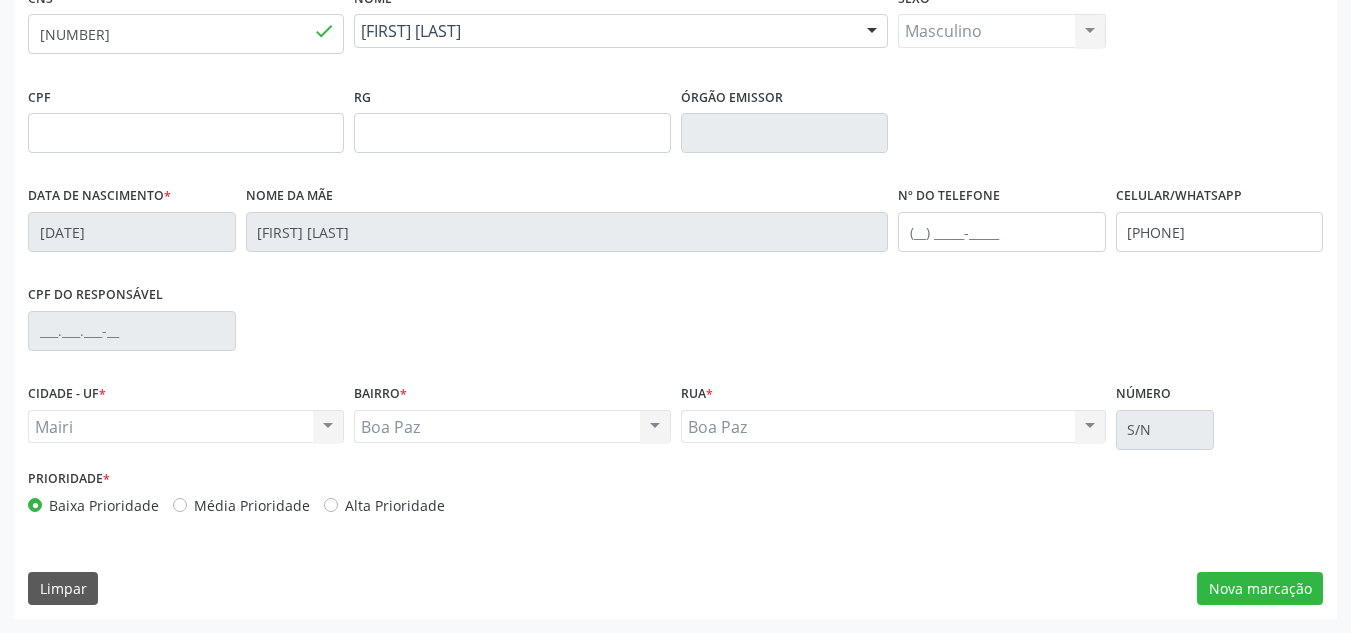 click on "Baixa Prioridade
Média Prioridade
Alta Prioridade" at bounding box center (349, 505) 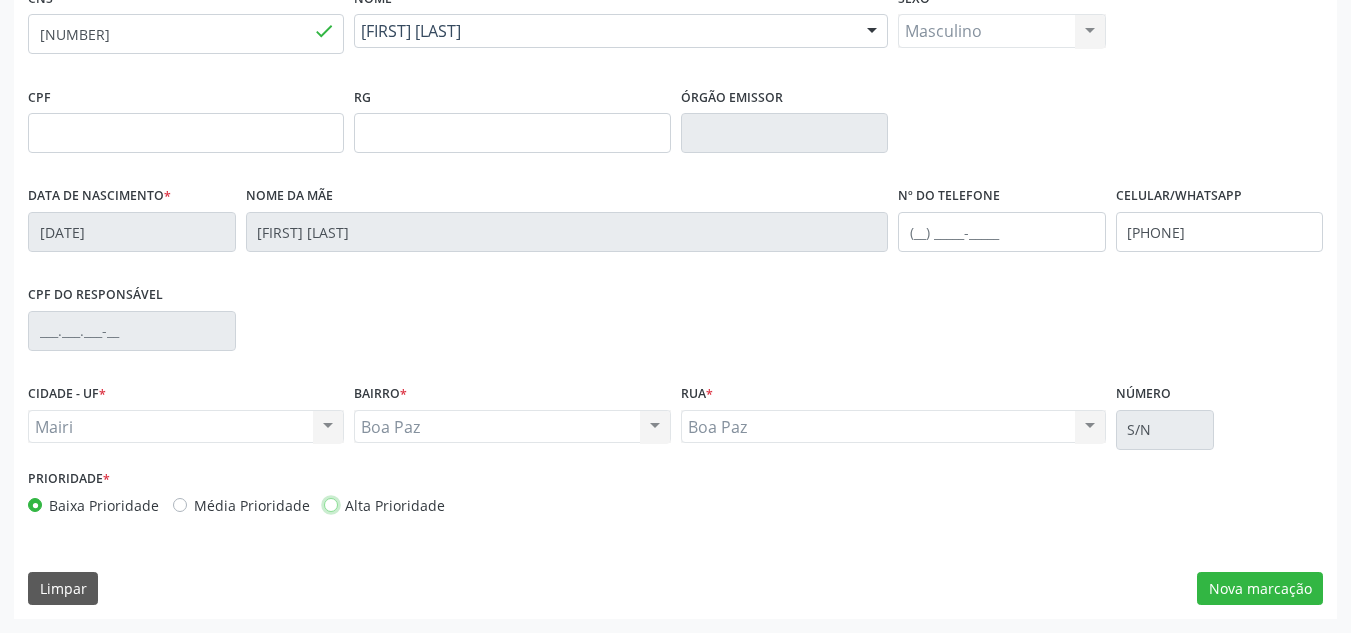 click on "Alta Prioridade" at bounding box center [331, 504] 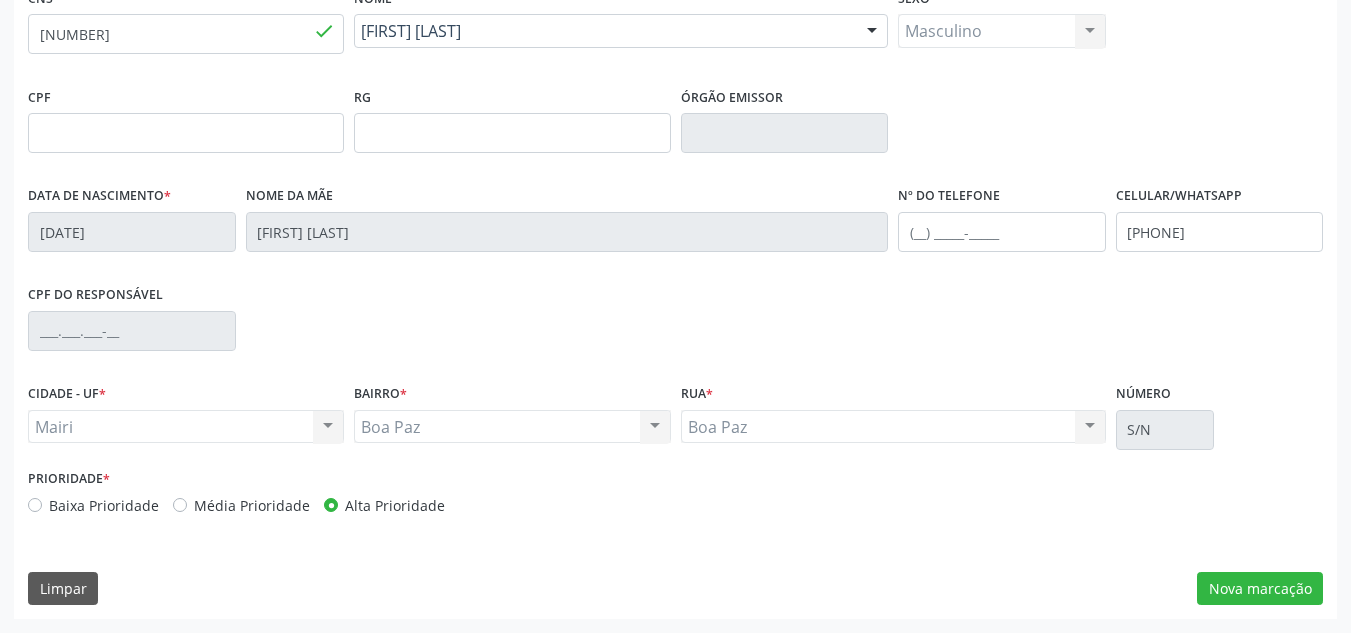 click on "CNS
*
705 0042 0455 0350       done
Nome
*
Edeni Silva Palmeira
Edeni Silva Palmeira
CNS:
705 0042 0455 0350
CPF:    --   Nascimento:
10/11/1967
Nenhum resultado encontrado para: "   "
Digite o nome
Sexo
*
Masculino         Masculino   Feminino
Nenhum resultado encontrado para: "   "
Não há nenhuma opção para ser exibida.
CPF
RG
Órgão emissor
Data de nascimento
*
10/11/1967
Nome da mãe
Eunildes Ferreira da Silva
Nº do Telefone
Celular/WhatsApp
(74) 99994-4545
CPF do responsável
CIDADE - UF
*
Mairi         Mairi
Nenhum resultado encontrado para: "   "
BAIRRO
*" at bounding box center [675, 301] 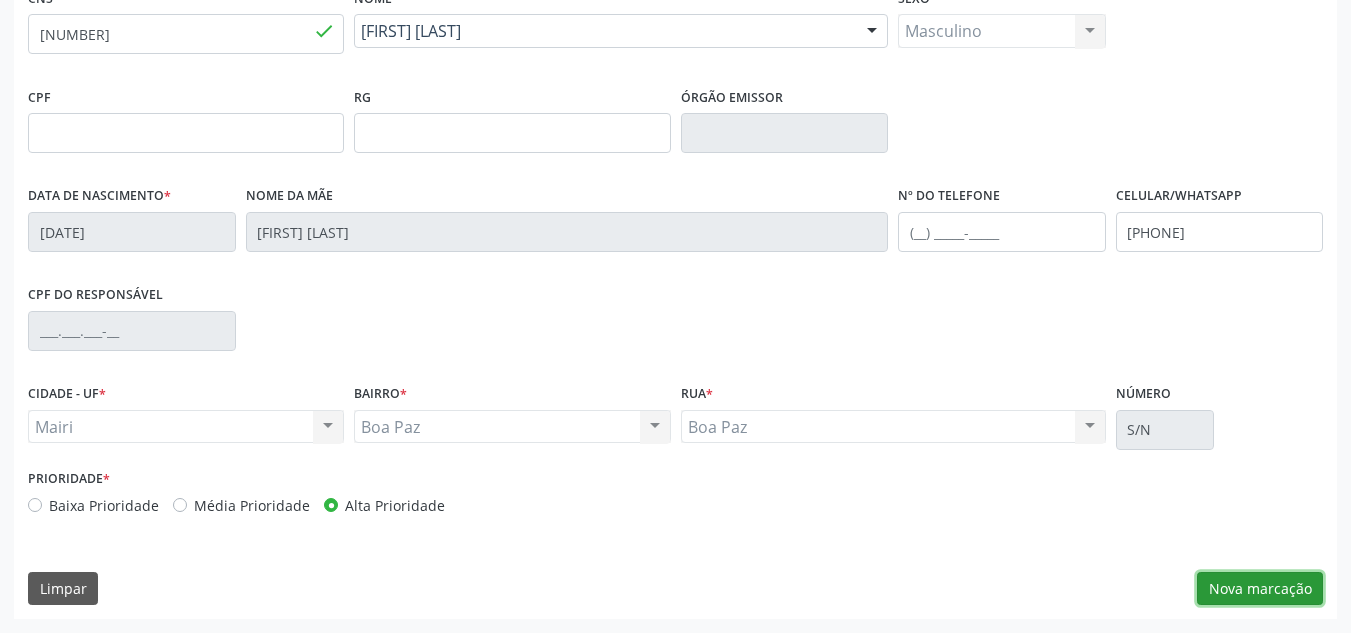 click on "Nova marcação" at bounding box center [1260, 589] 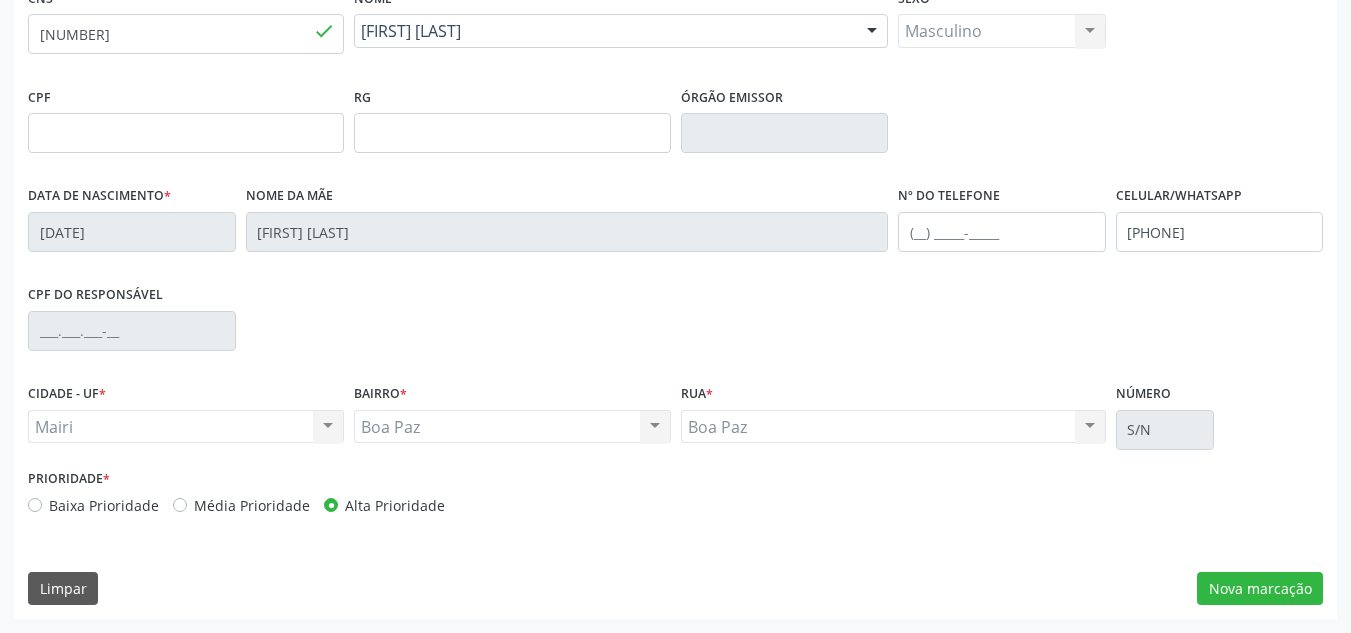 scroll, scrollTop: 273, scrollLeft: 0, axis: vertical 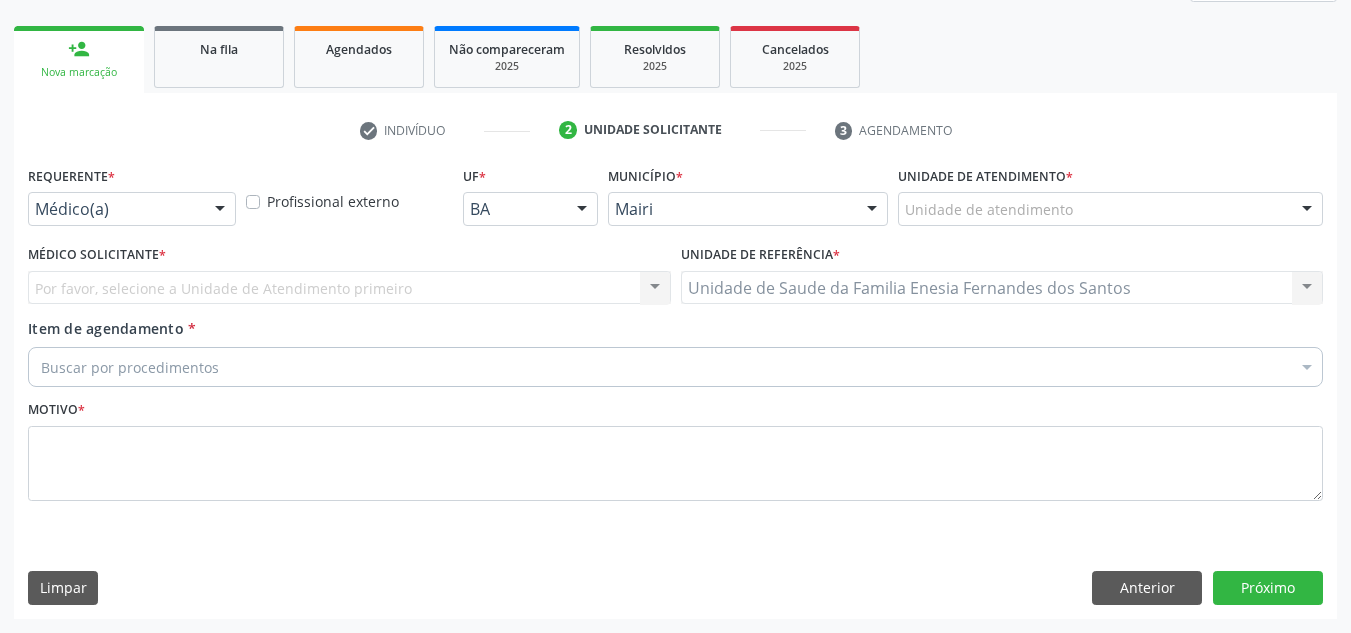 click on "Unidade de atendimento" at bounding box center (1110, 209) 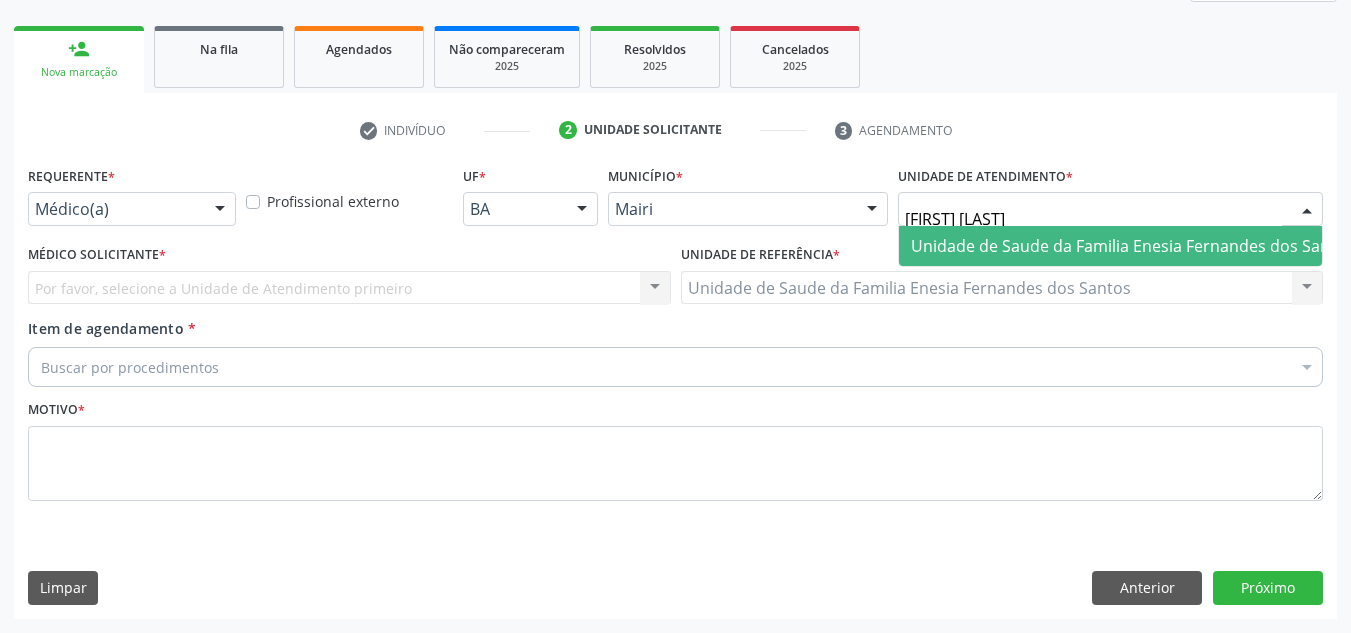 type on "ENESIA FER" 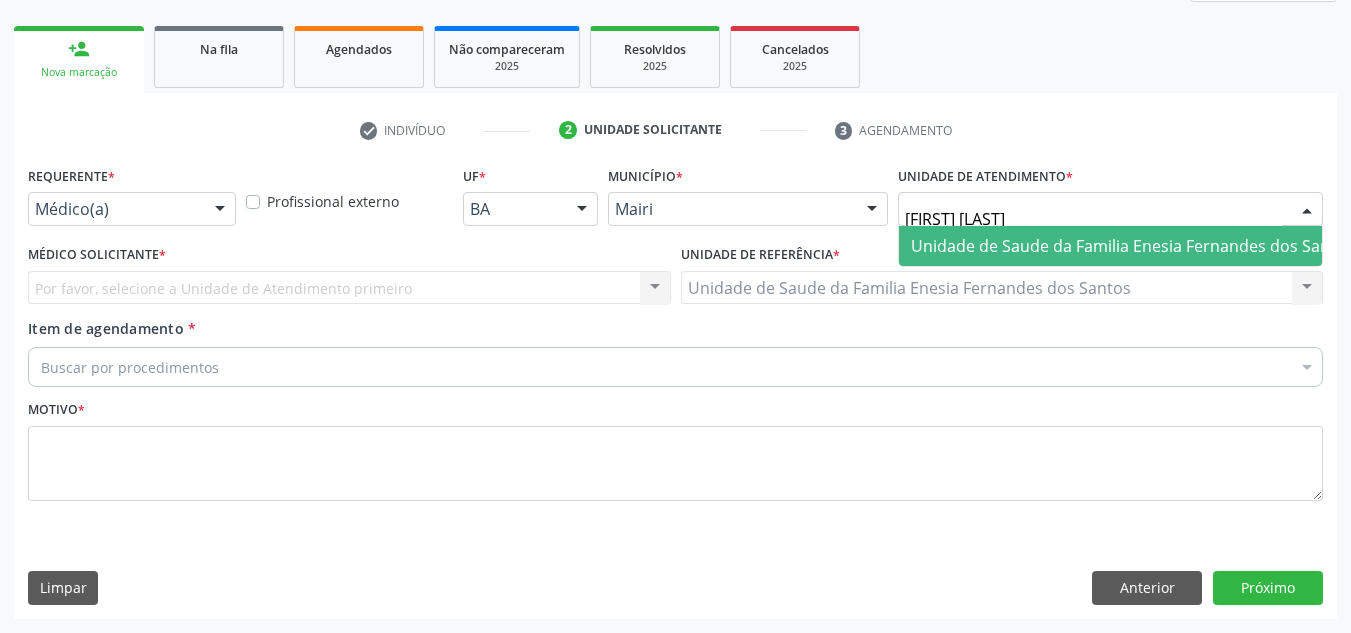 click on "Unidade de Saude da Familia Enesia Fernandes dos Santos" at bounding box center (1132, 246) 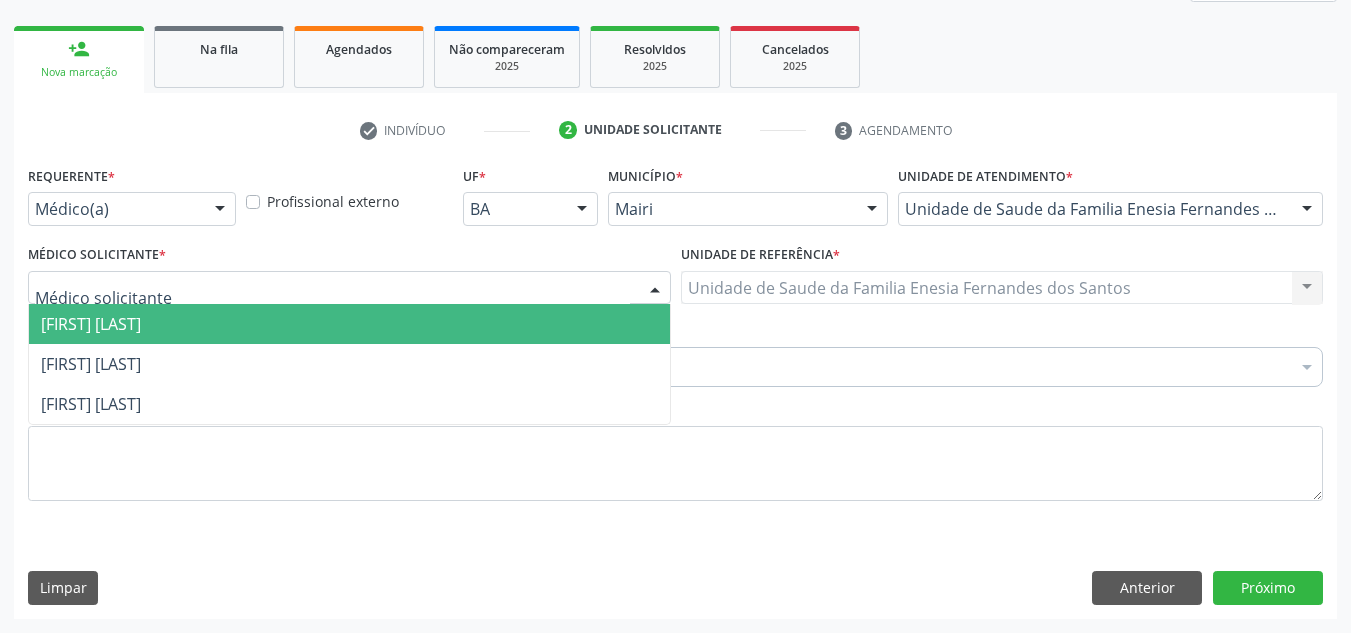 click on "[FIRST] [LAST] [LAST]" at bounding box center [91, 324] 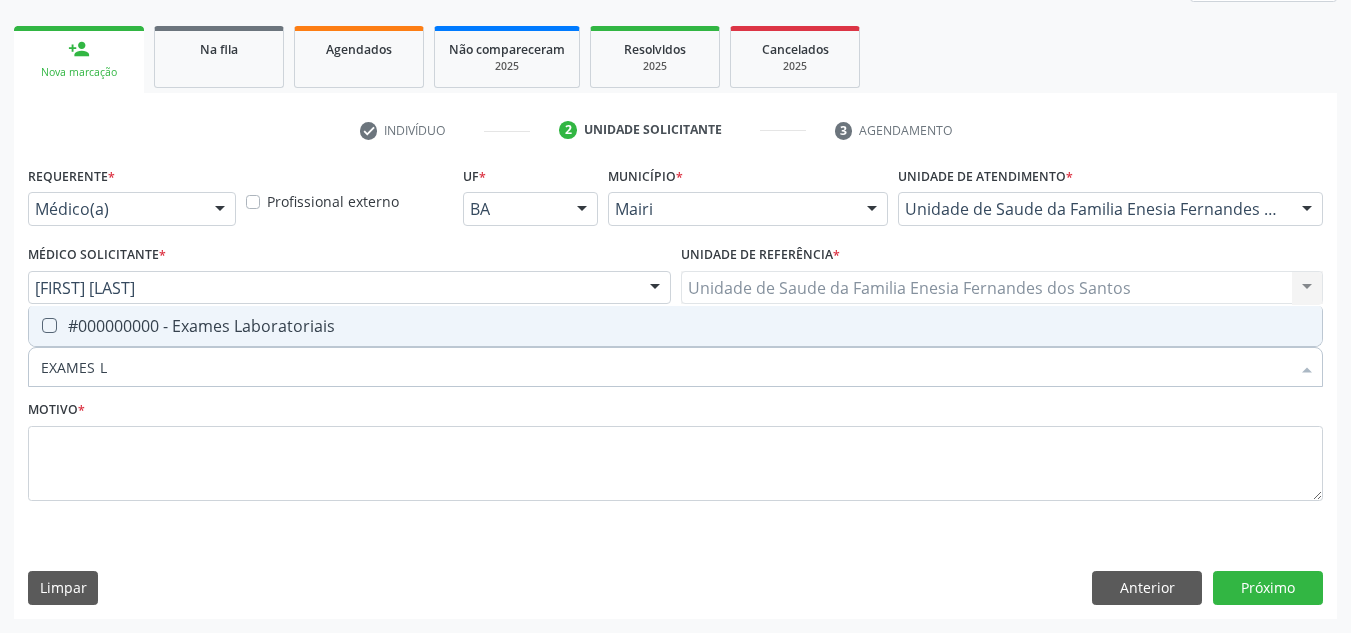 type on "EXAMES LA" 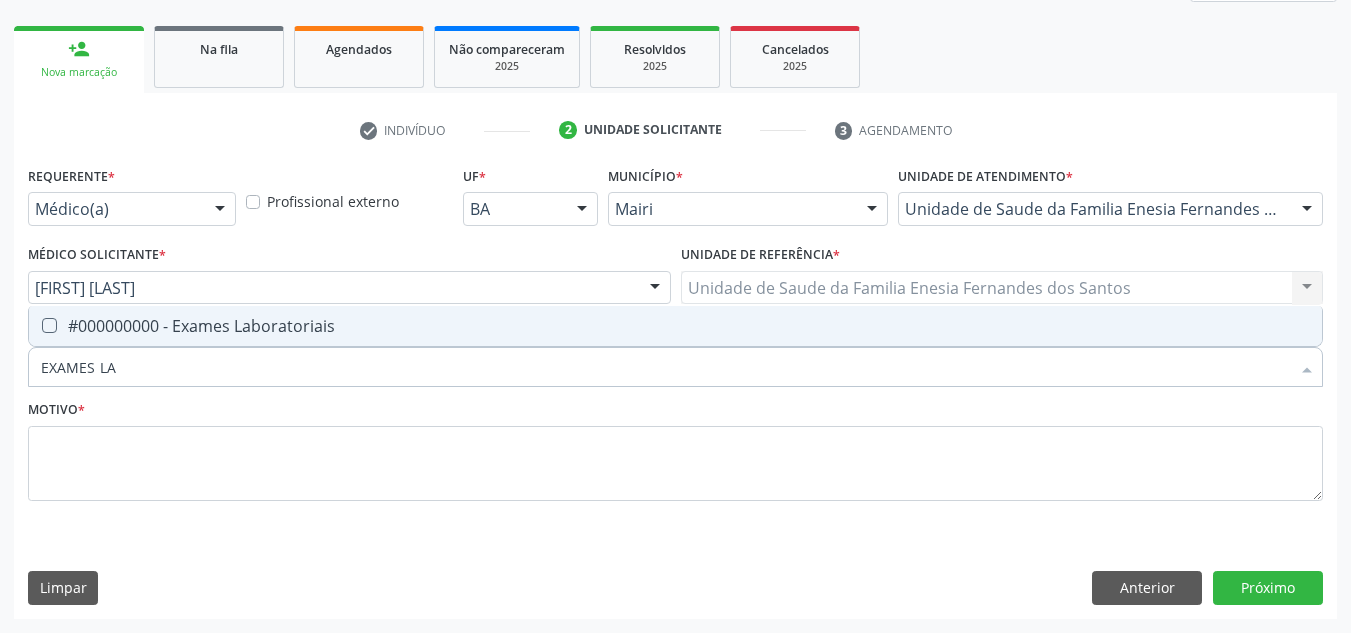 click on "#000000000 - Exames Laboratoriais" at bounding box center [675, 326] 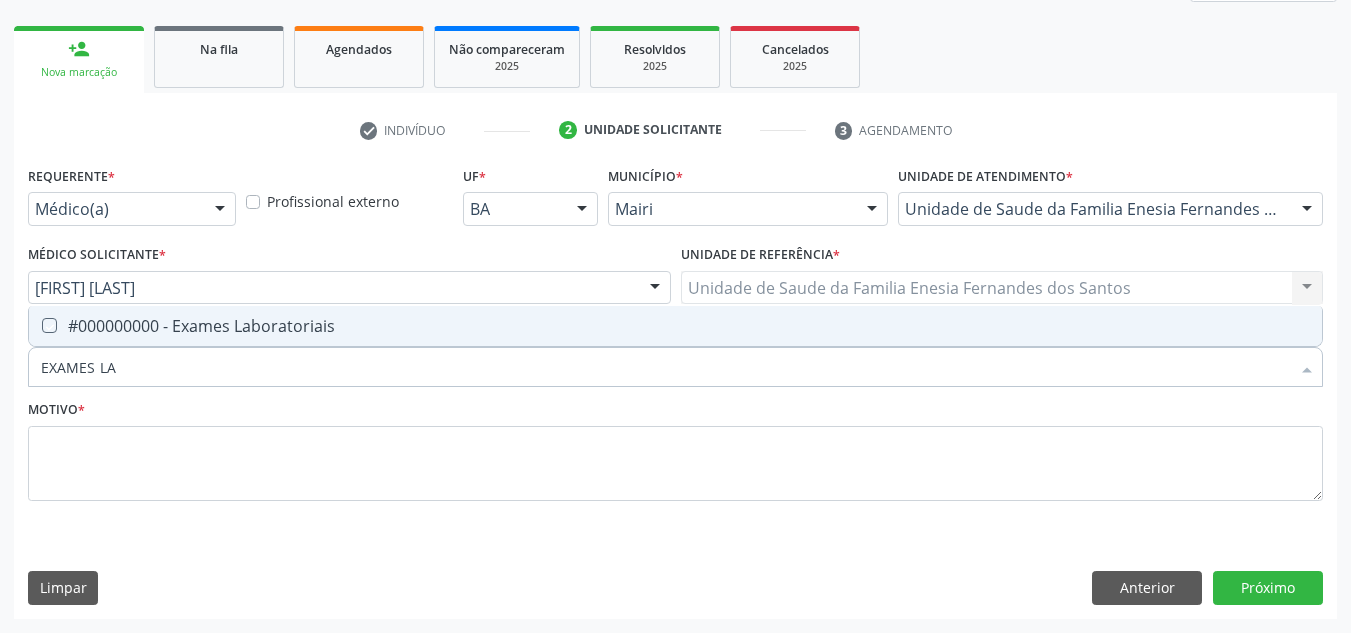 checkbox on "true" 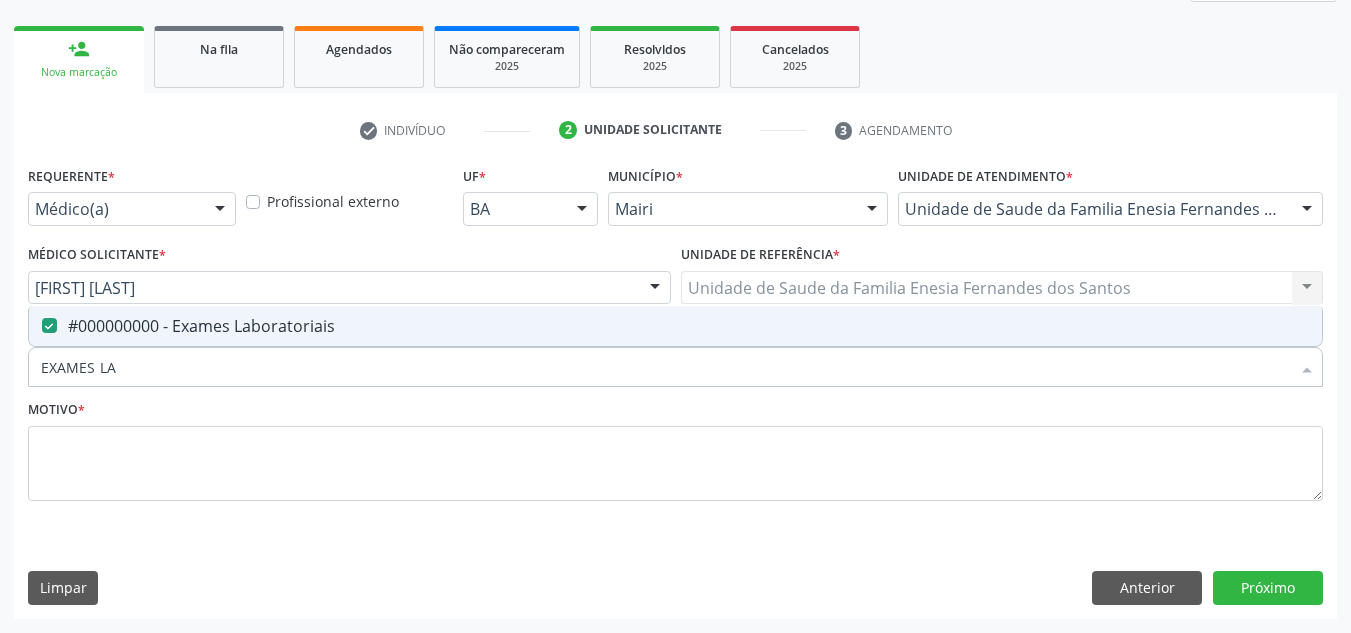 drag, startPoint x: 143, startPoint y: 373, endPoint x: 0, endPoint y: 426, distance: 152.50574 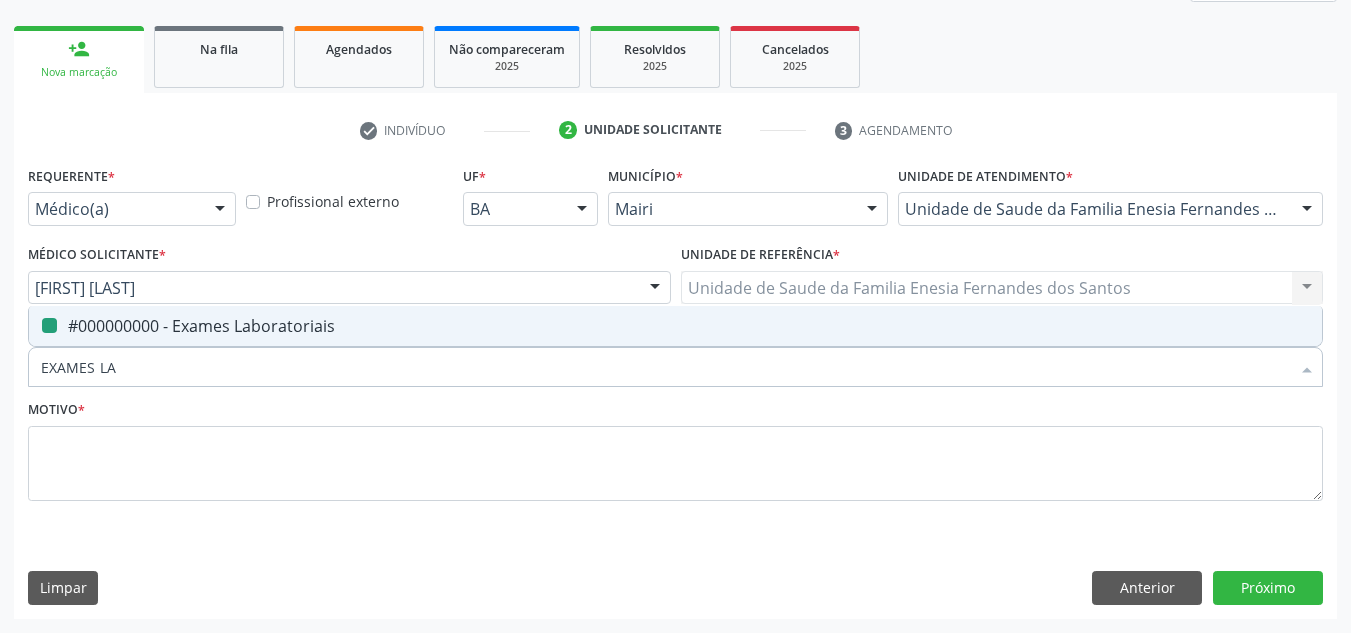 type 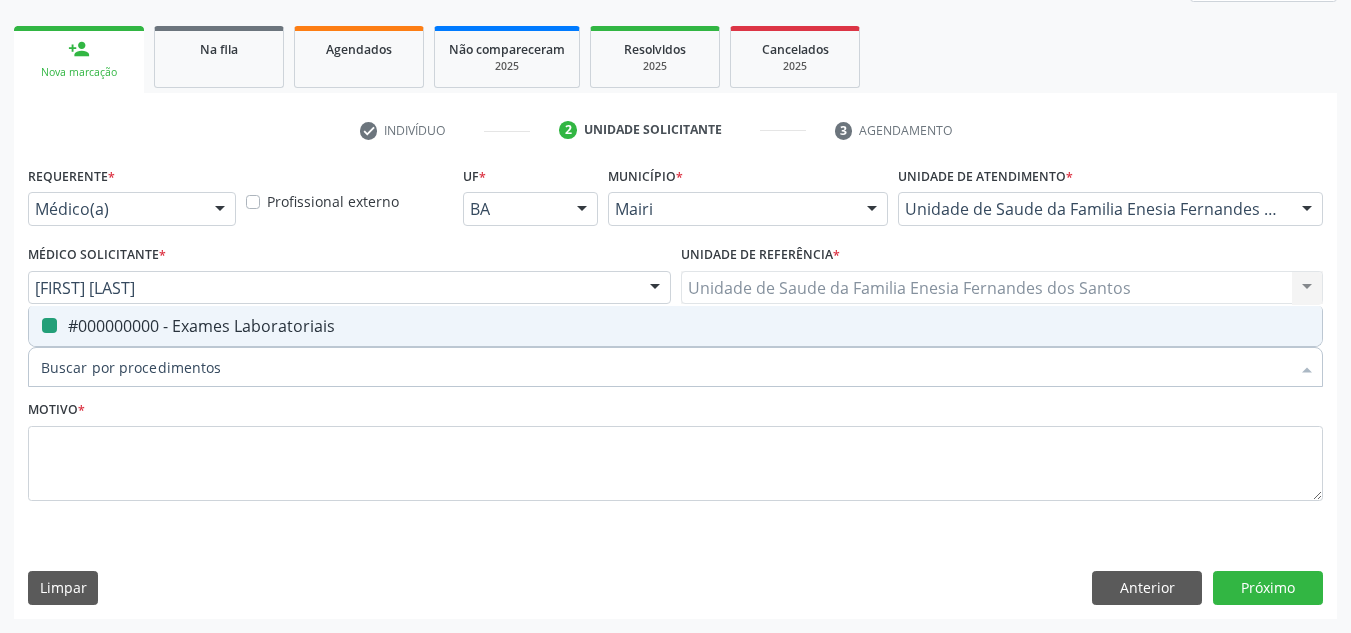 checkbox on "false" 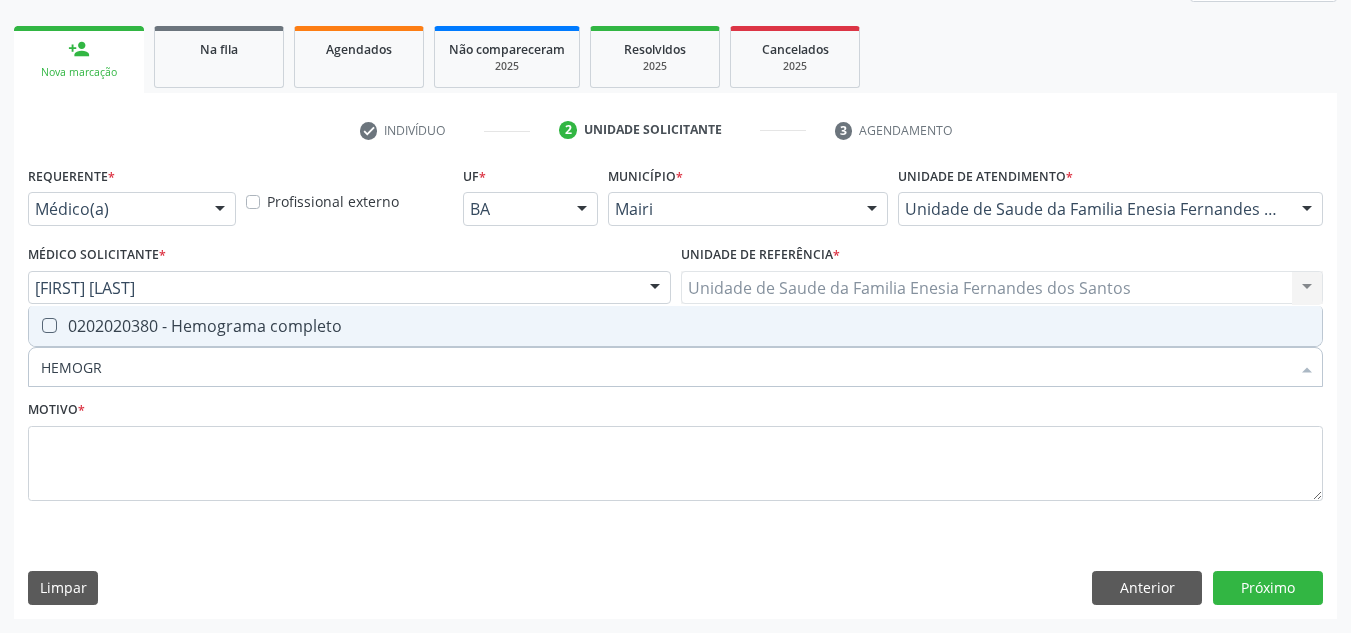 type on "HEMOGRA" 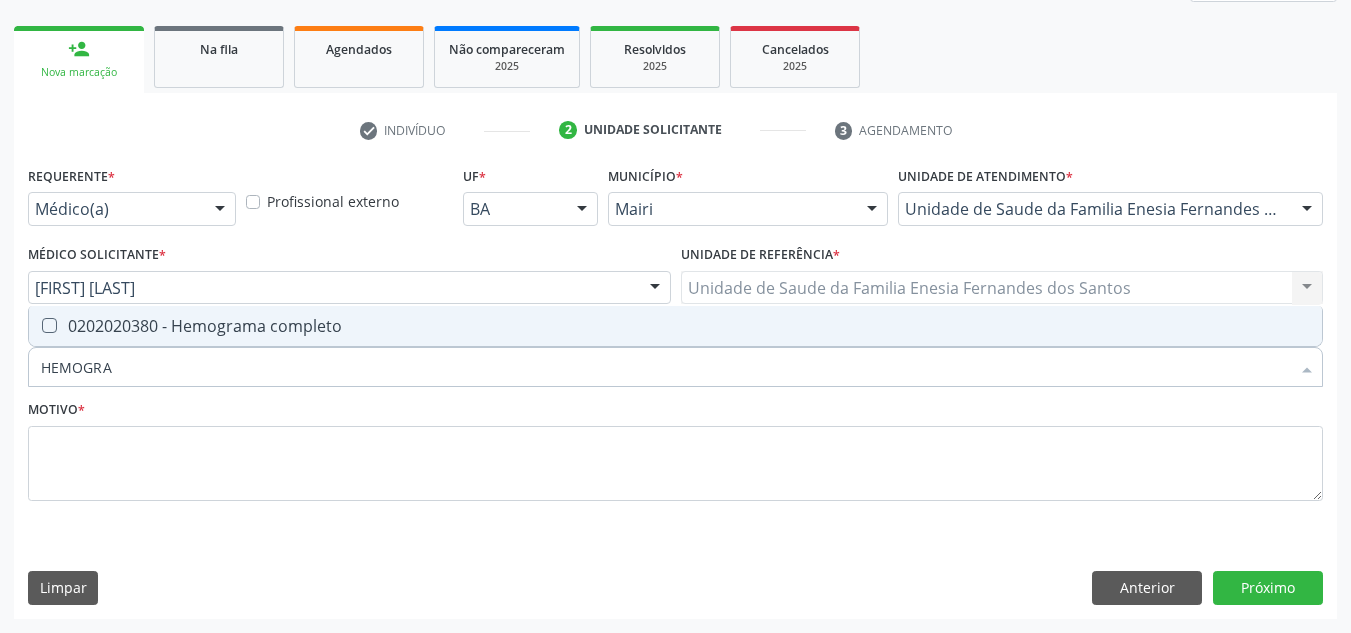 click on "0202020380 - Hemograma completo" at bounding box center [675, 326] 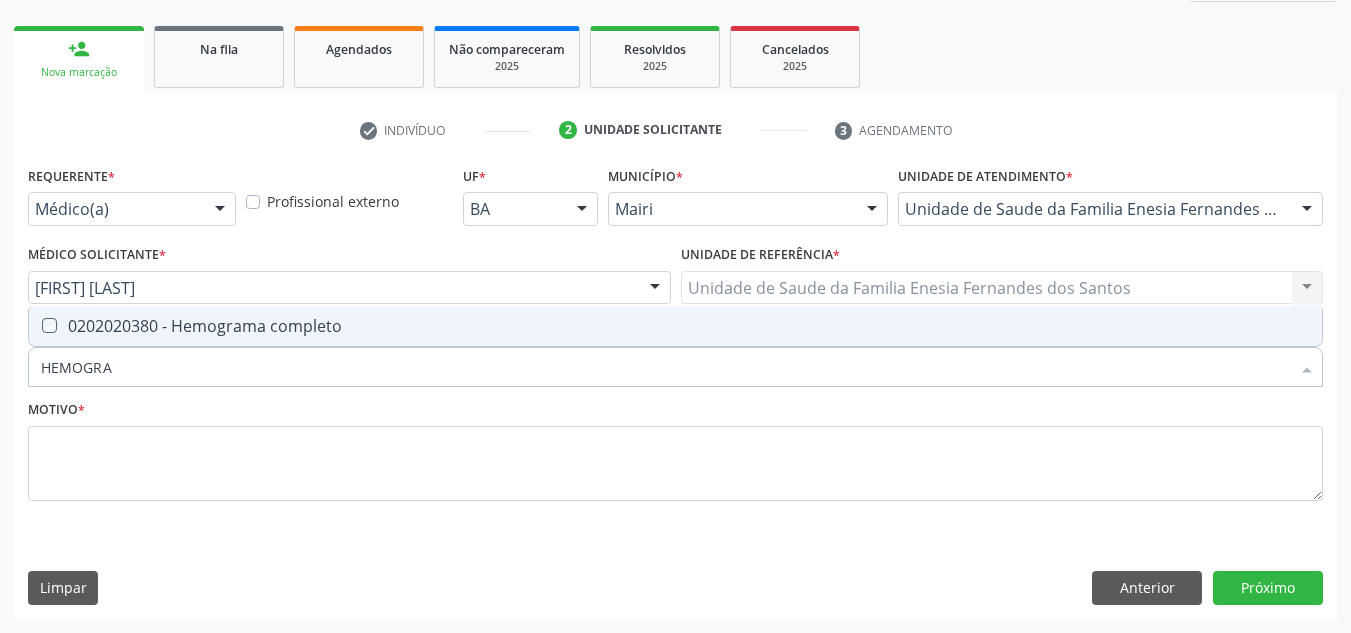 checkbox on "true" 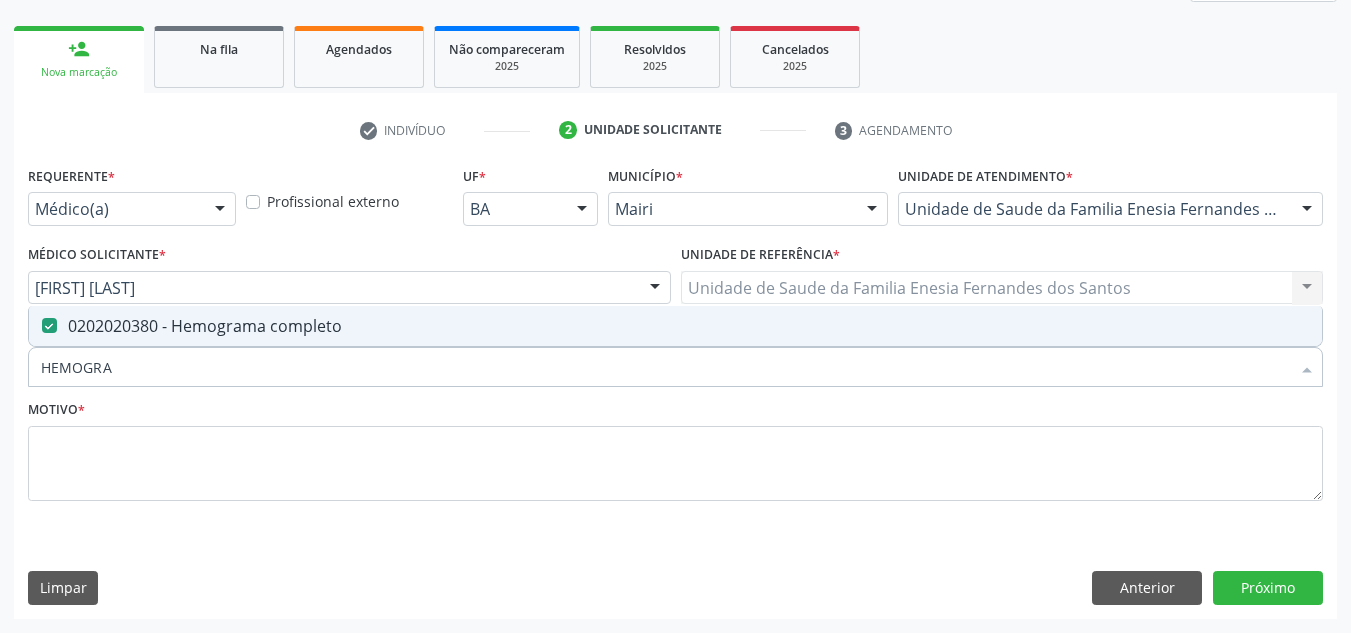 drag, startPoint x: 132, startPoint y: 371, endPoint x: 22, endPoint y: 389, distance: 111.463 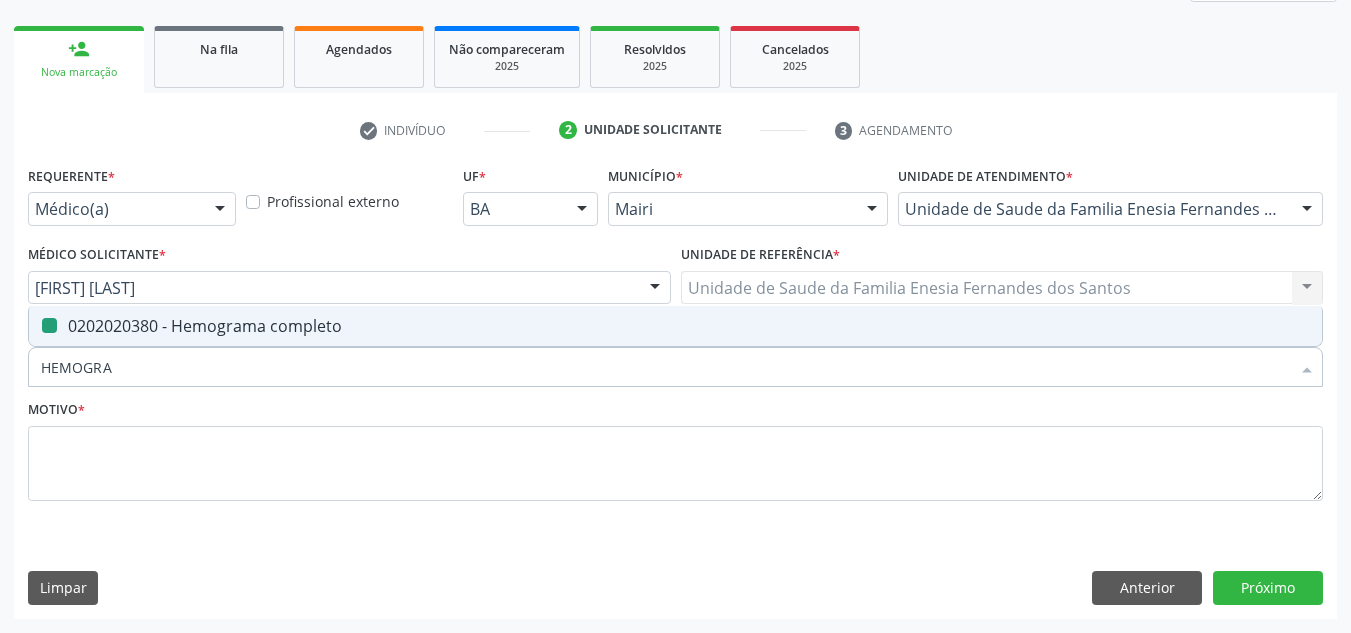 type 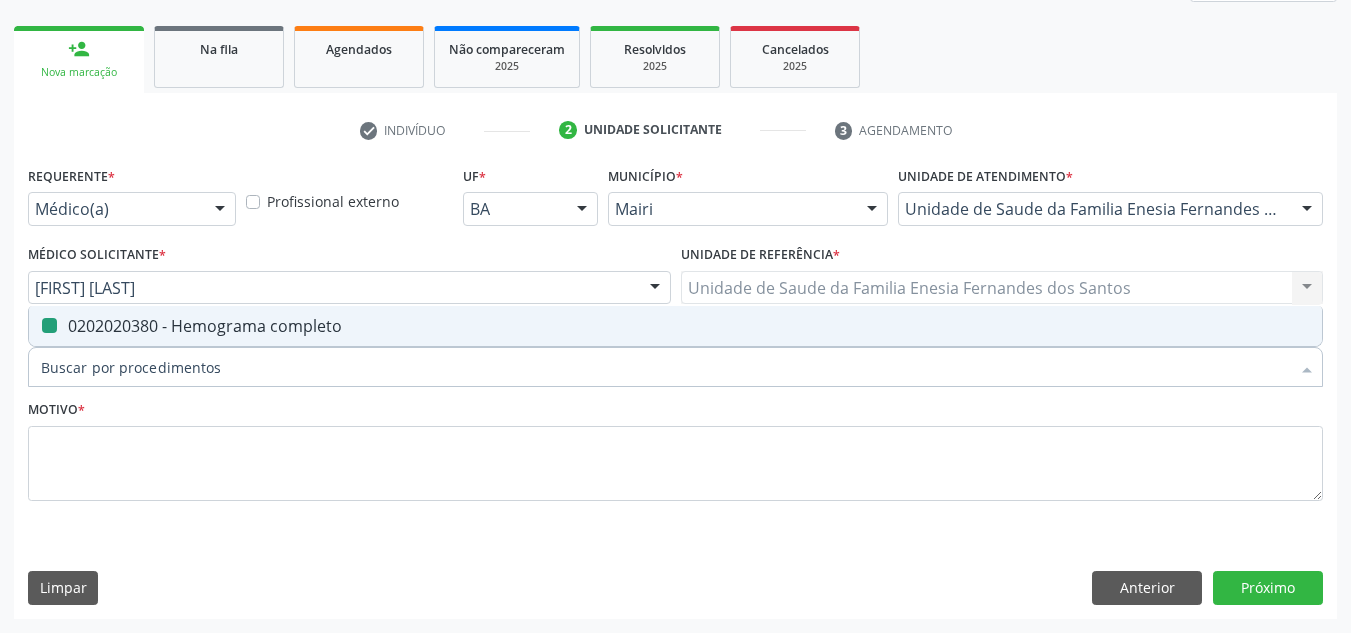 checkbox on "false" 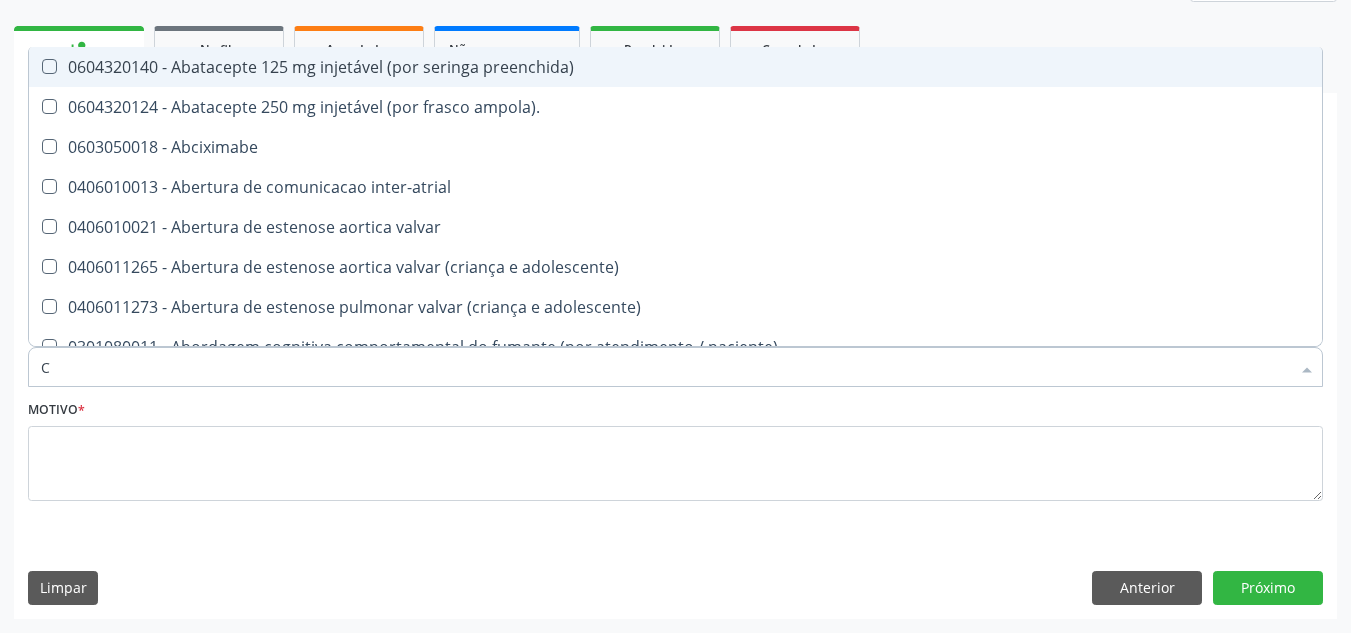 type on "CO" 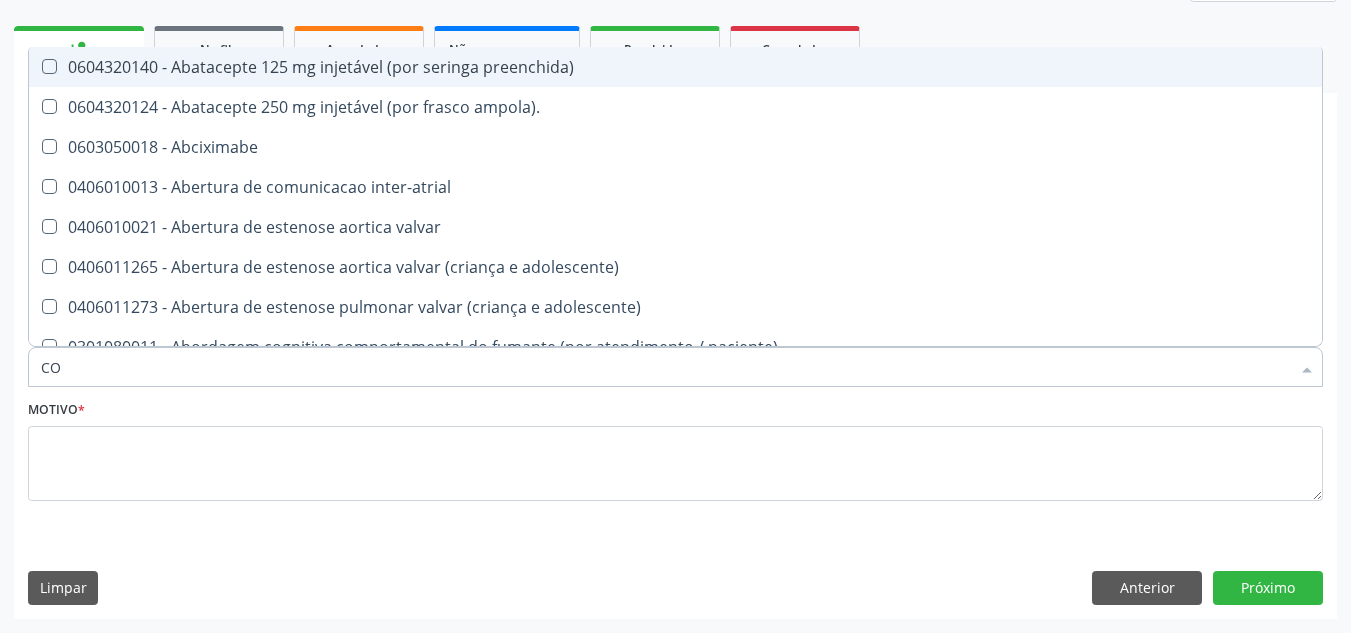 checkbox on "true" 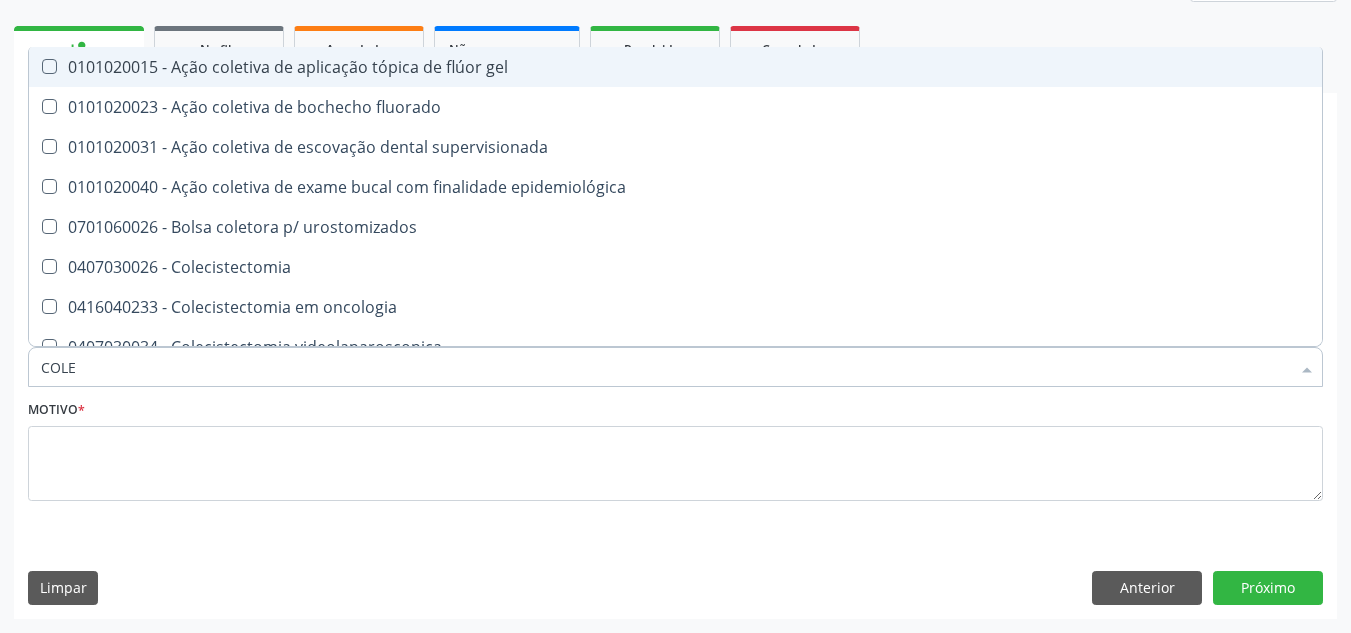 type on "COLES" 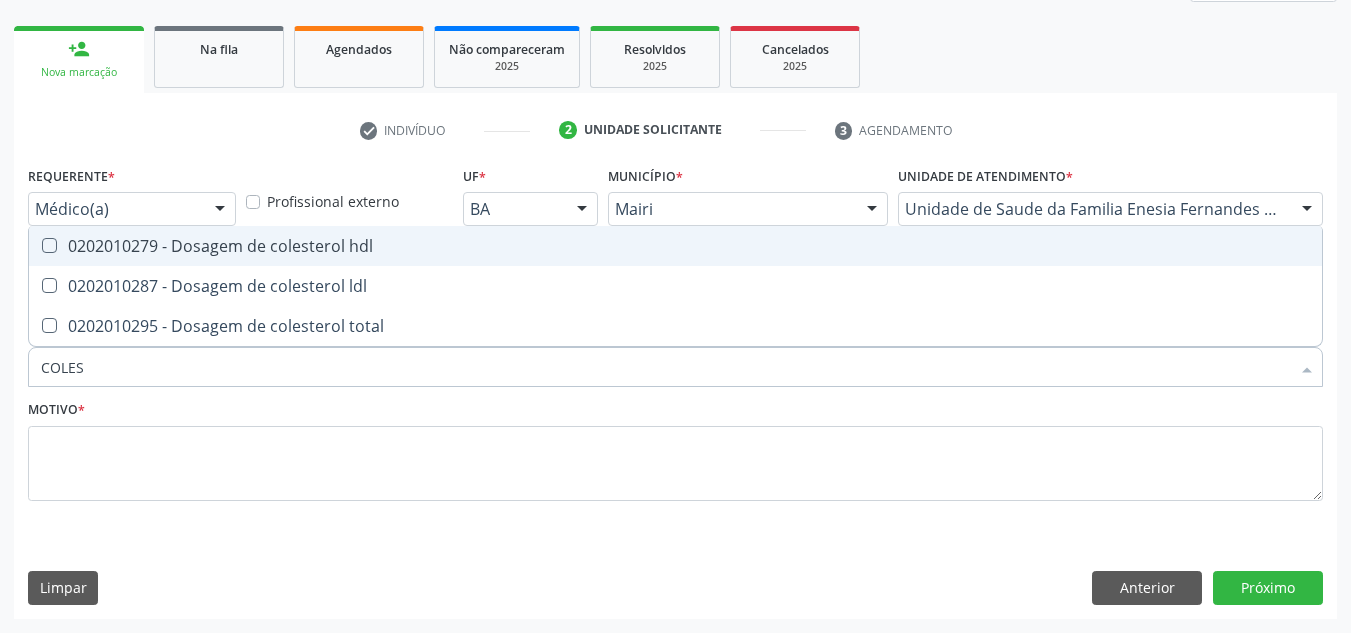 click on "0202010279 - Dosagem de colesterol hdl" at bounding box center (675, 246) 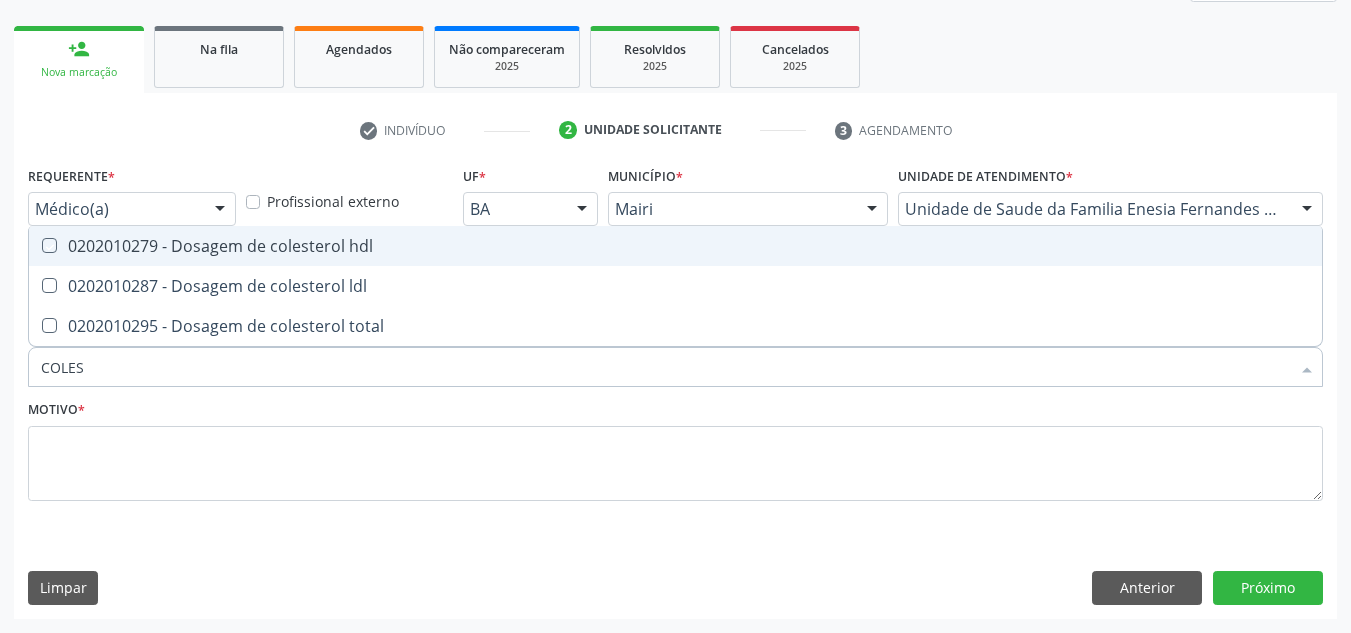 checkbox on "true" 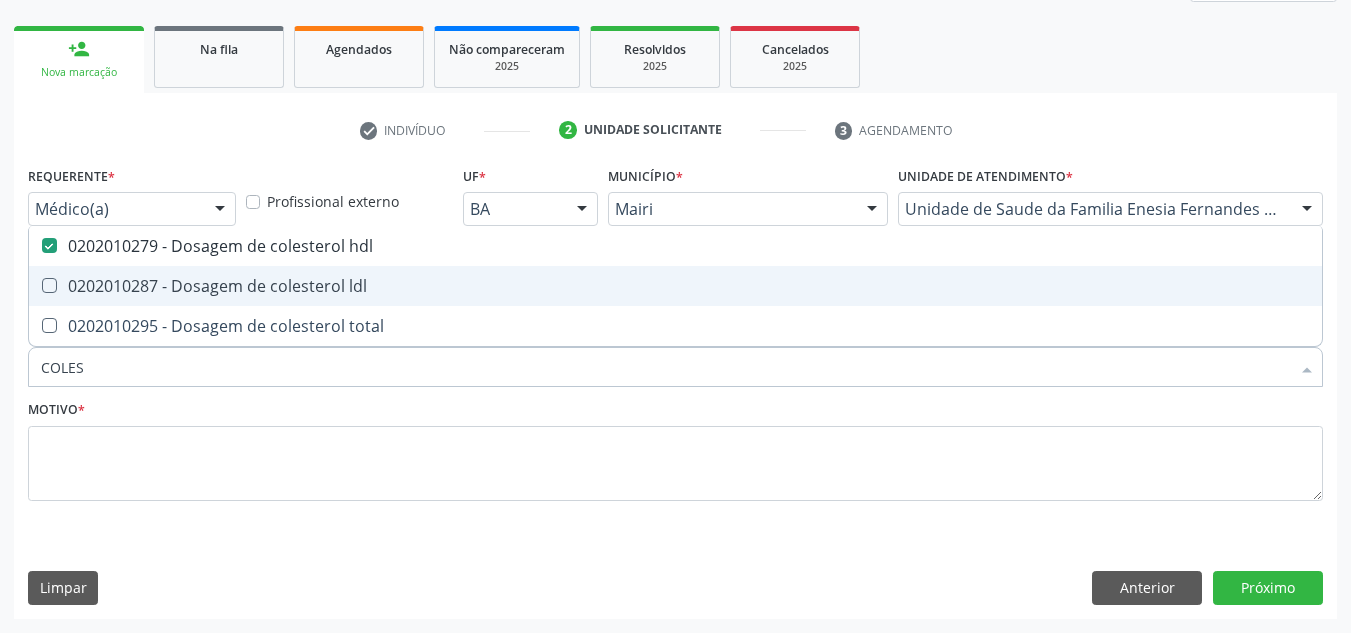 drag, startPoint x: 249, startPoint y: 273, endPoint x: 229, endPoint y: 297, distance: 31.241 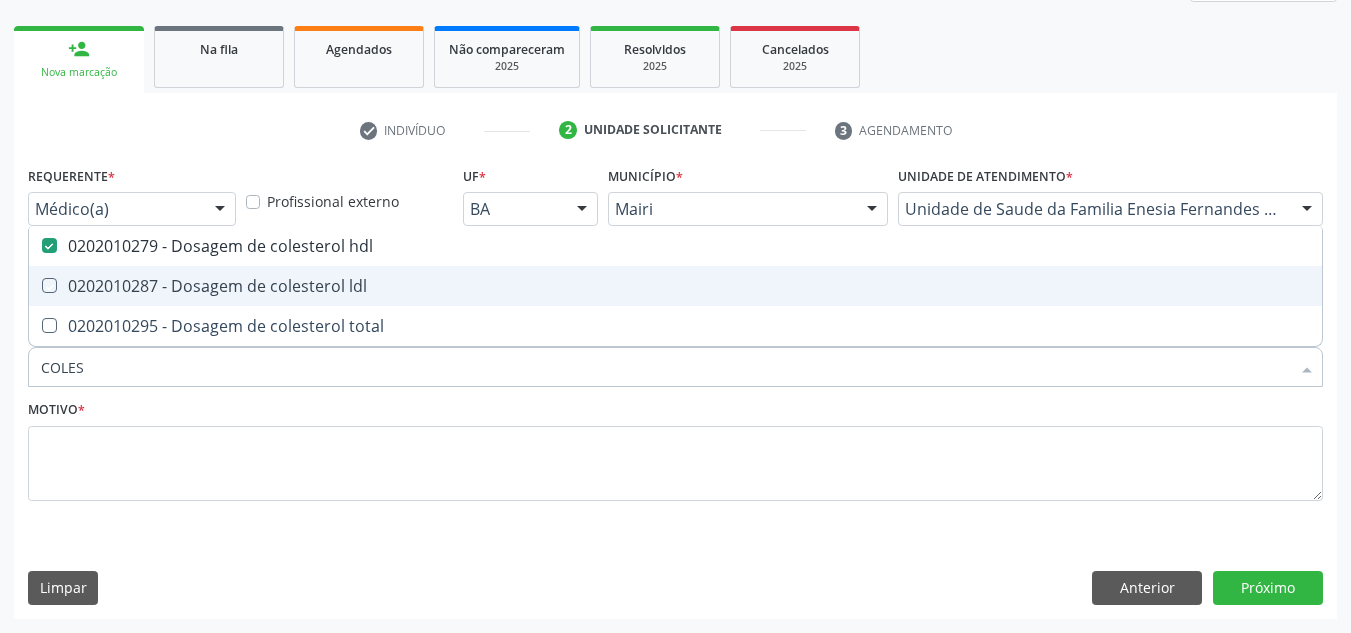 checkbox on "true" 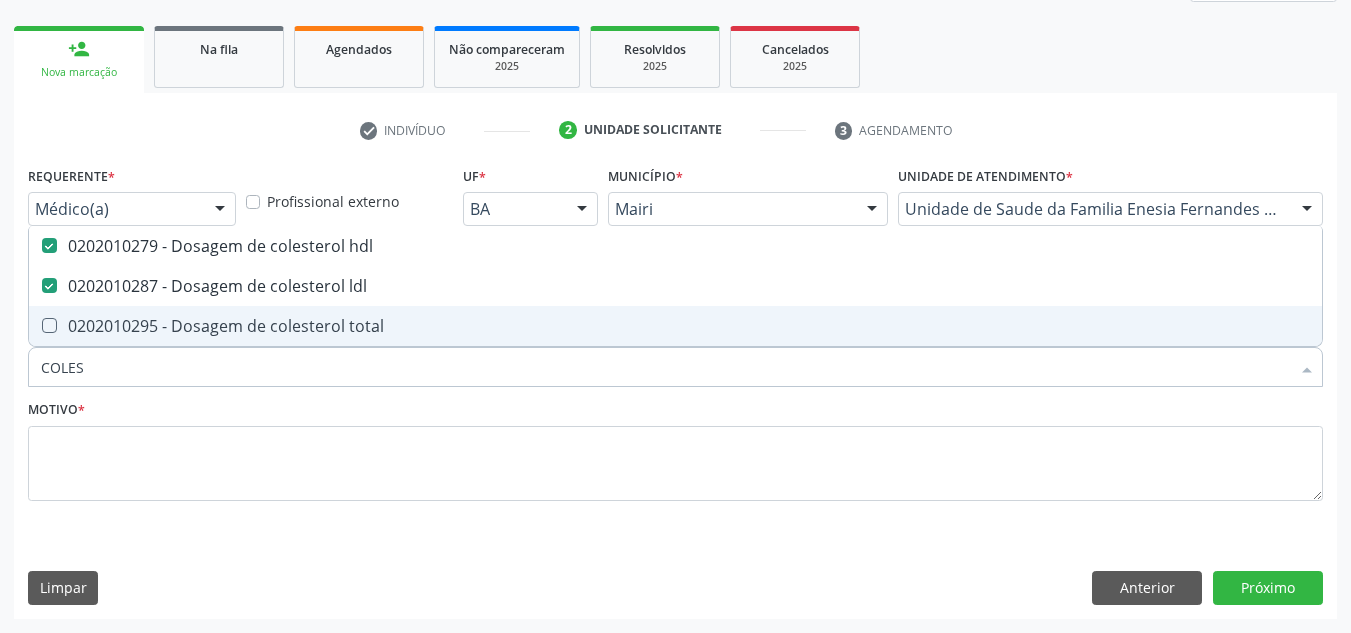 drag, startPoint x: 216, startPoint y: 309, endPoint x: 164, endPoint y: 345, distance: 63.245552 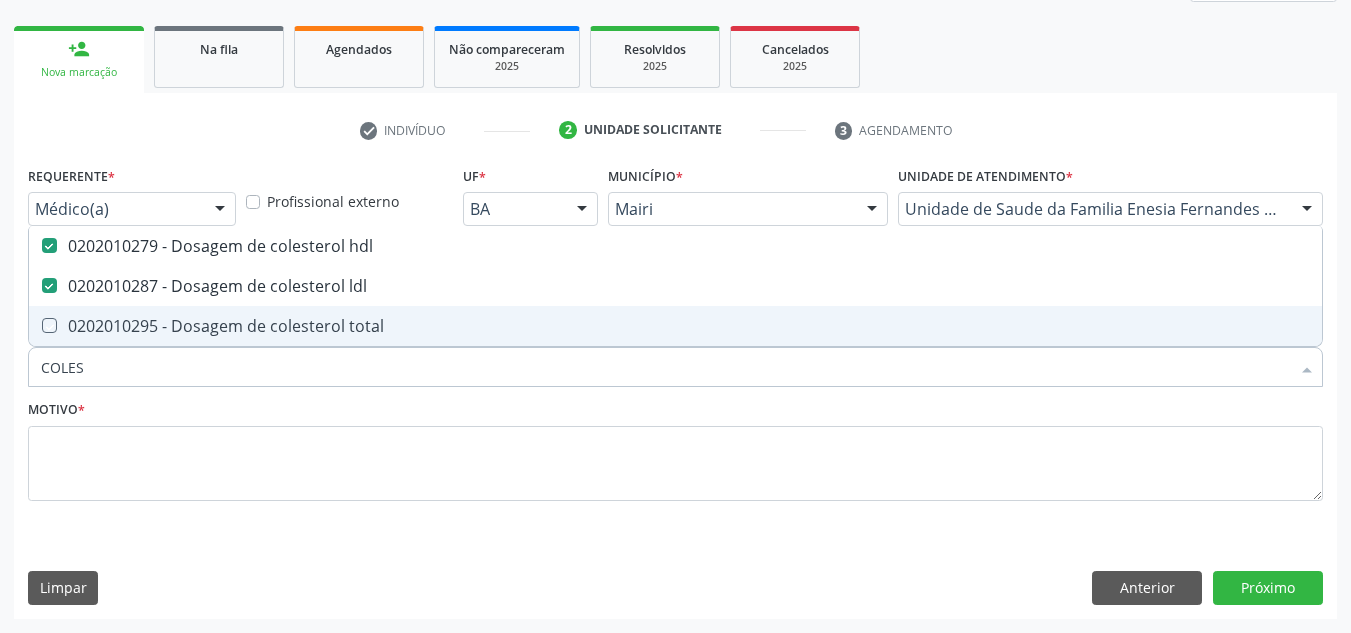 checkbox on "true" 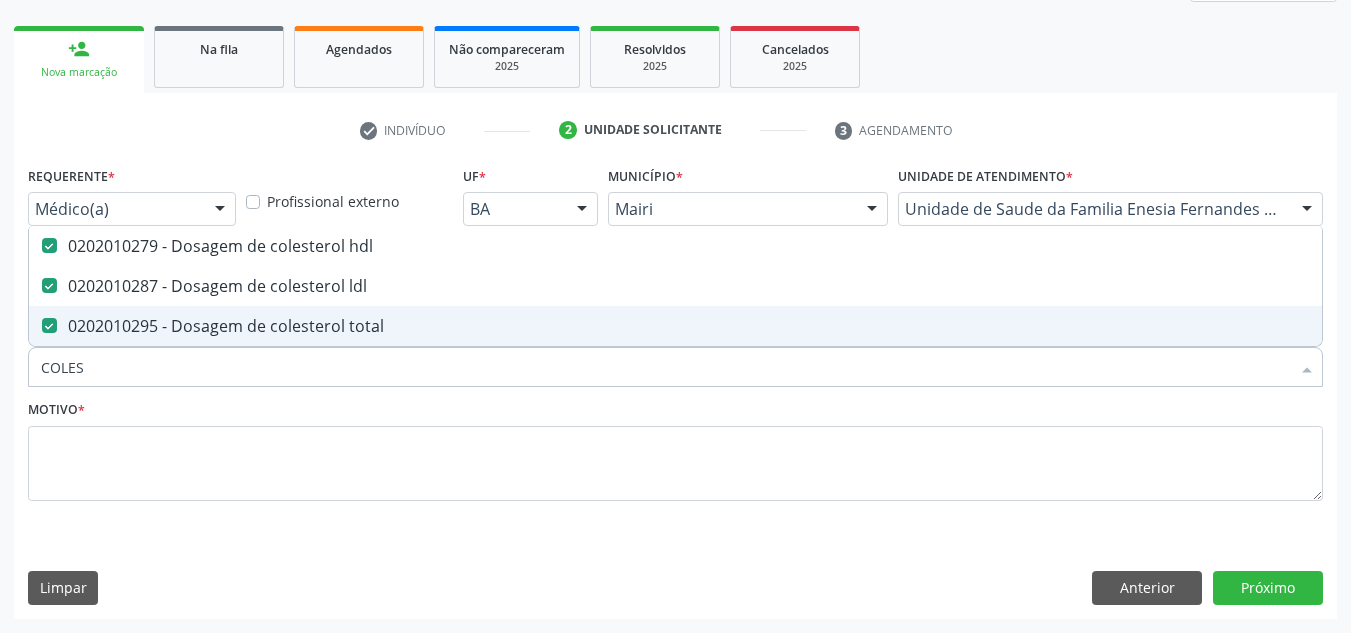 drag, startPoint x: 139, startPoint y: 360, endPoint x: 4, endPoint y: 410, distance: 143.9618 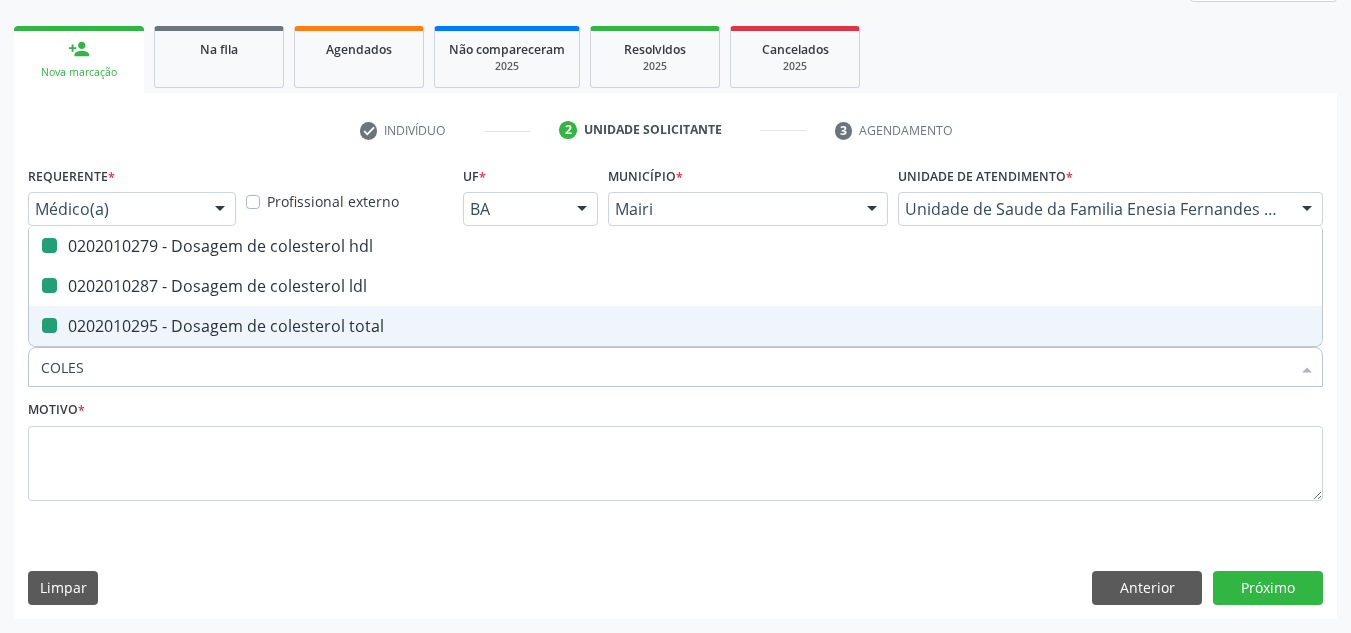 type 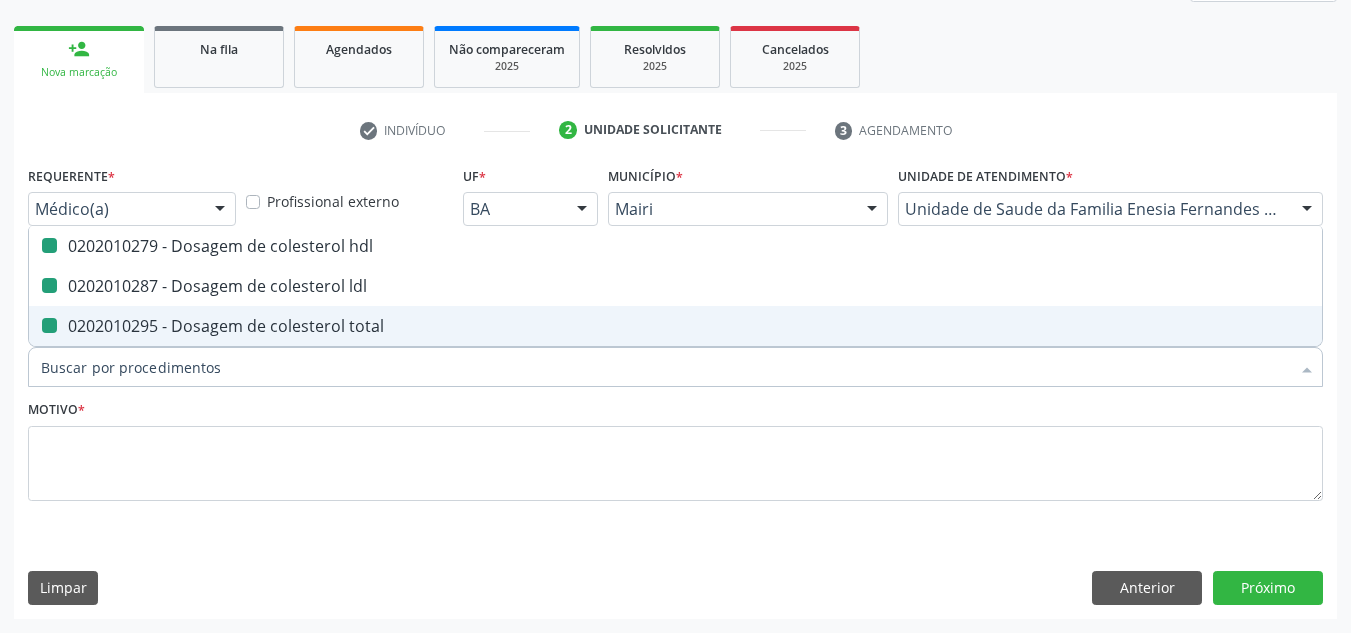checkbox on "false" 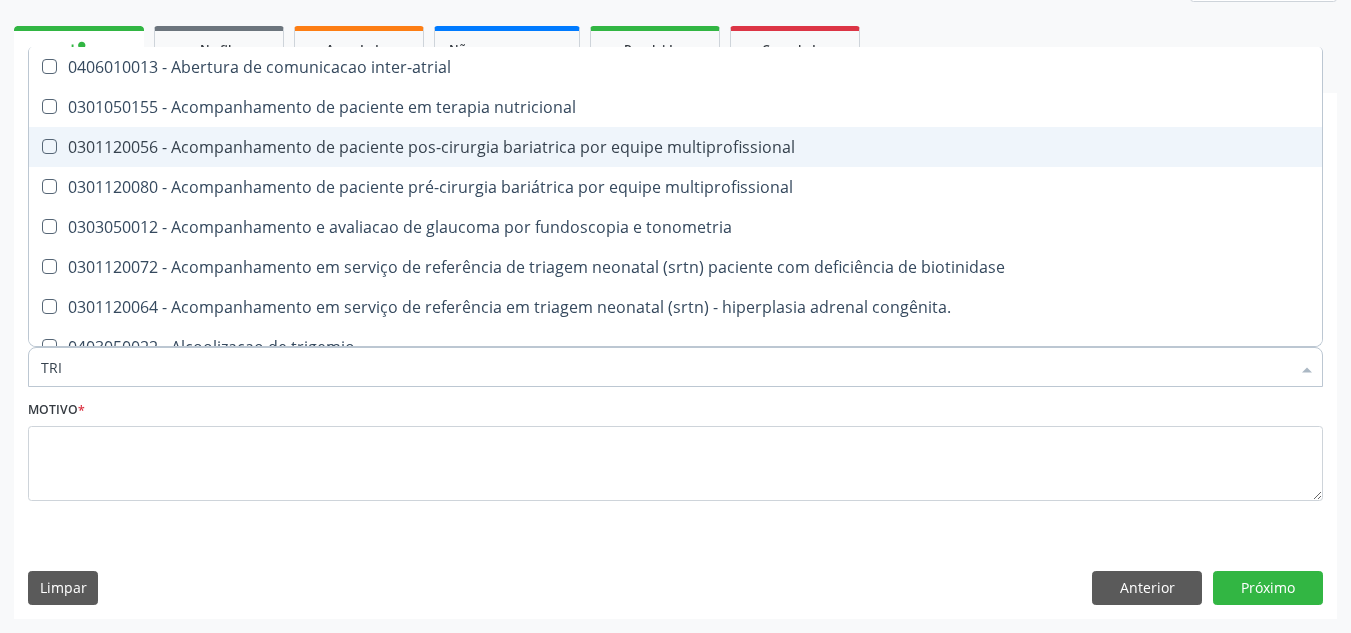 type on "TRIG" 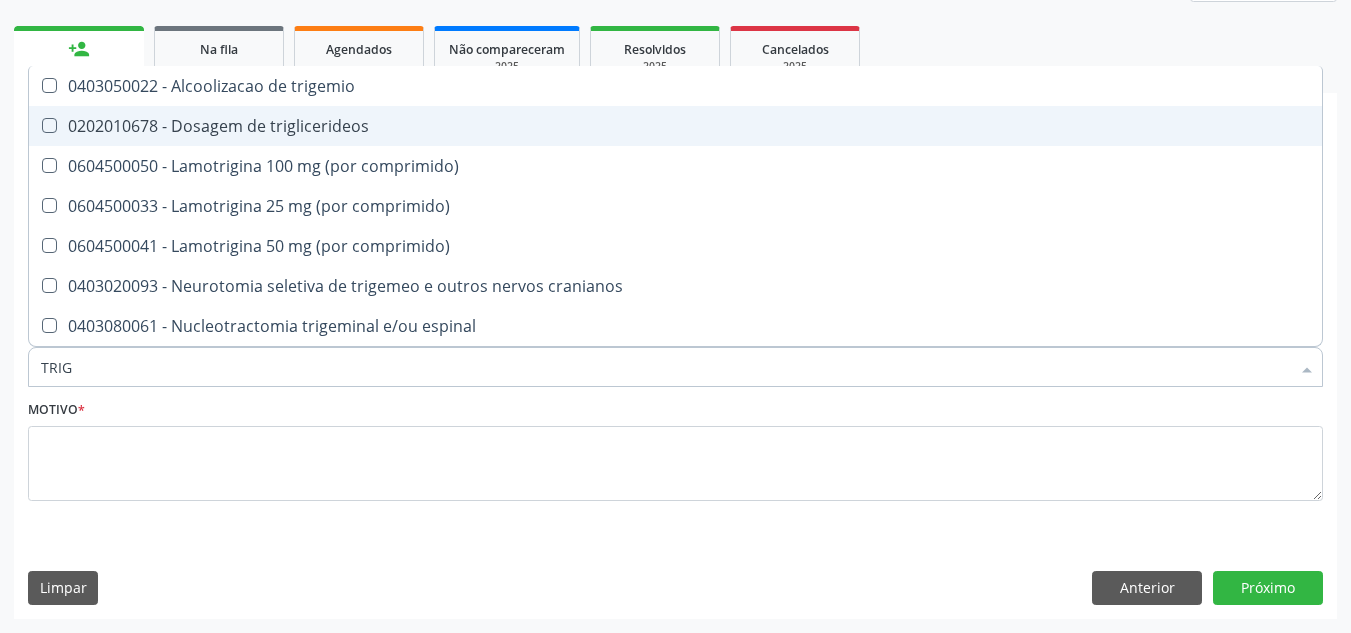 click on "0202010678 - Dosagem de triglicerideos" at bounding box center (675, 126) 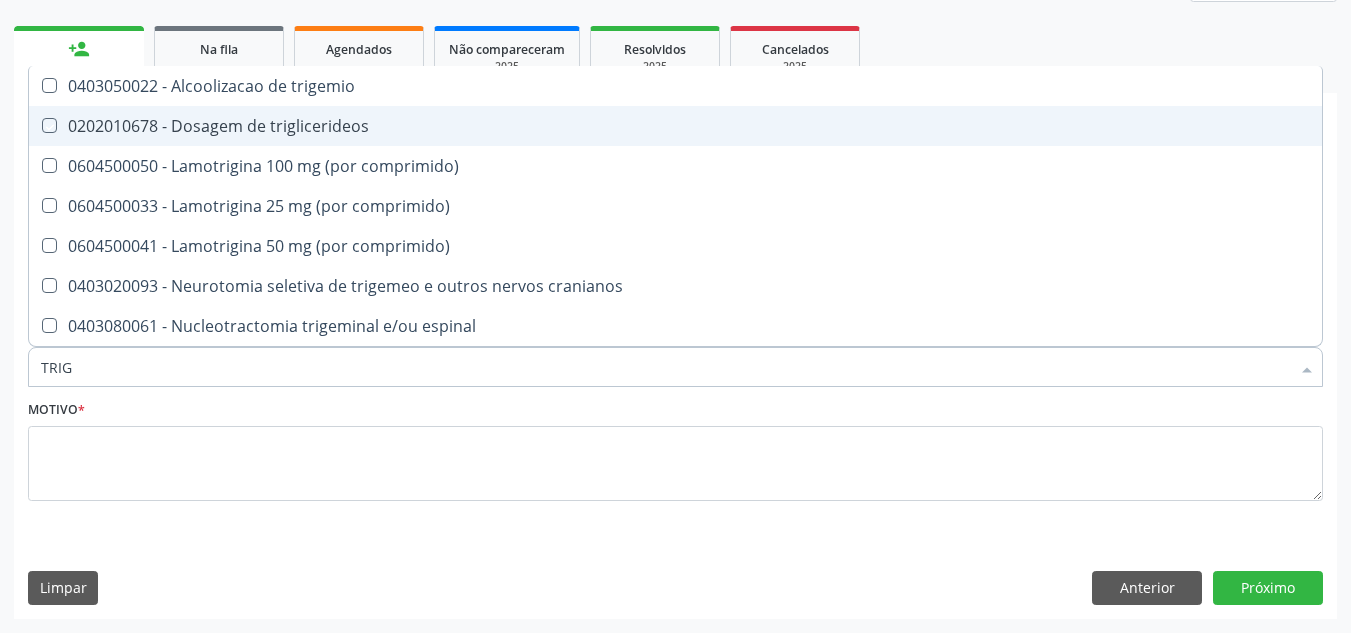 checkbox on "true" 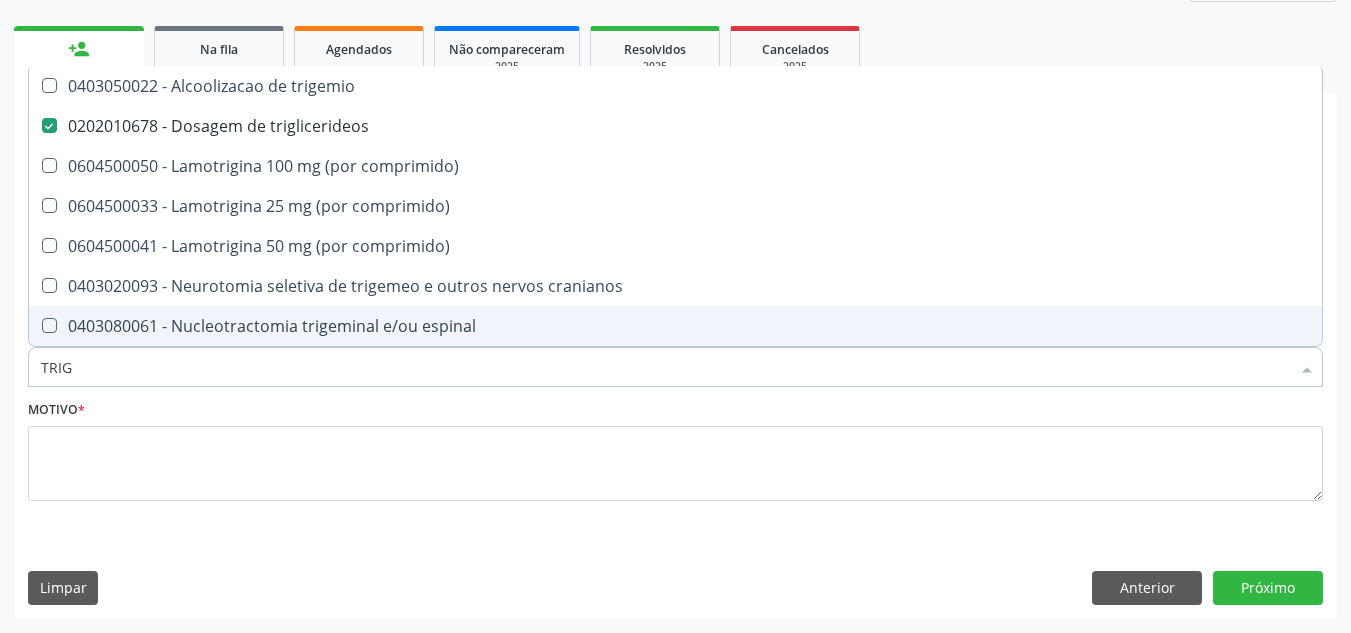 drag, startPoint x: 108, startPoint y: 373, endPoint x: 30, endPoint y: 407, distance: 85.08819 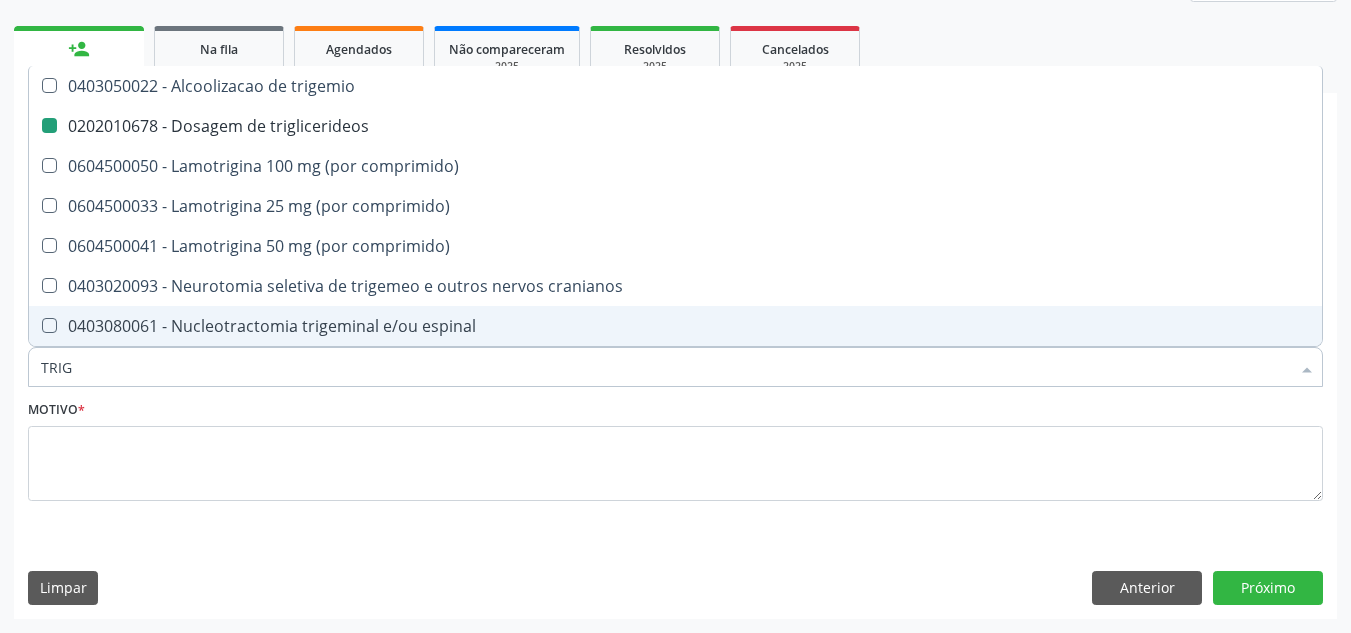 type 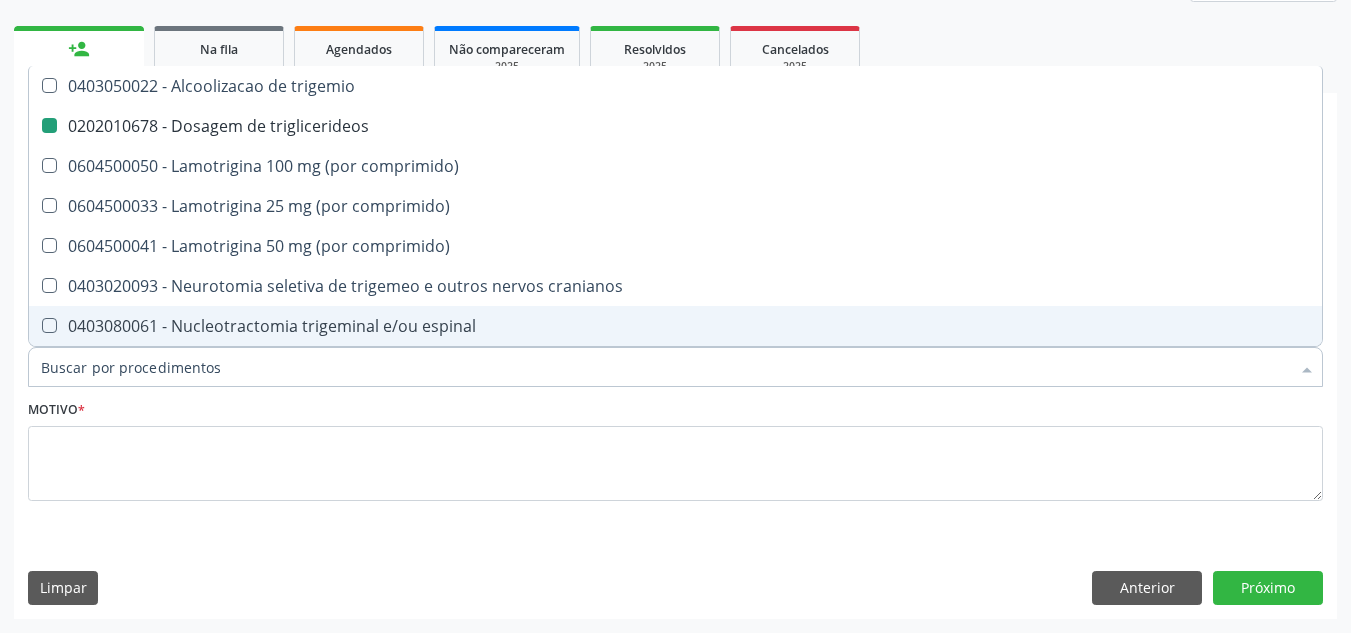 checkbox on "false" 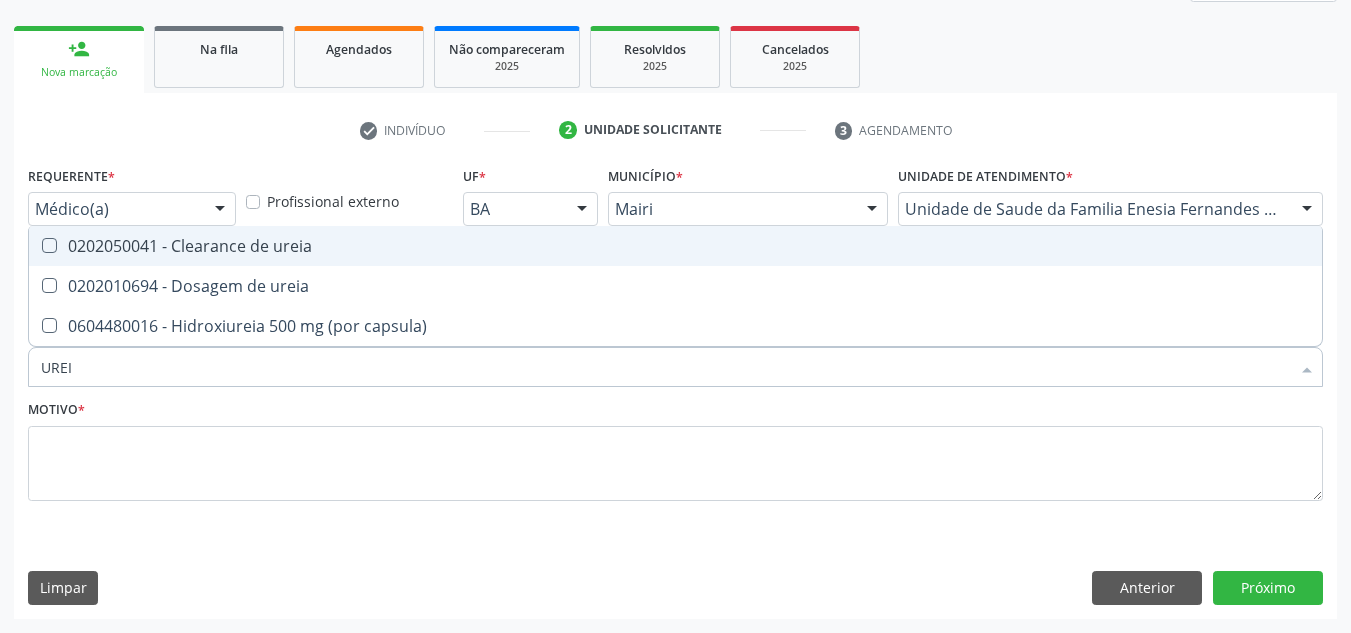 type on "UREIA" 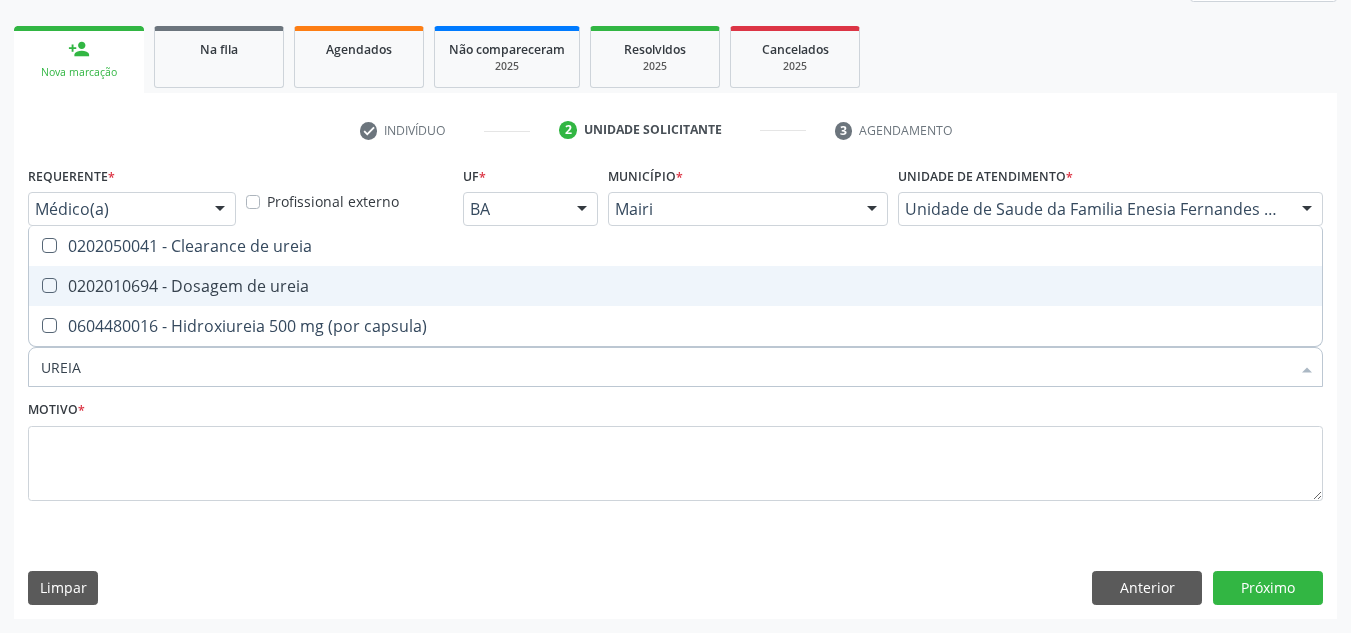 click on "0202010694 - Dosagem de ureia" at bounding box center [675, 286] 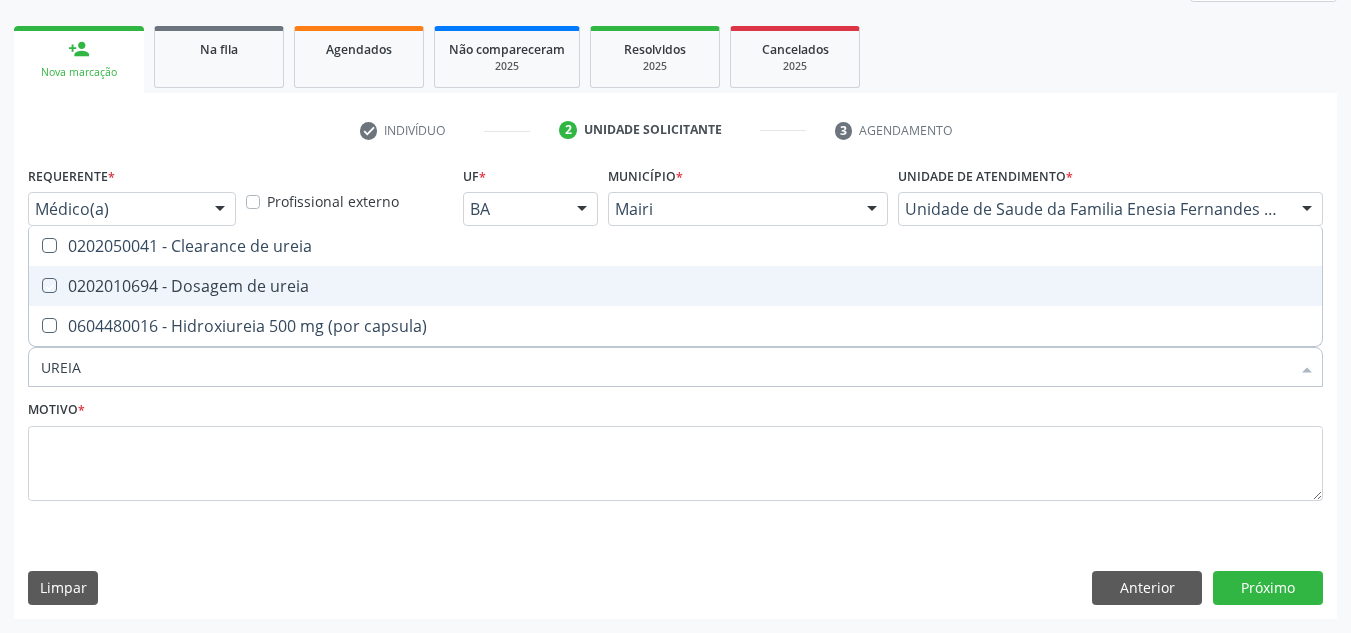 checkbox on "true" 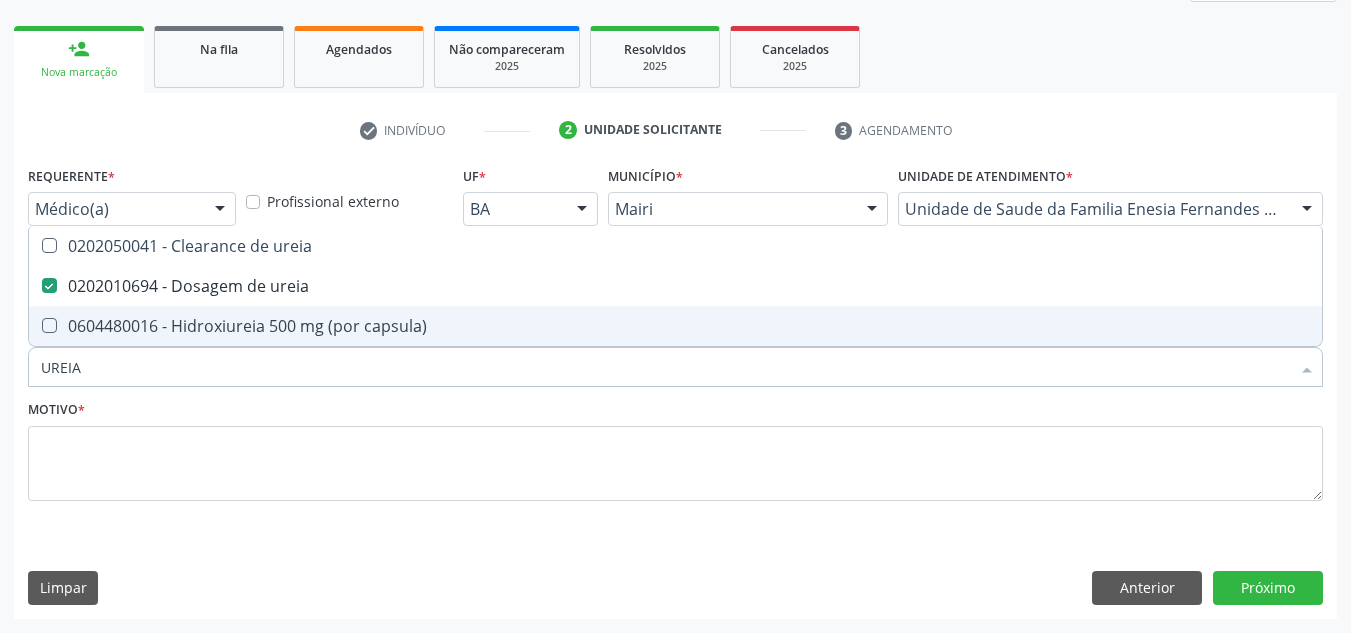 drag, startPoint x: 96, startPoint y: 353, endPoint x: 39, endPoint y: 376, distance: 61.46544 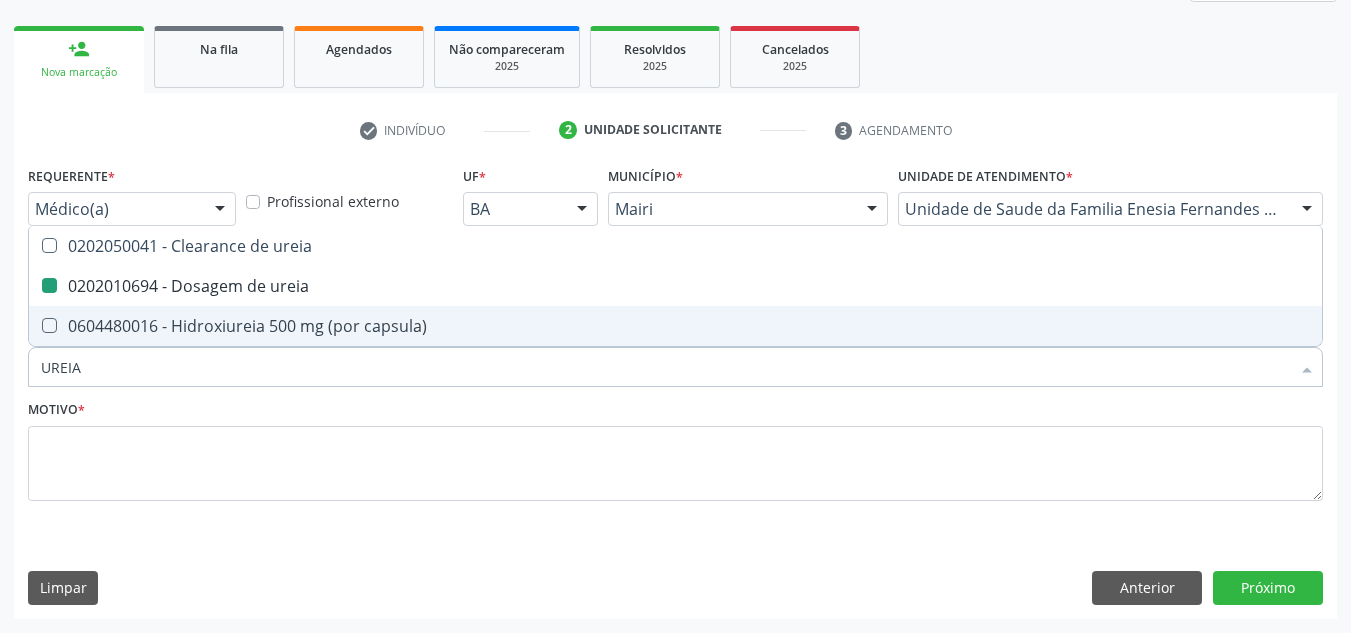 type 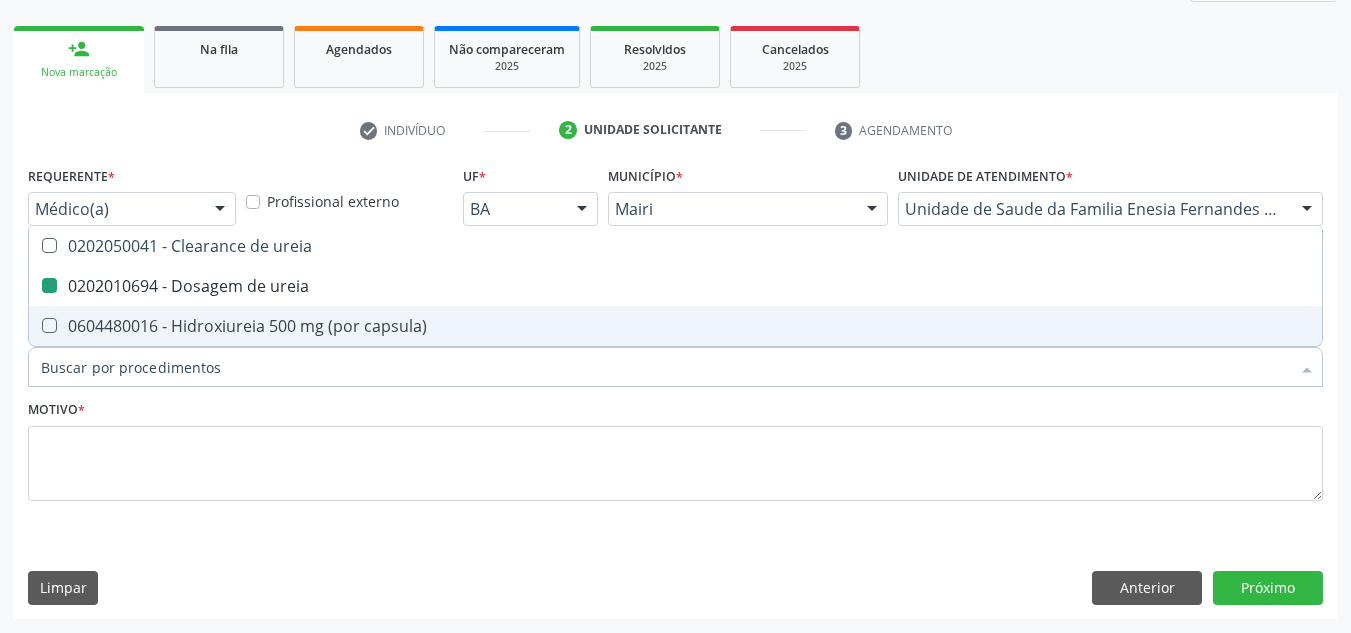 checkbox on "false" 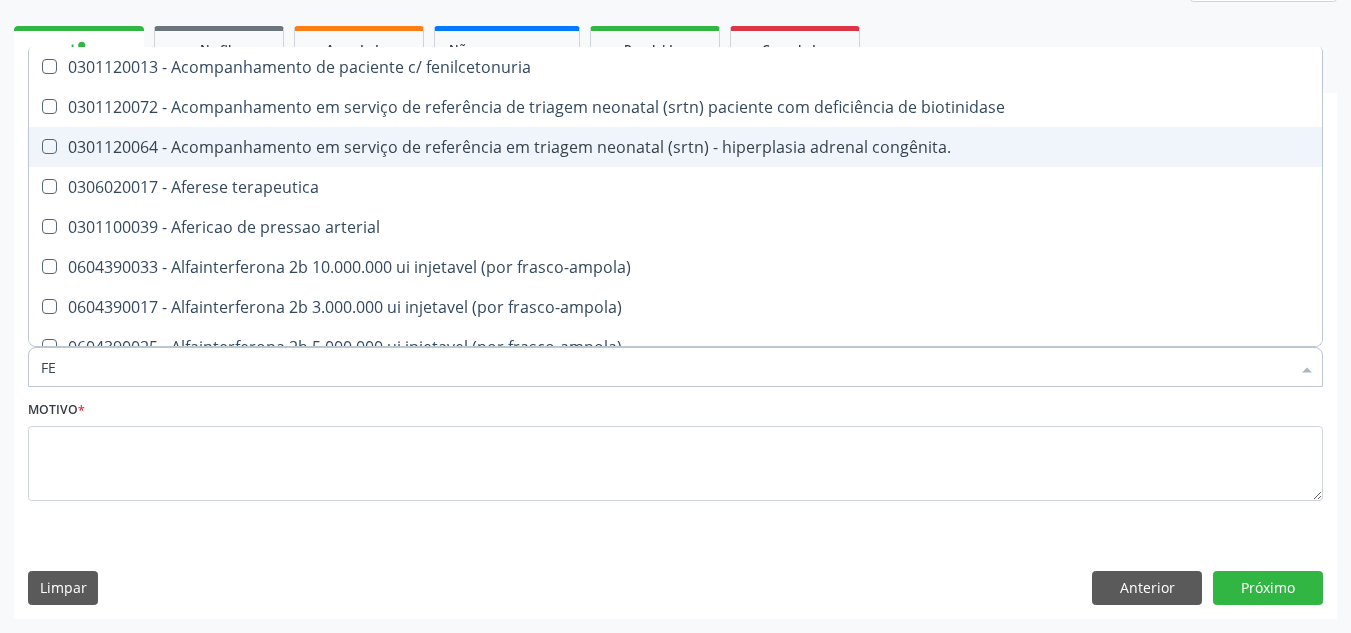 type on "FEZ" 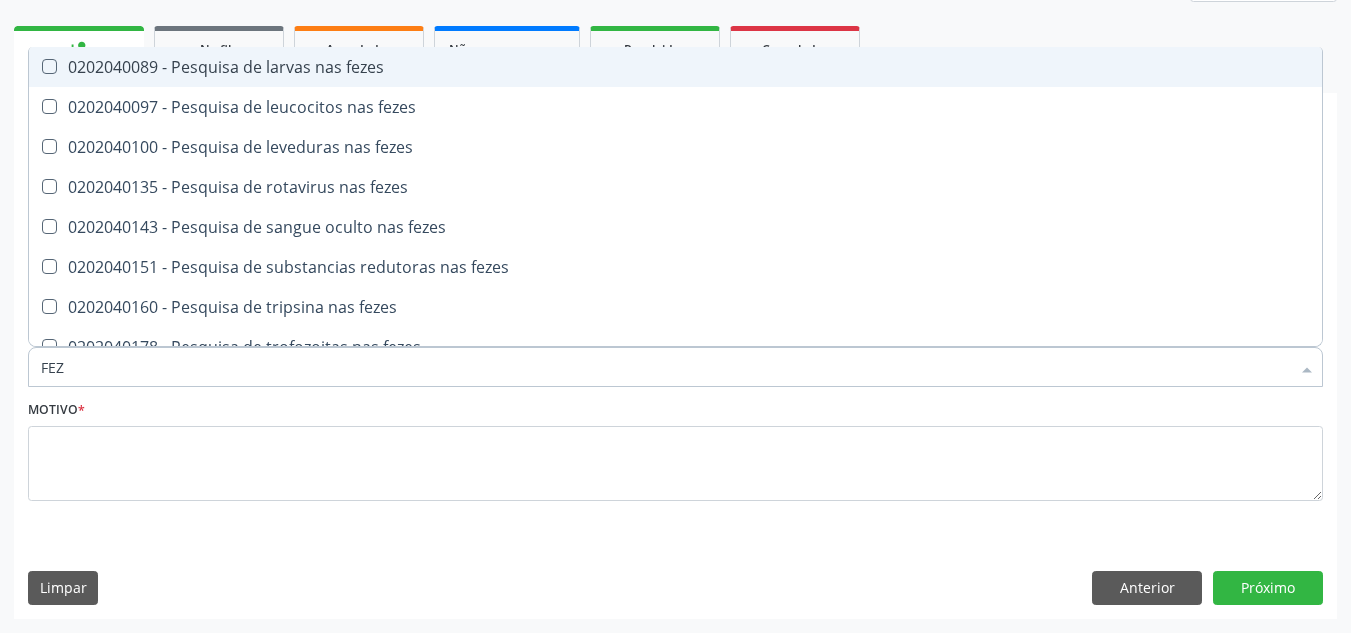 click on "0202040089 - Pesquisa de larvas nas fezes" at bounding box center (675, 67) 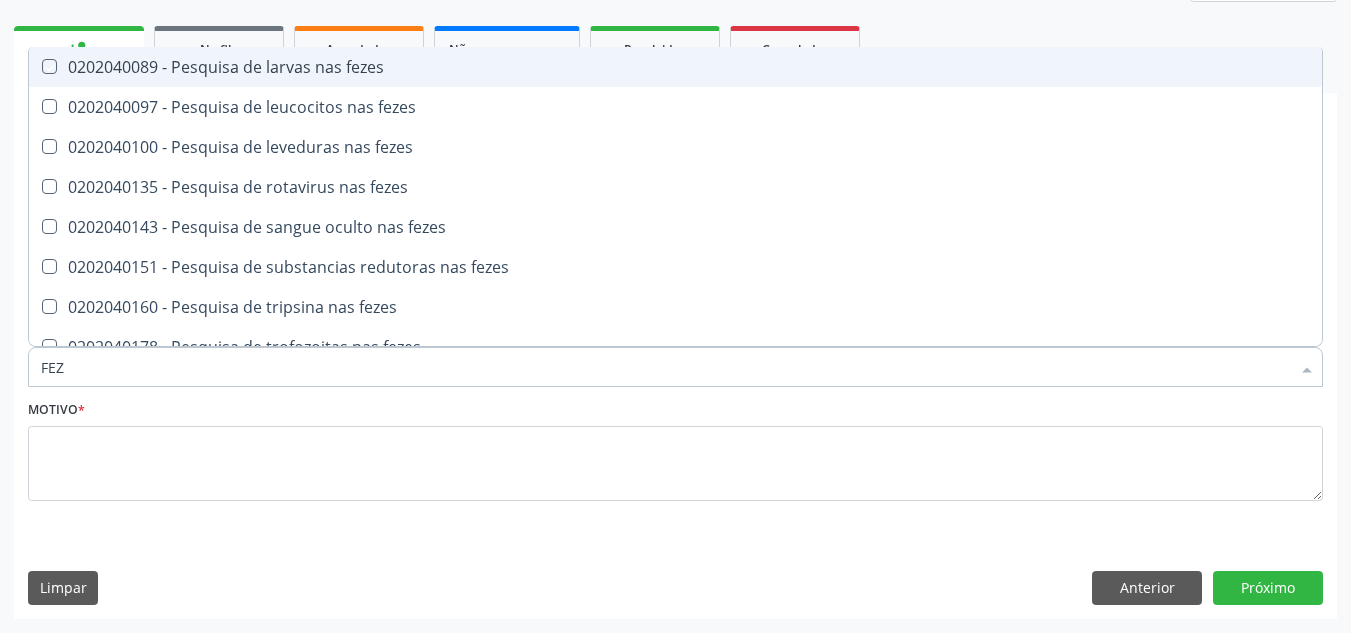 checkbox on "true" 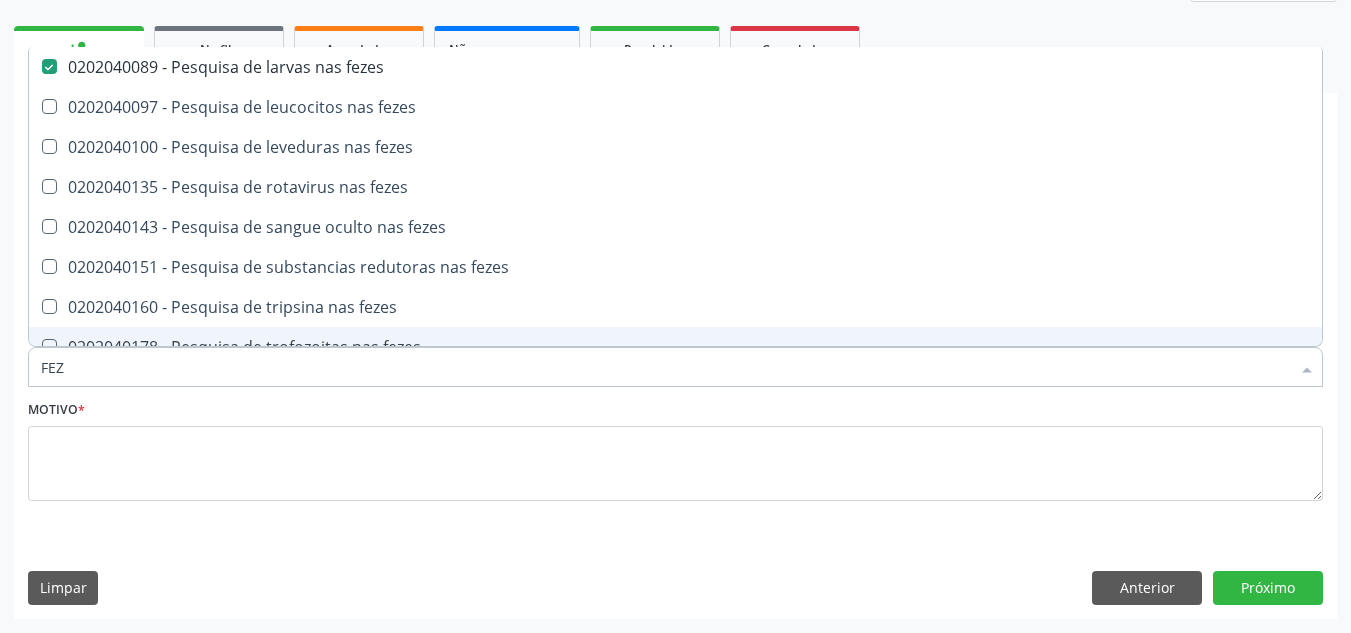 drag, startPoint x: 75, startPoint y: 359, endPoint x: 0, endPoint y: 389, distance: 80.77747 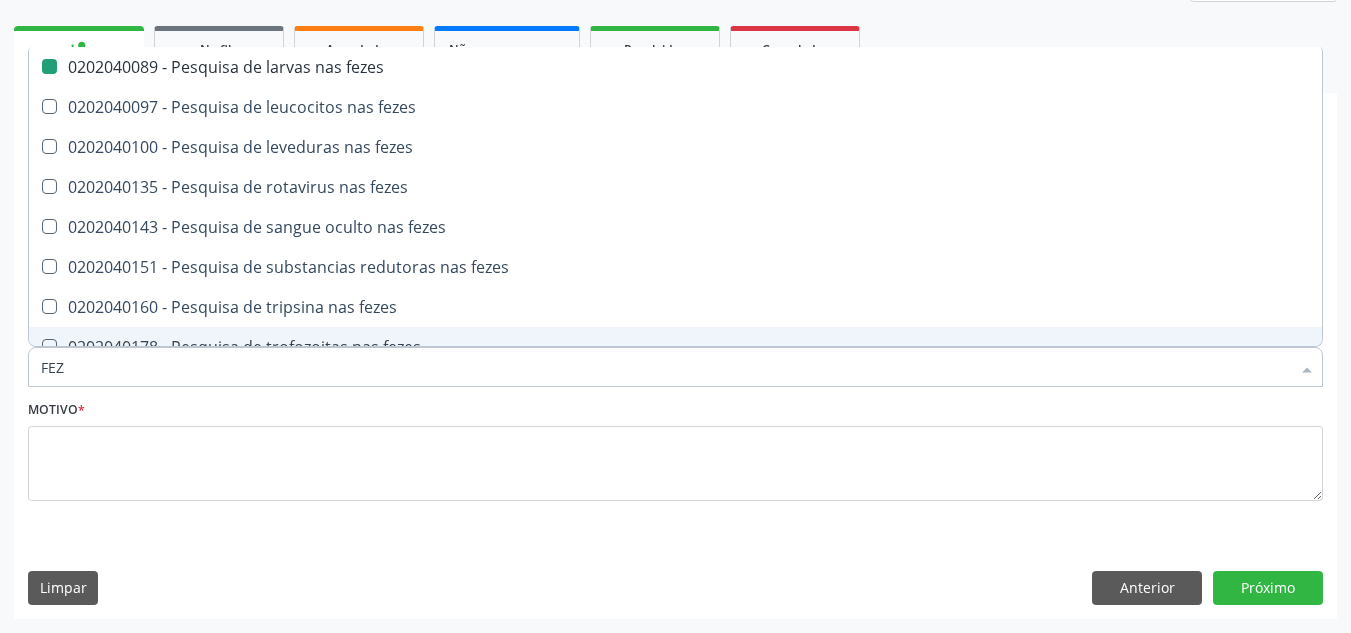 type 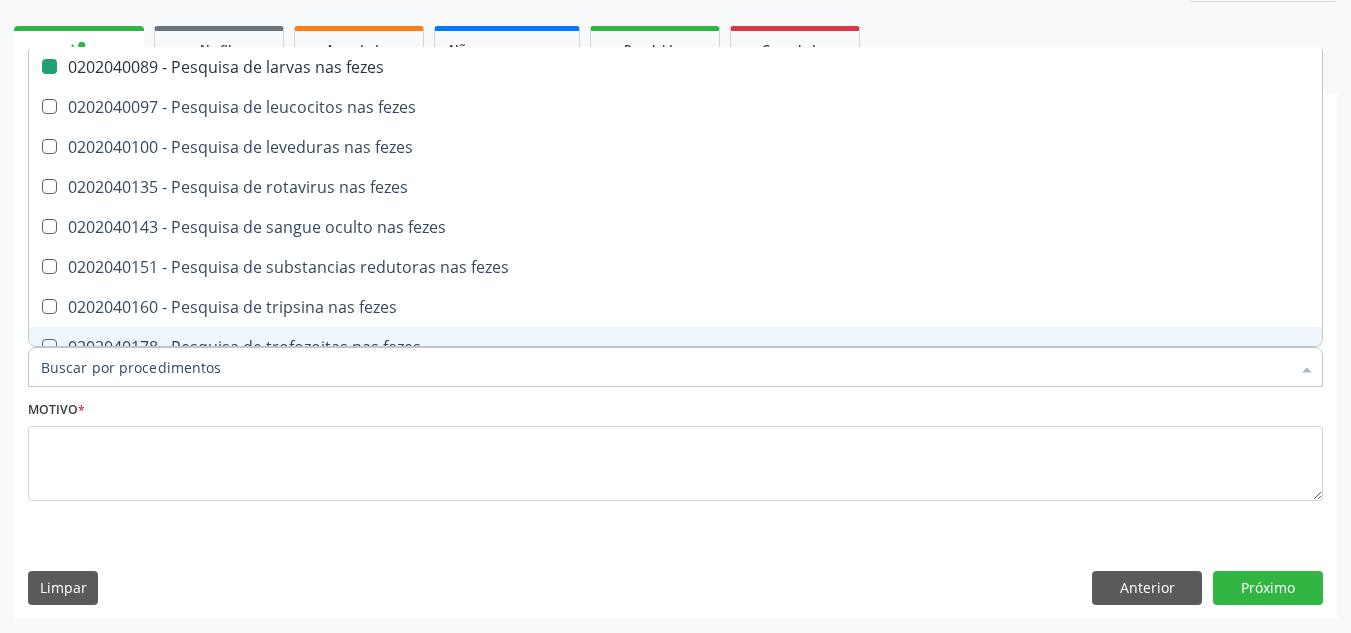 checkbox on "false" 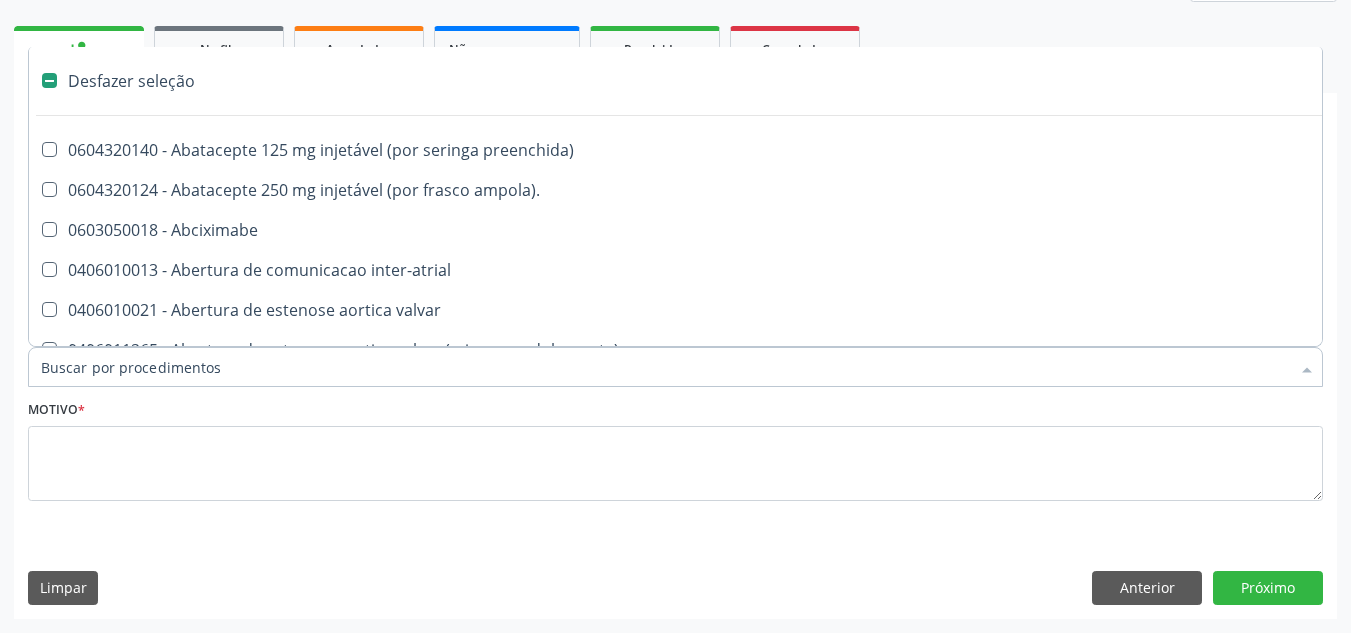 type on "U" 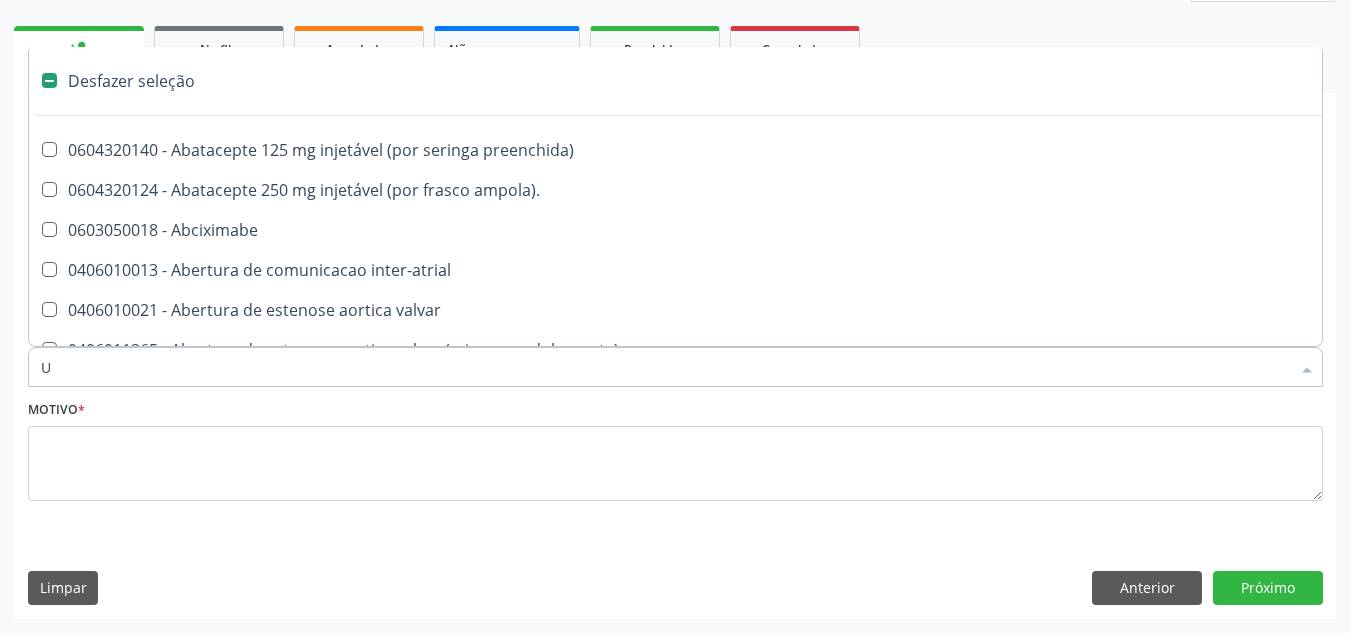 checkbox on "true" 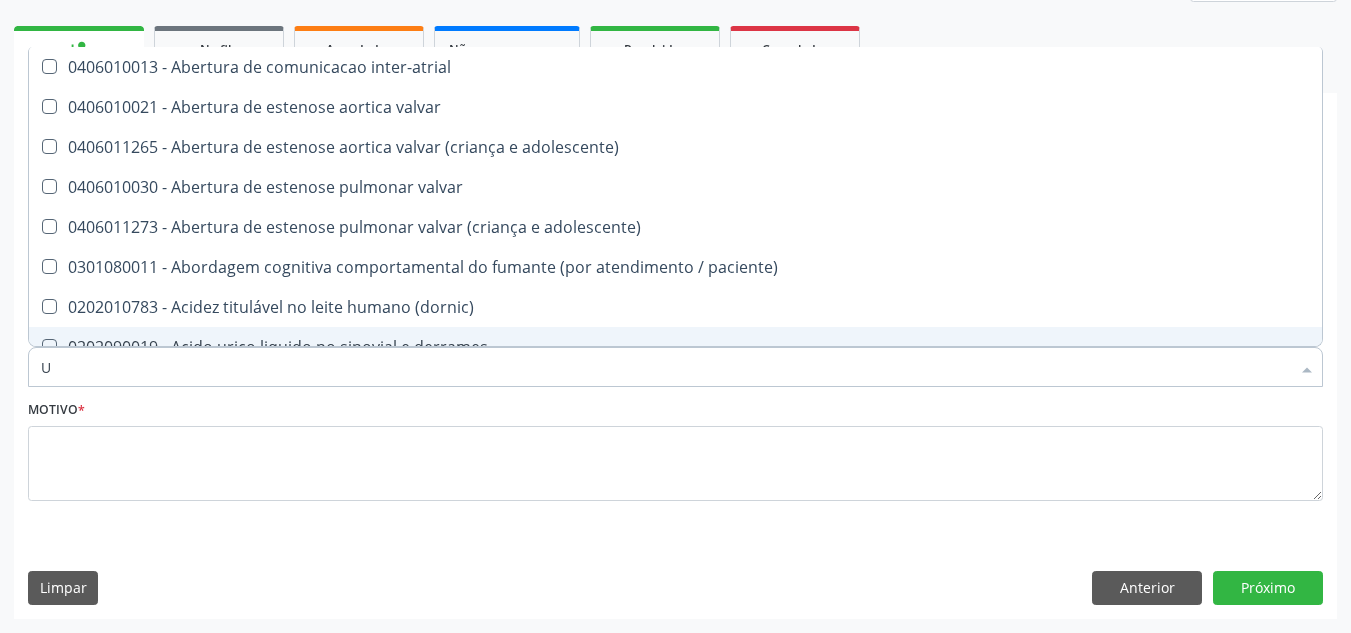 type on "UR" 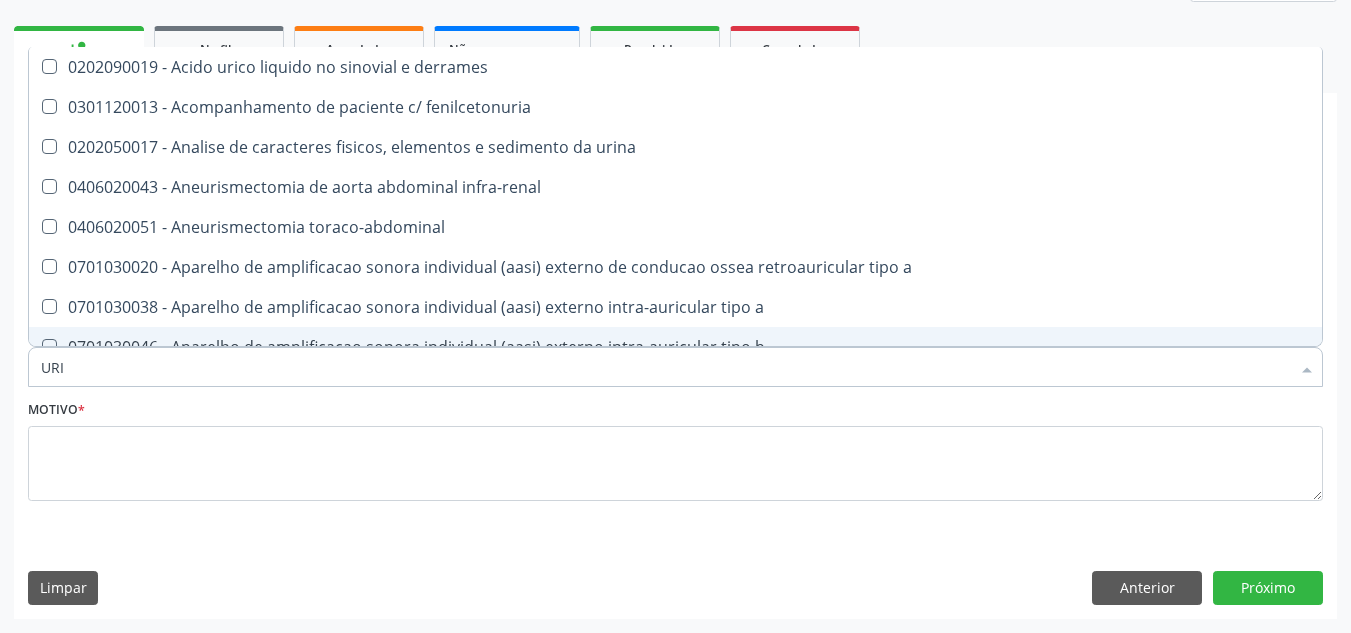 type on "URIN" 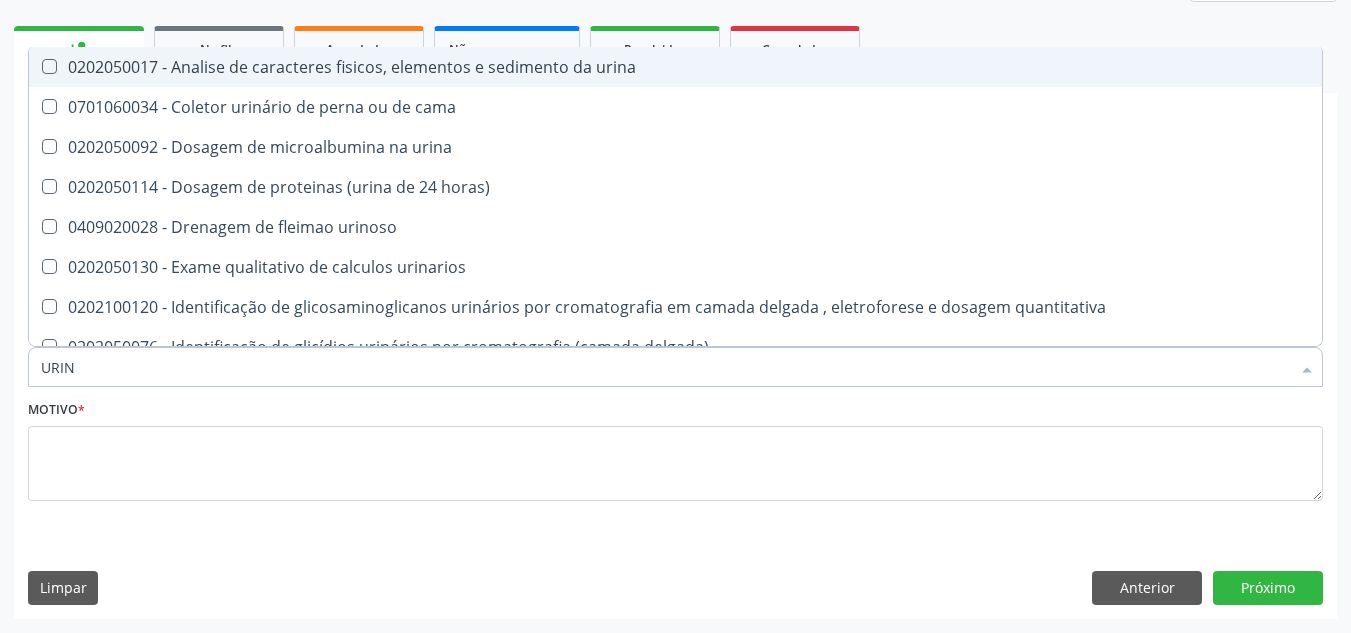 click on "0202050017 - Analise de caracteres fisicos, elementos e sedimento da urina" at bounding box center (675, 67) 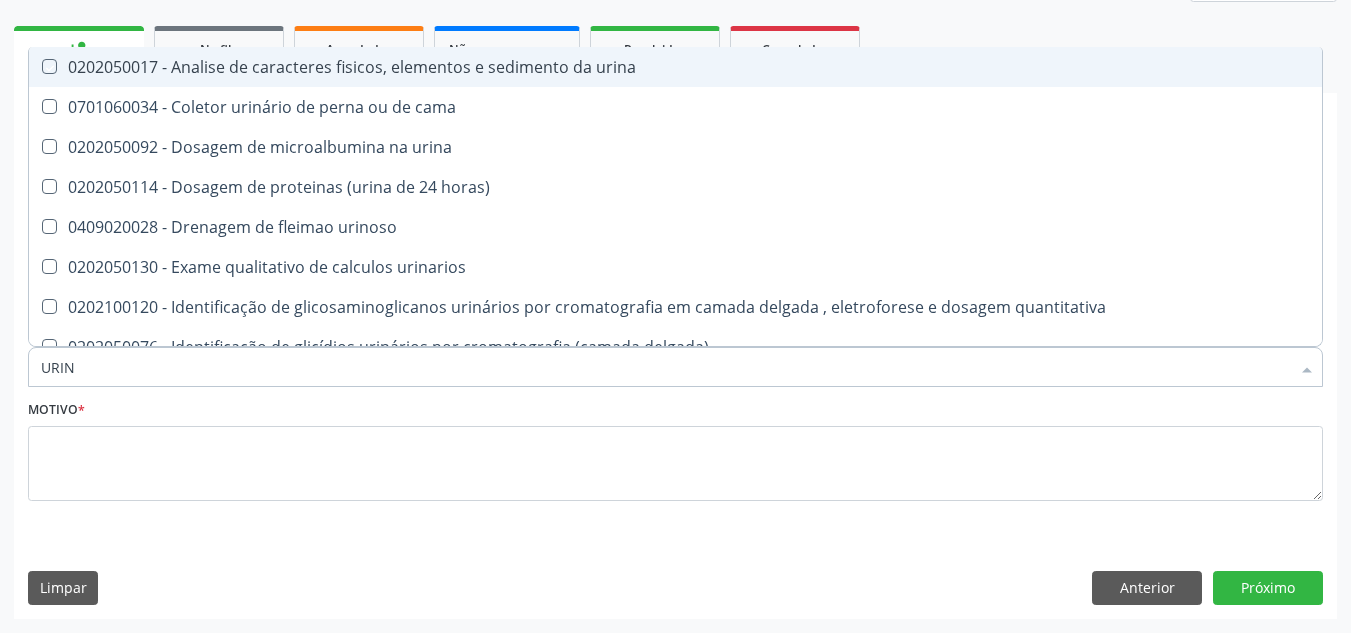 checkbox on "true" 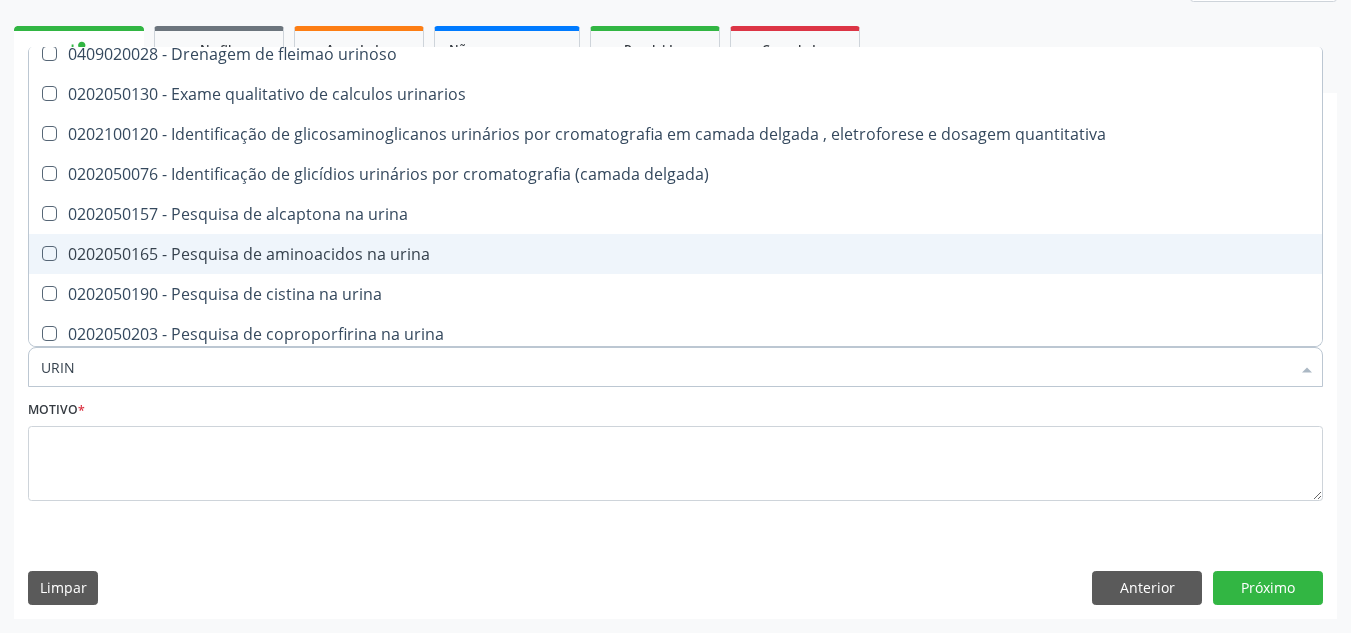 scroll, scrollTop: 200, scrollLeft: 0, axis: vertical 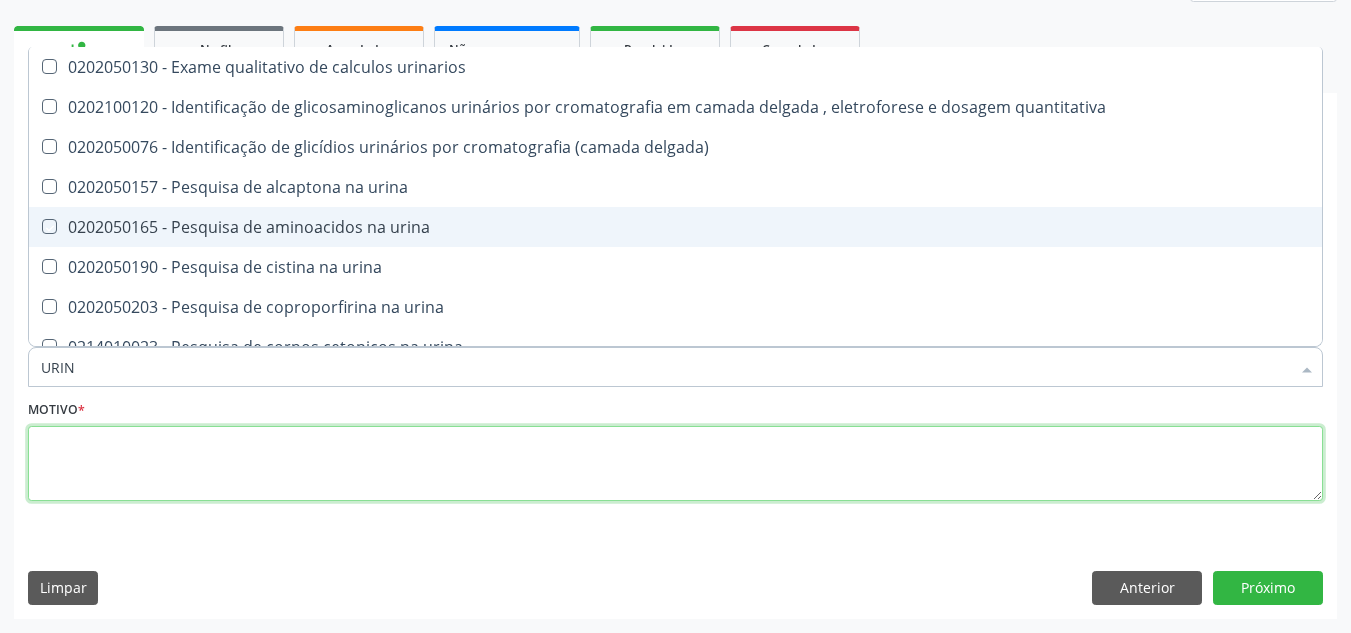 click at bounding box center [675, 464] 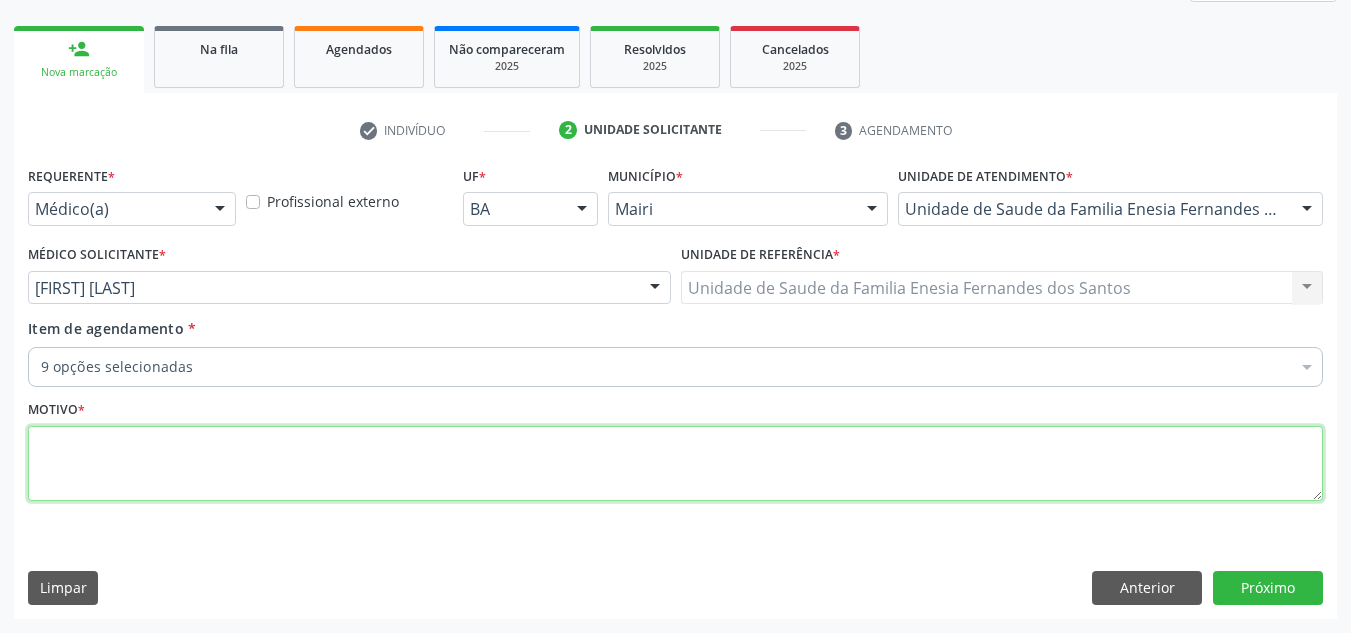 checkbox on "true" 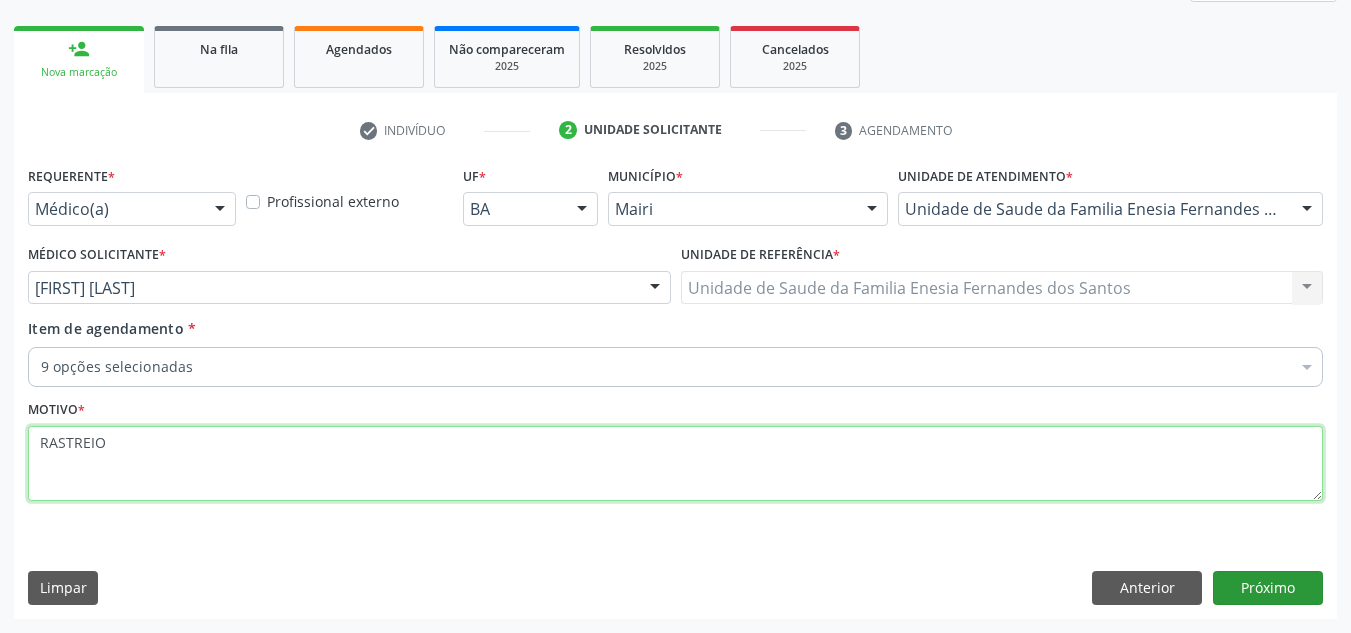 type on "RASTREIO" 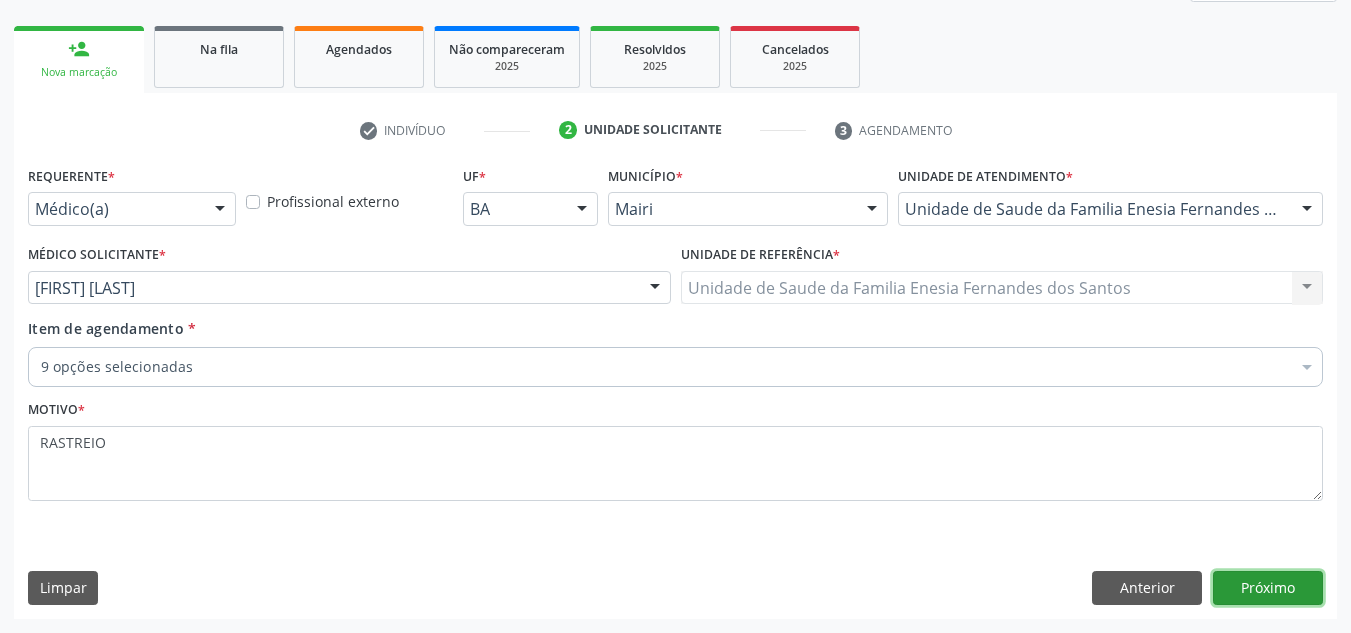 click on "Próximo" at bounding box center (1268, 588) 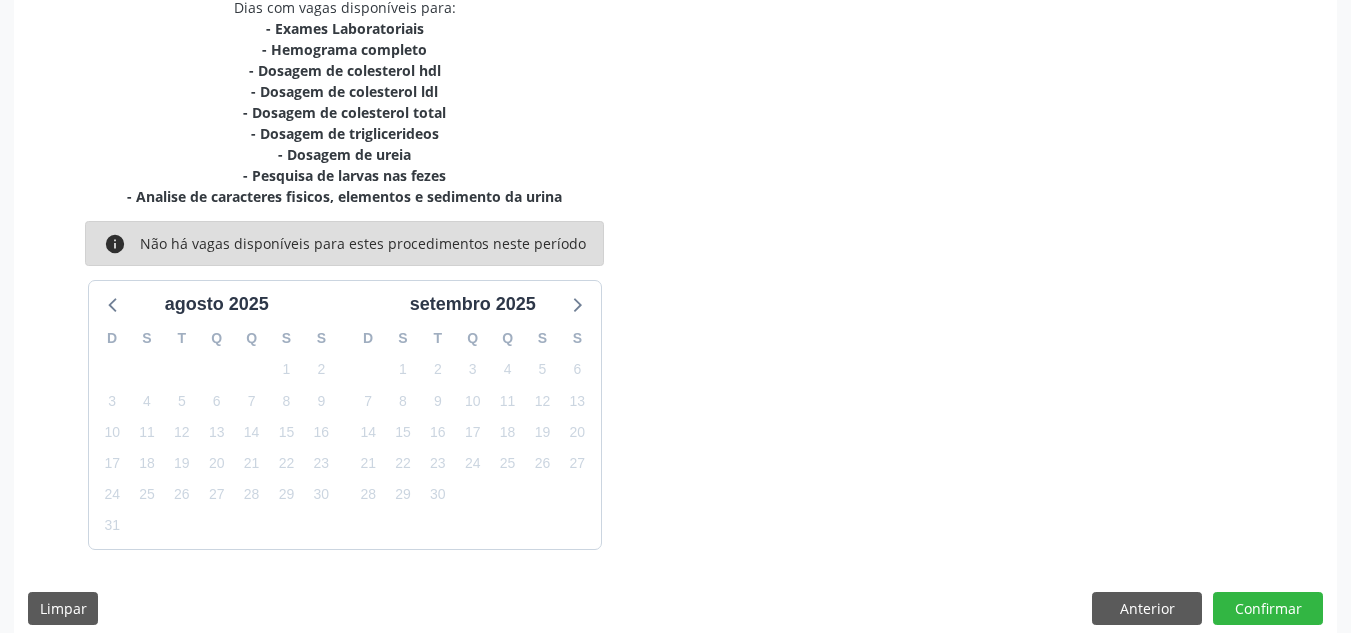 scroll, scrollTop: 464, scrollLeft: 0, axis: vertical 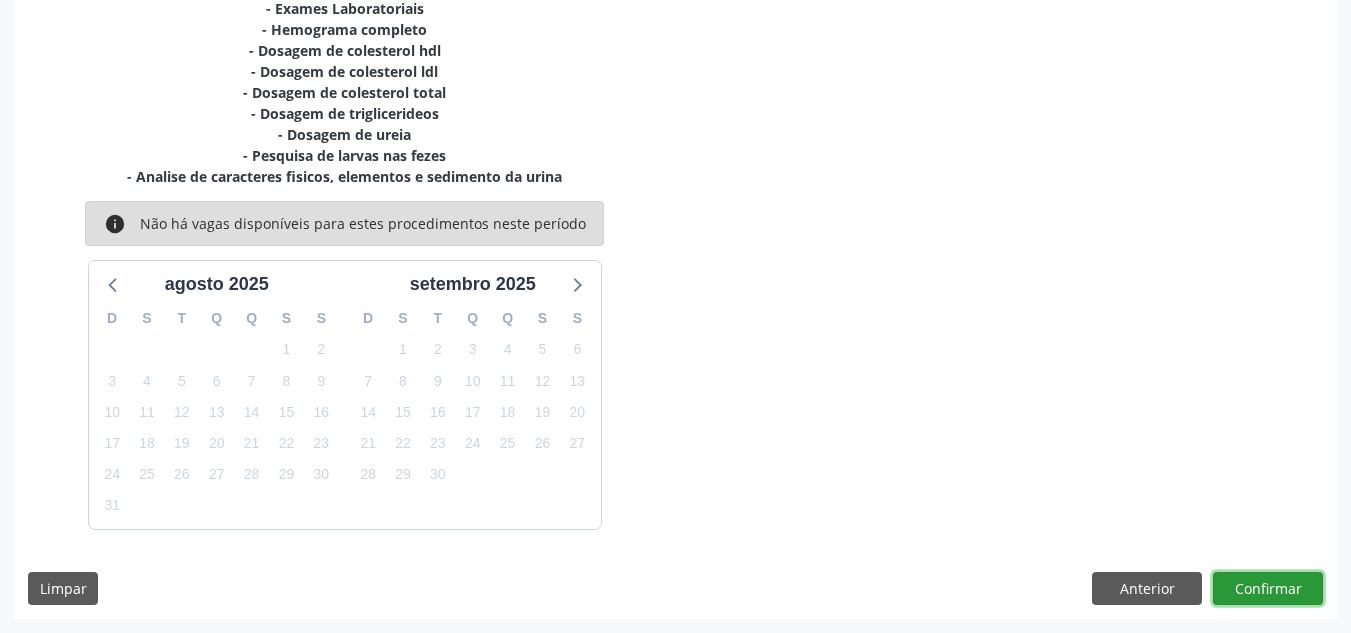click on "Confirmar" at bounding box center [1268, 589] 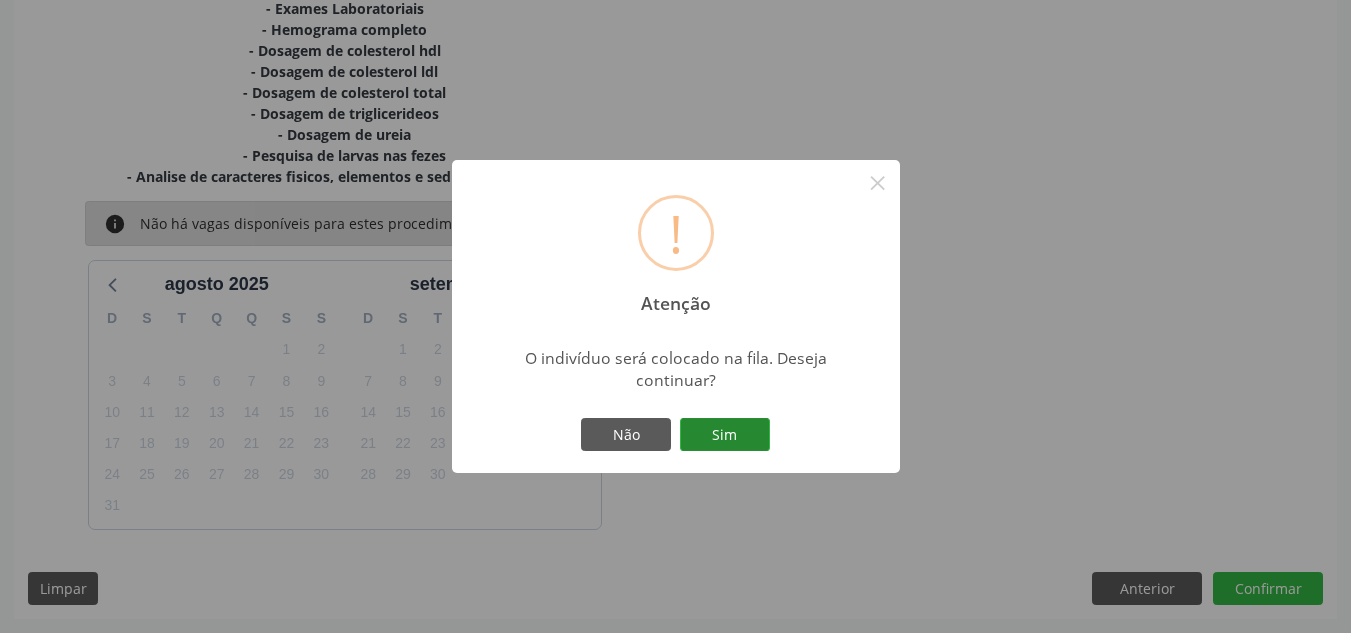 click on "Sim" at bounding box center (725, 435) 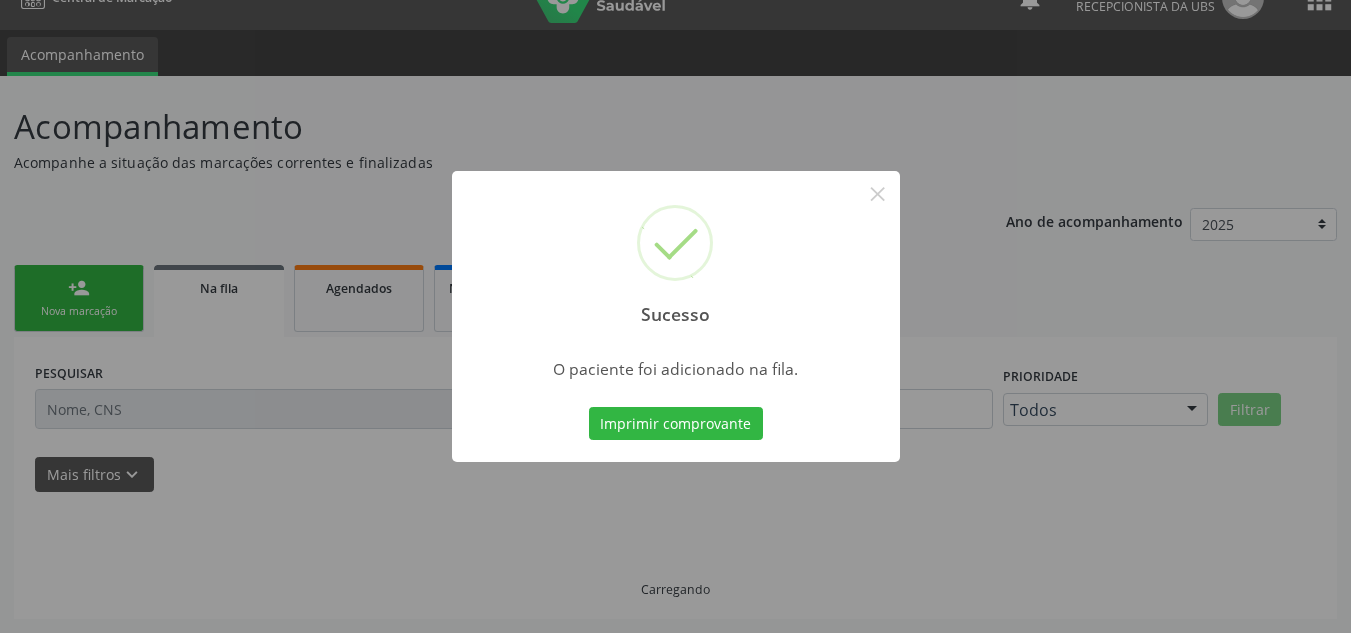 scroll, scrollTop: 34, scrollLeft: 0, axis: vertical 